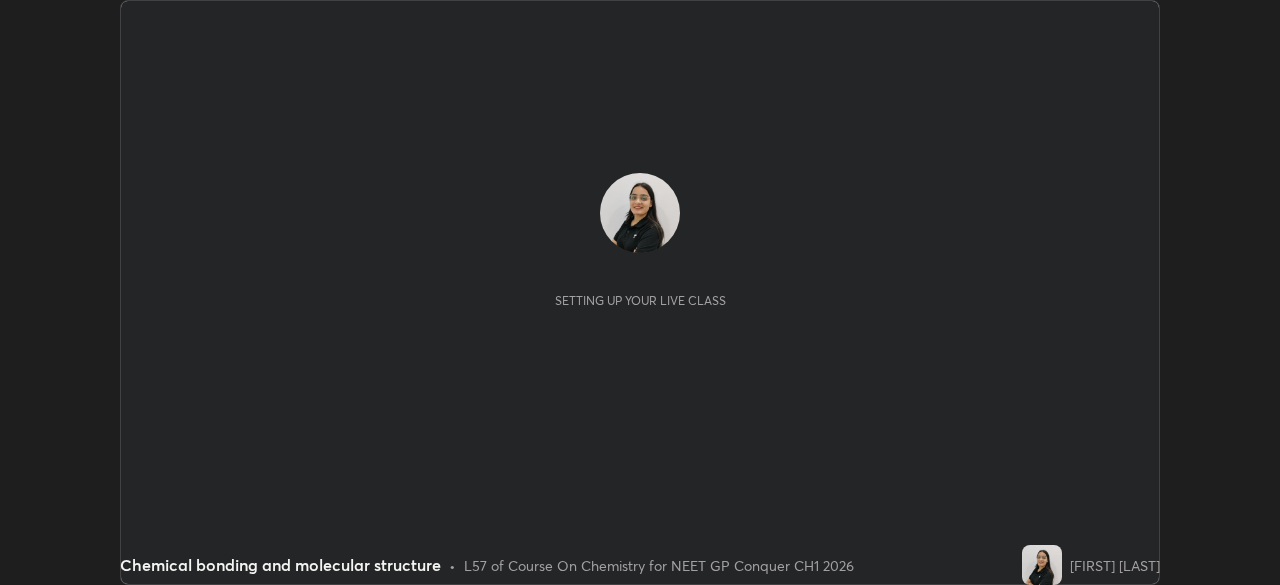 scroll, scrollTop: 0, scrollLeft: 0, axis: both 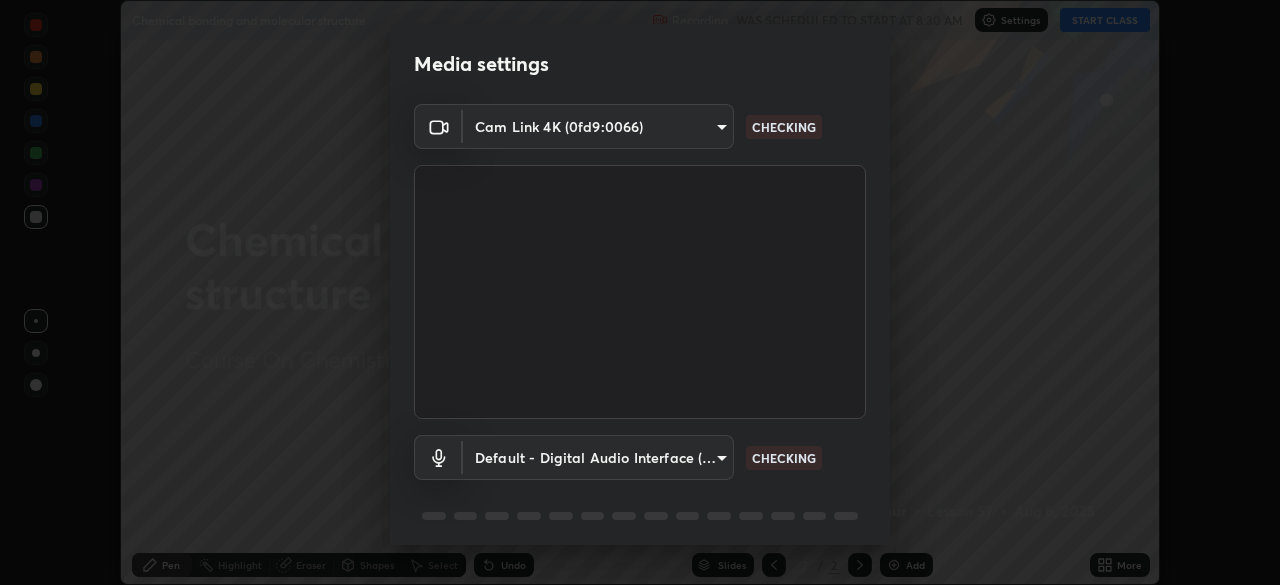 type on "8ba57ba392a6d77700fca5ad0914a887343323b49ef99d11197e5626948f7ea5" 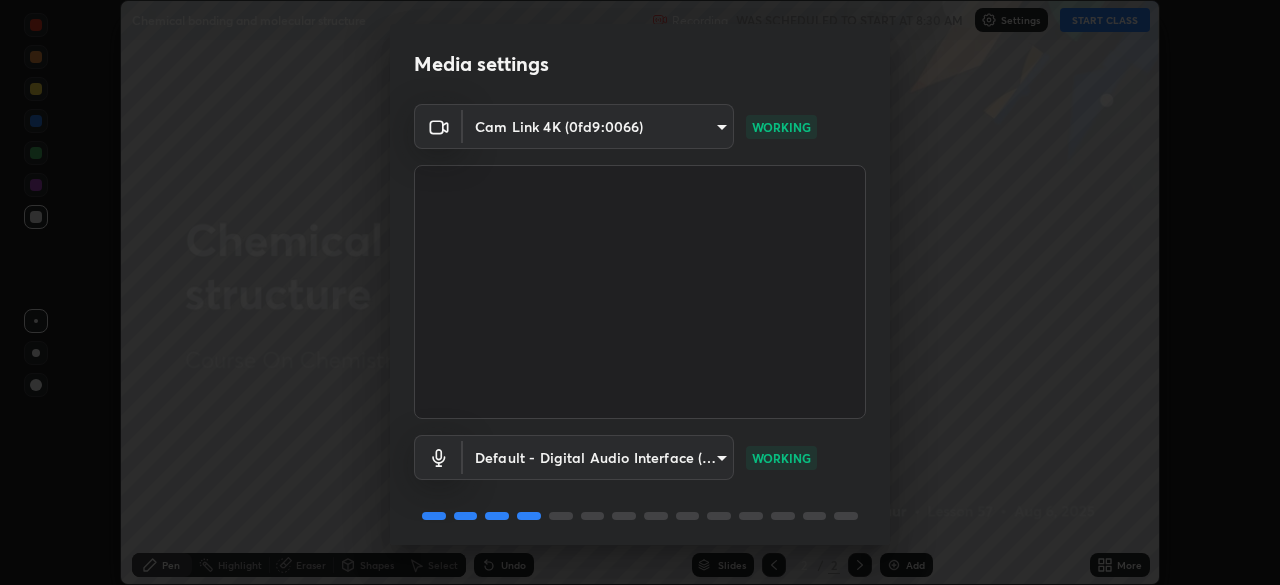 scroll, scrollTop: 71, scrollLeft: 0, axis: vertical 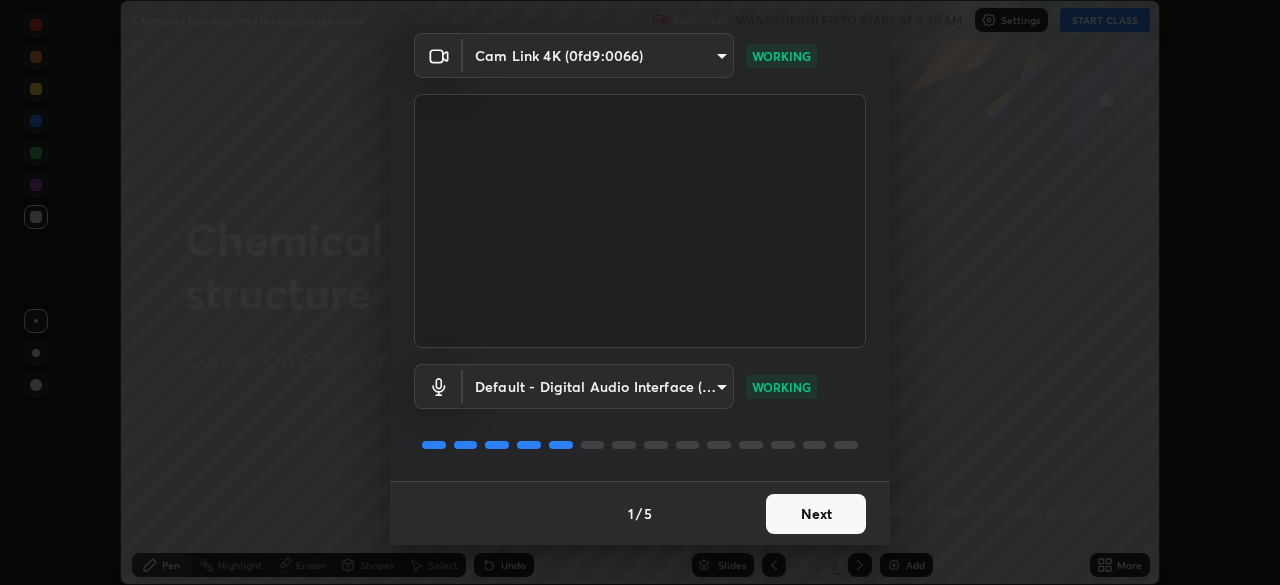 click on "Next" at bounding box center (816, 514) 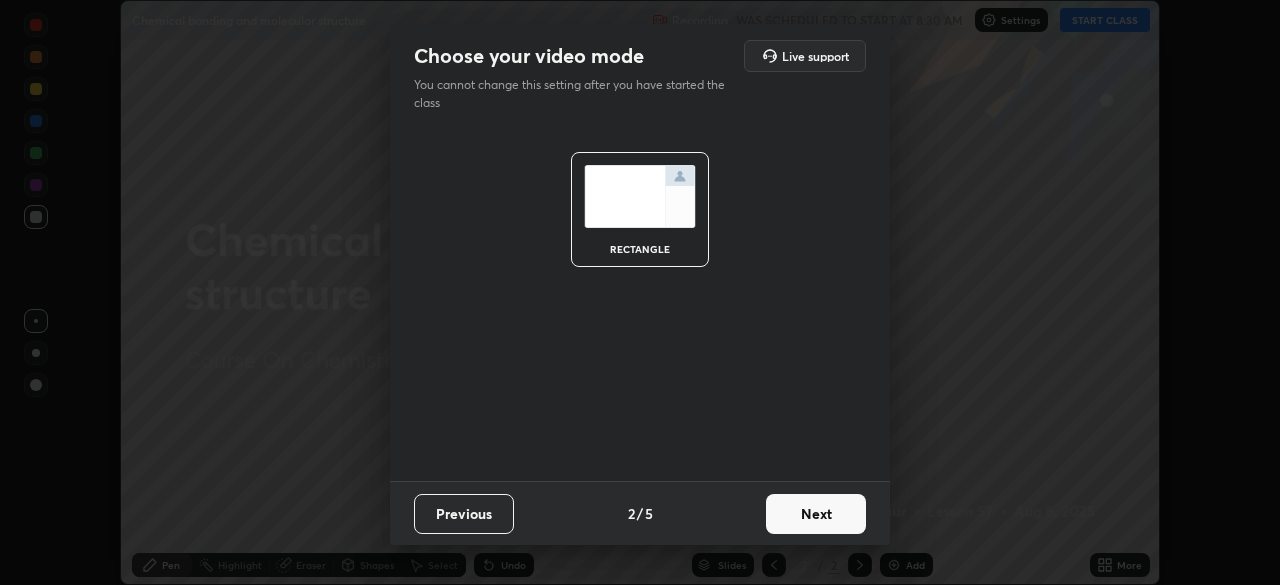scroll, scrollTop: 0, scrollLeft: 0, axis: both 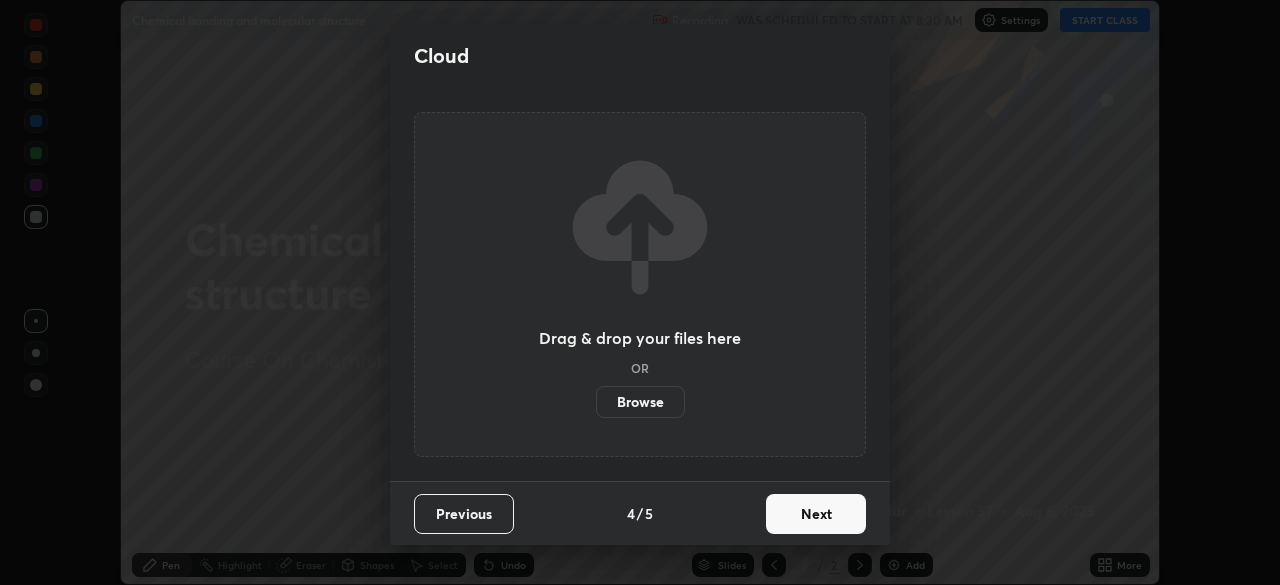 click on "Next" at bounding box center (816, 514) 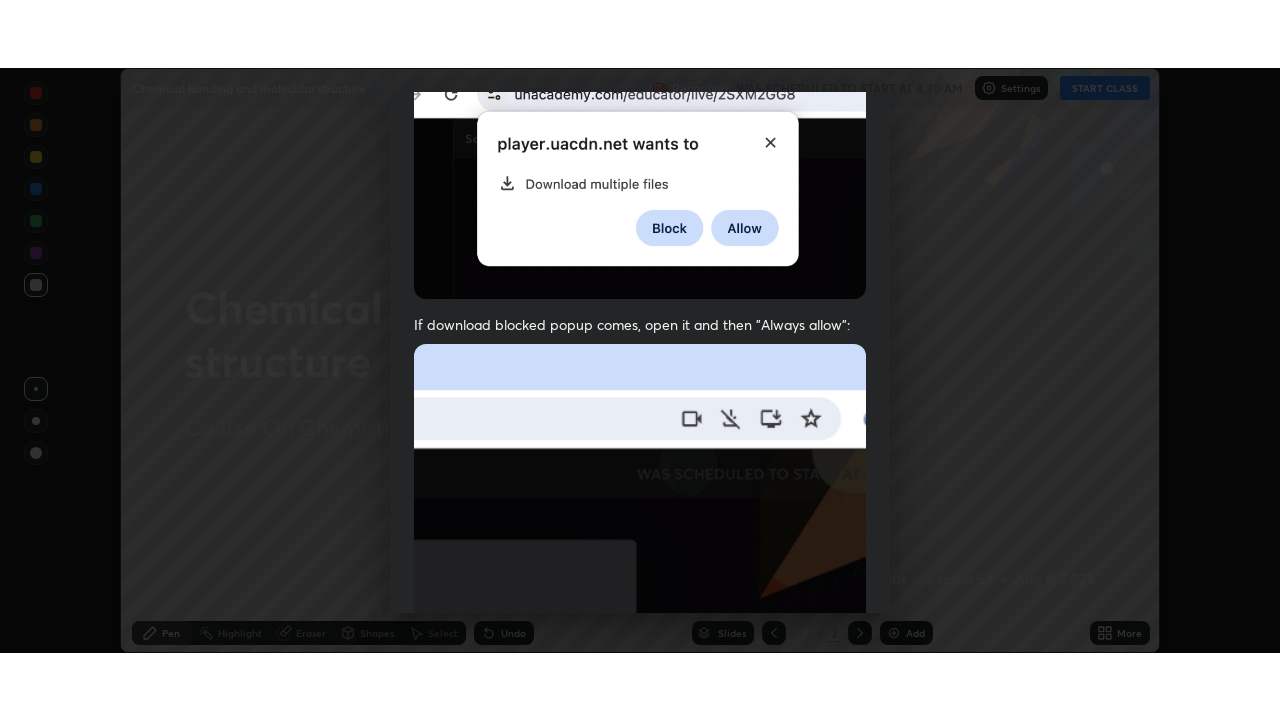 scroll, scrollTop: 479, scrollLeft: 0, axis: vertical 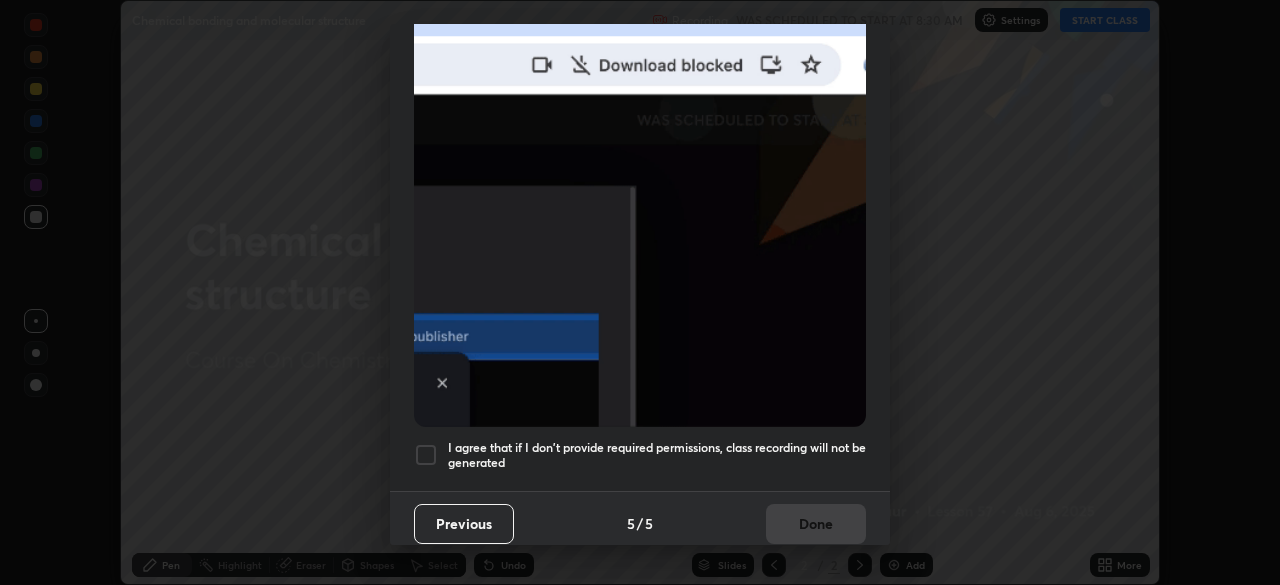 click at bounding box center [426, 455] 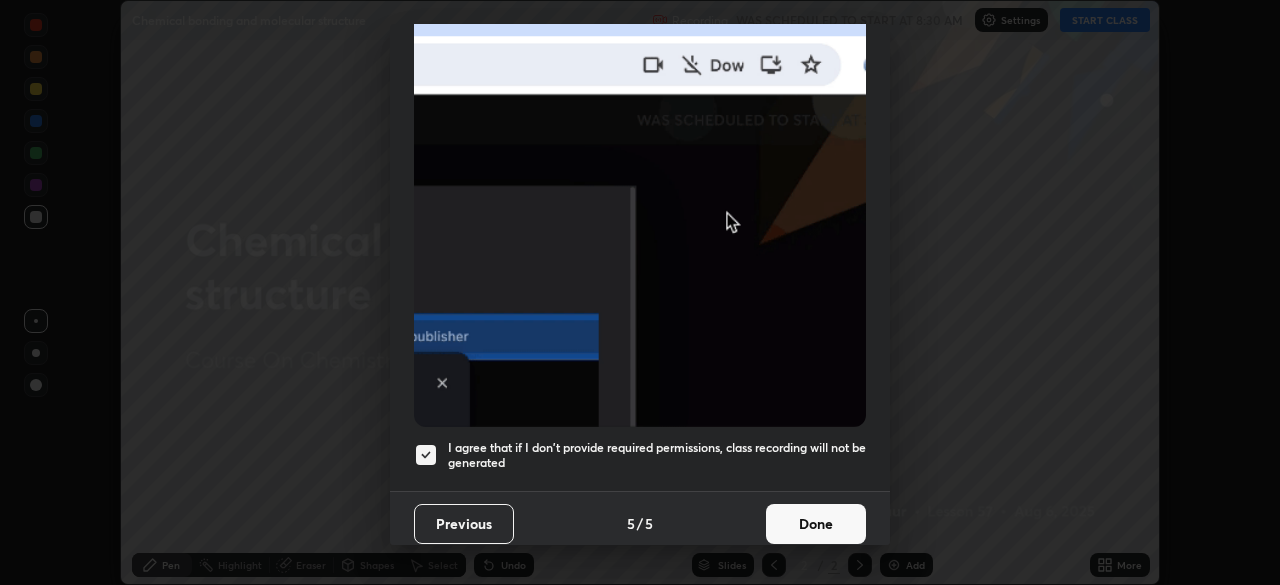 click on "Done" at bounding box center [816, 524] 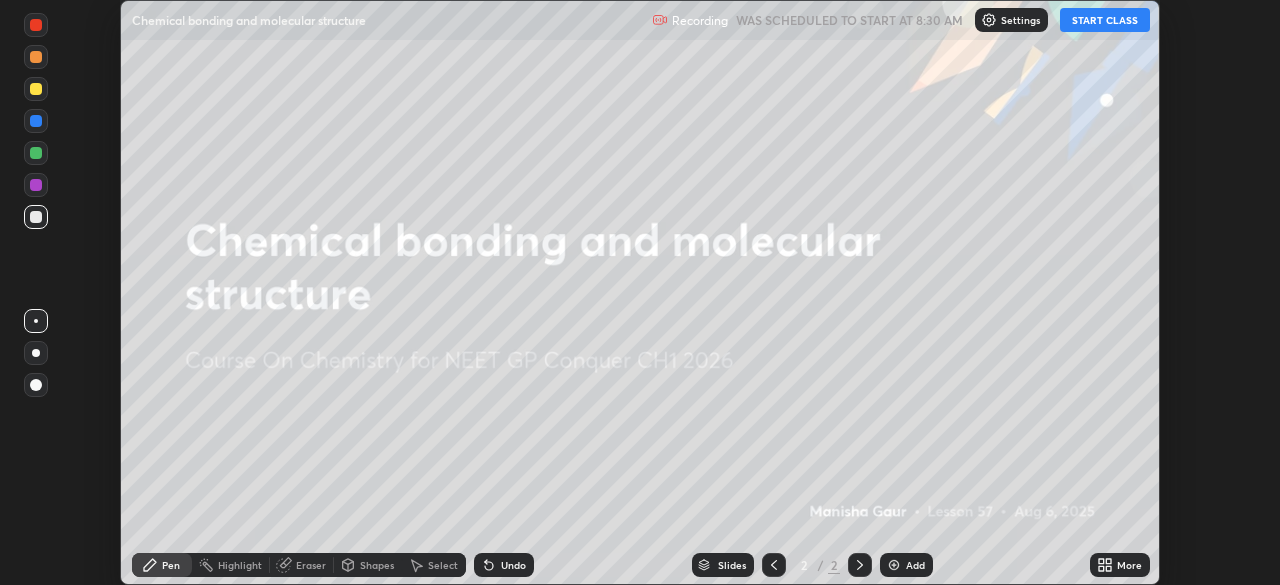 click on "START CLASS" at bounding box center [1105, 20] 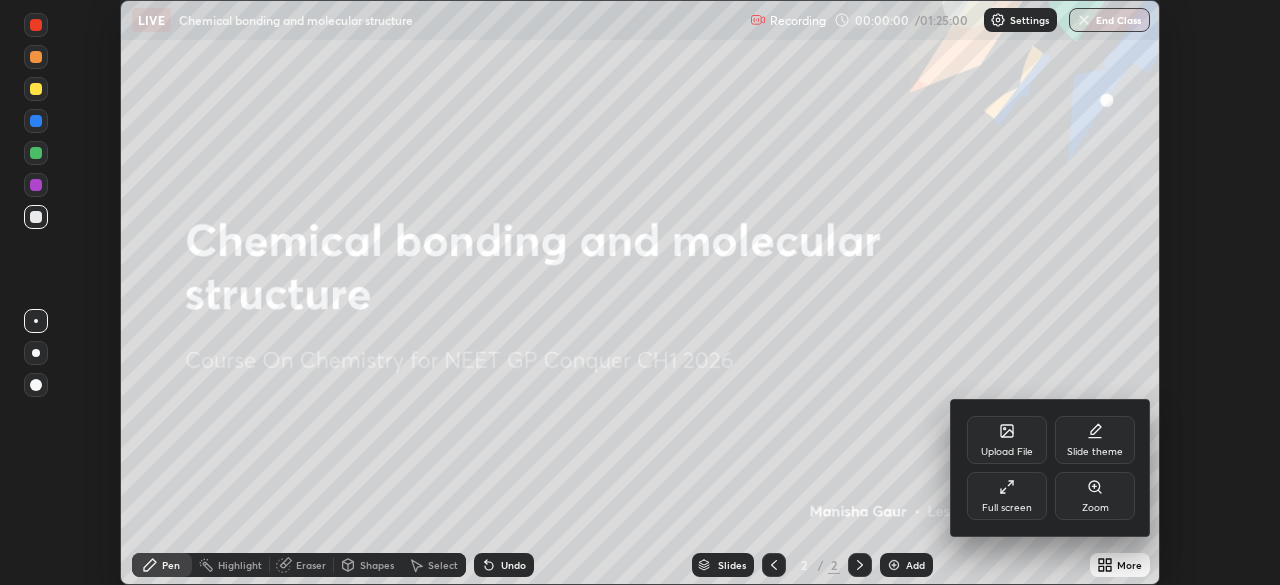 click on "Full screen" at bounding box center [1007, 508] 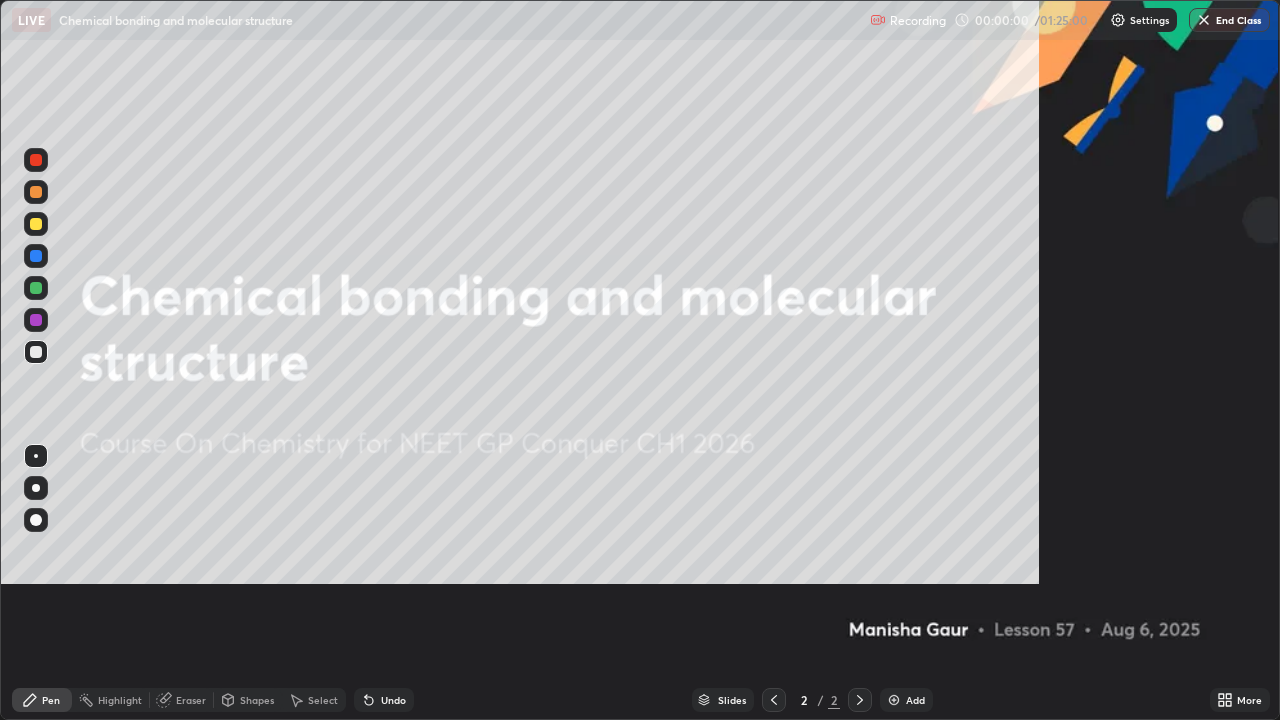 scroll, scrollTop: 99280, scrollLeft: 98720, axis: both 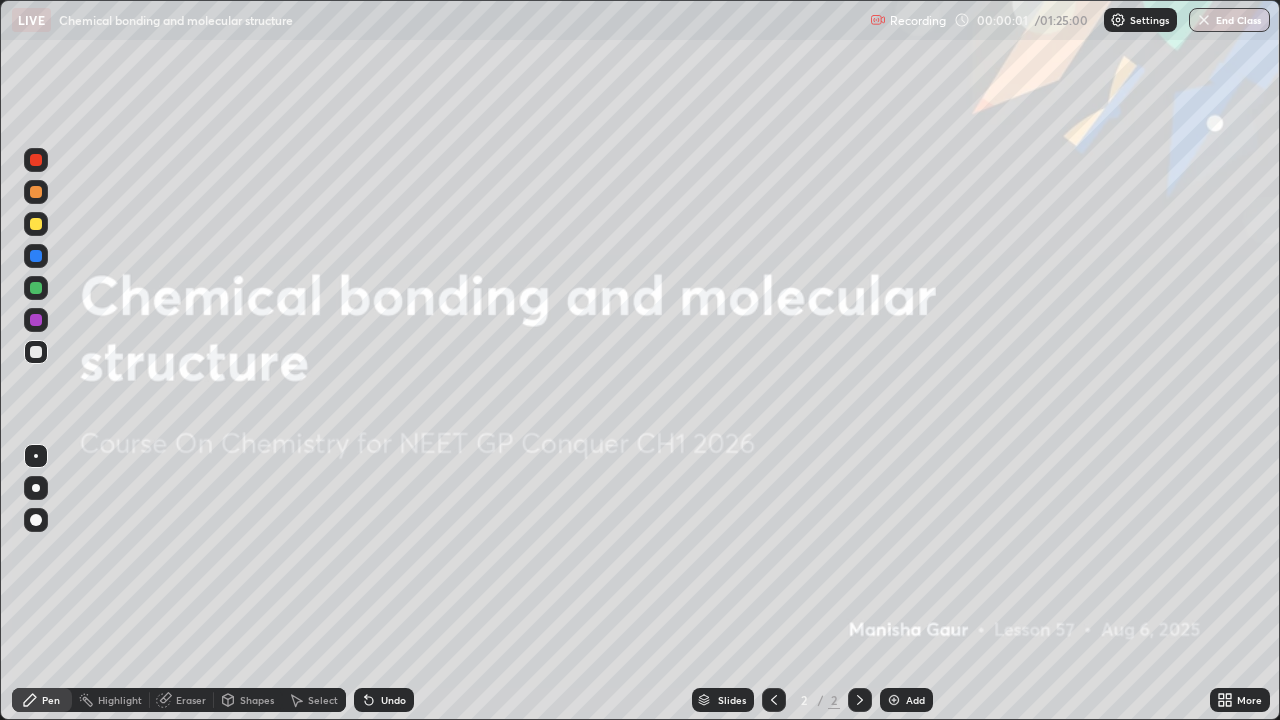 click 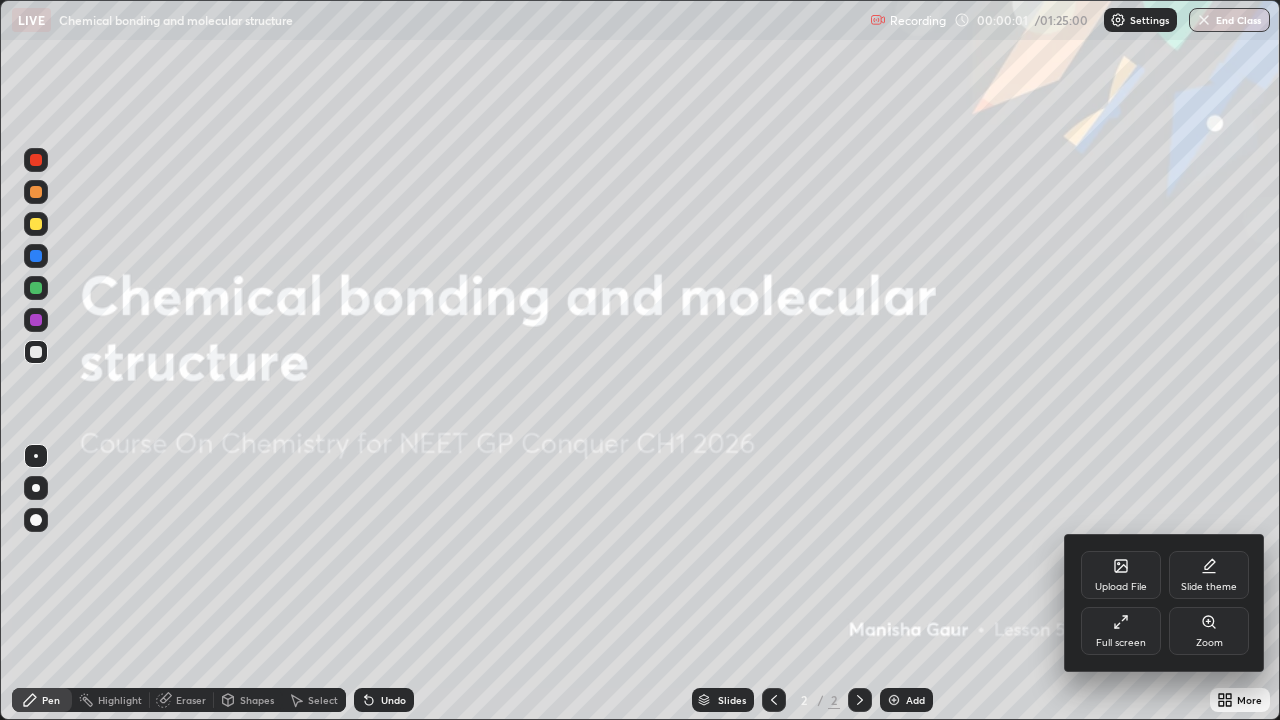 click on "Slide theme" at bounding box center [1209, 587] 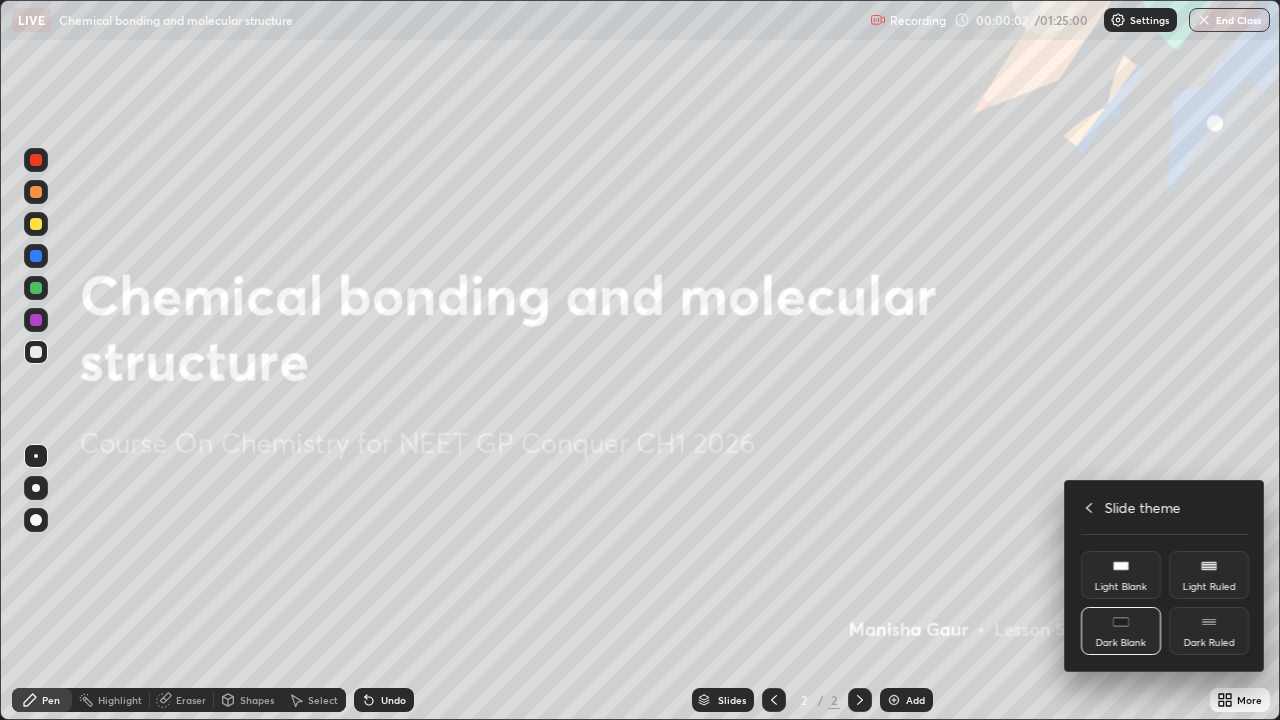 click on "Dark Ruled" at bounding box center (1209, 631) 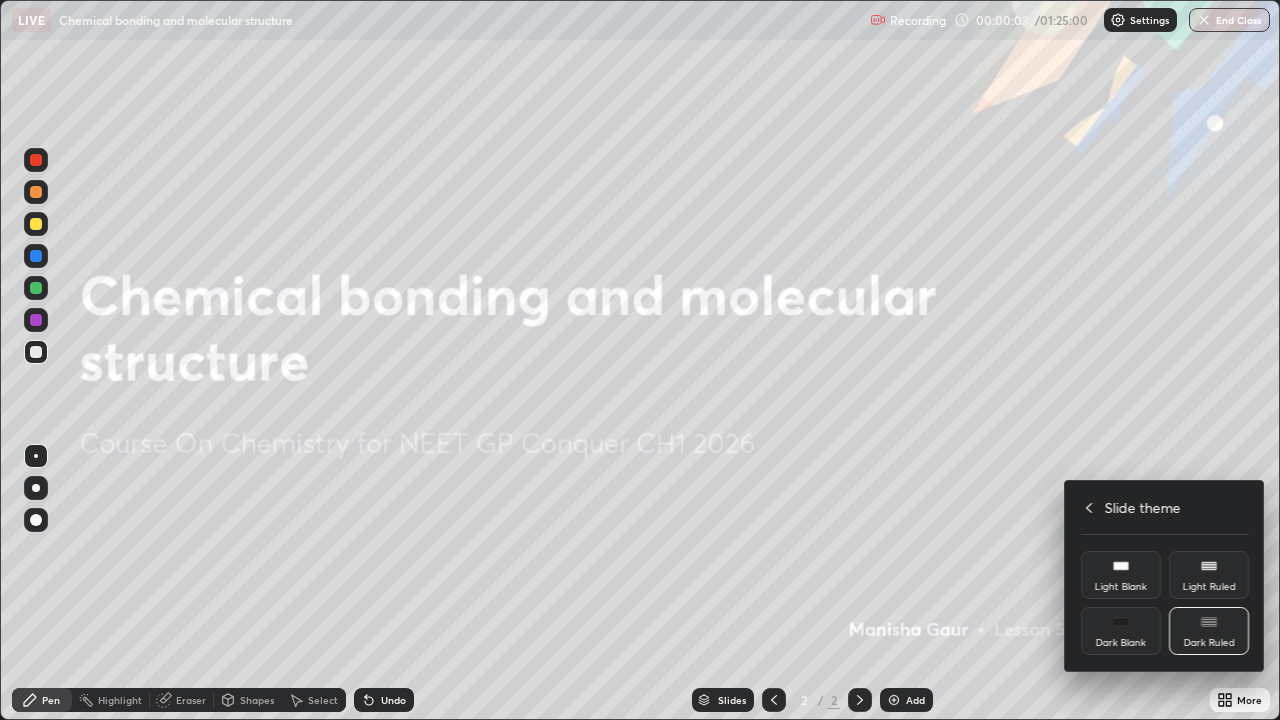 click at bounding box center [640, 360] 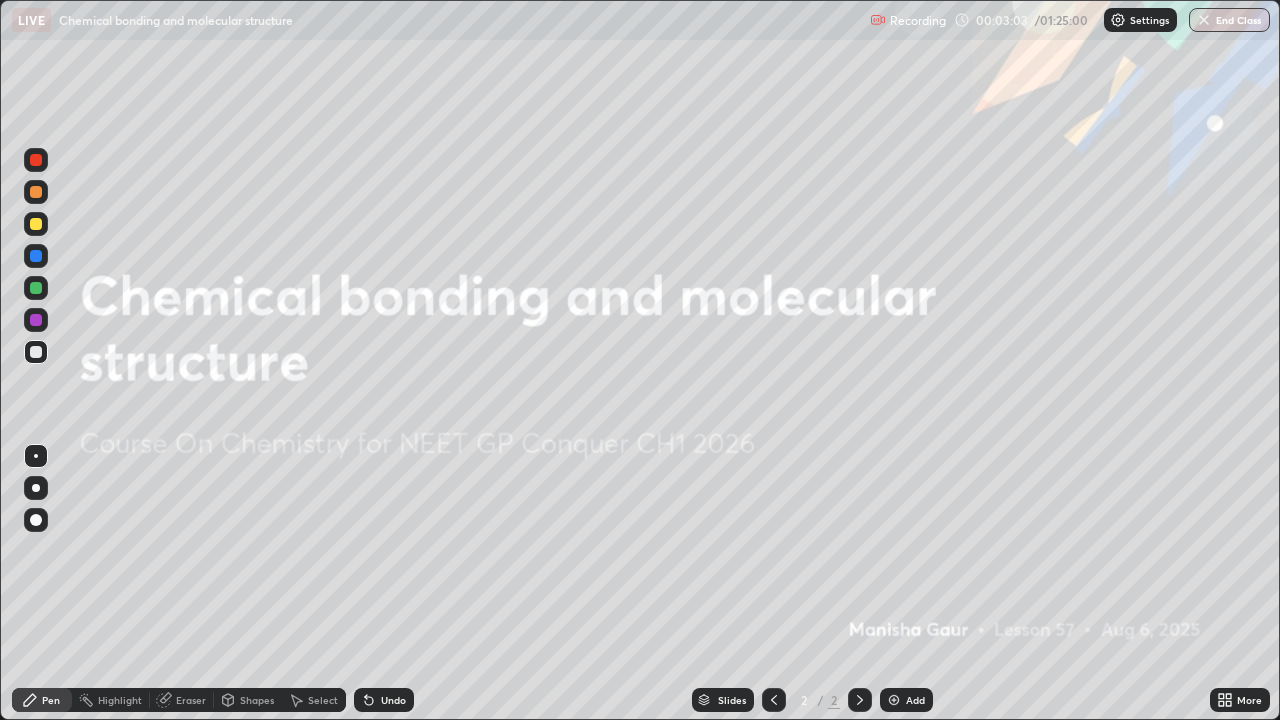 click on "Add" at bounding box center [915, 700] 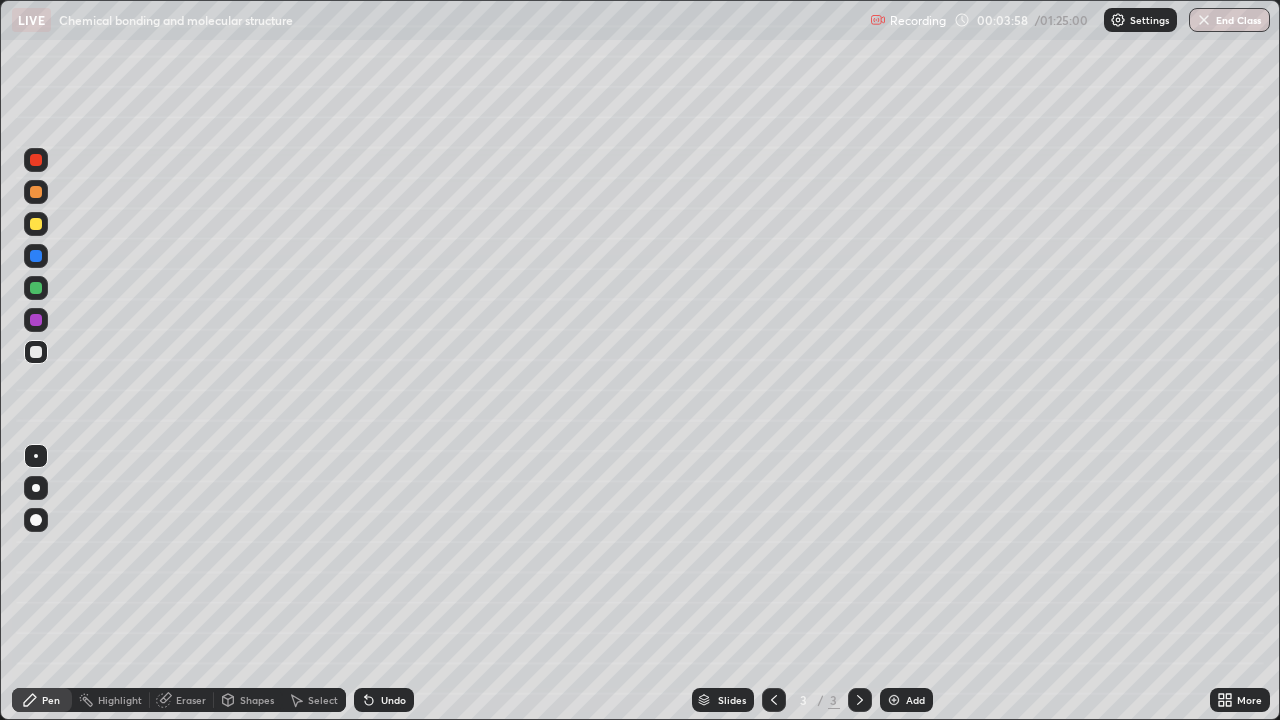 click at bounding box center (36, 224) 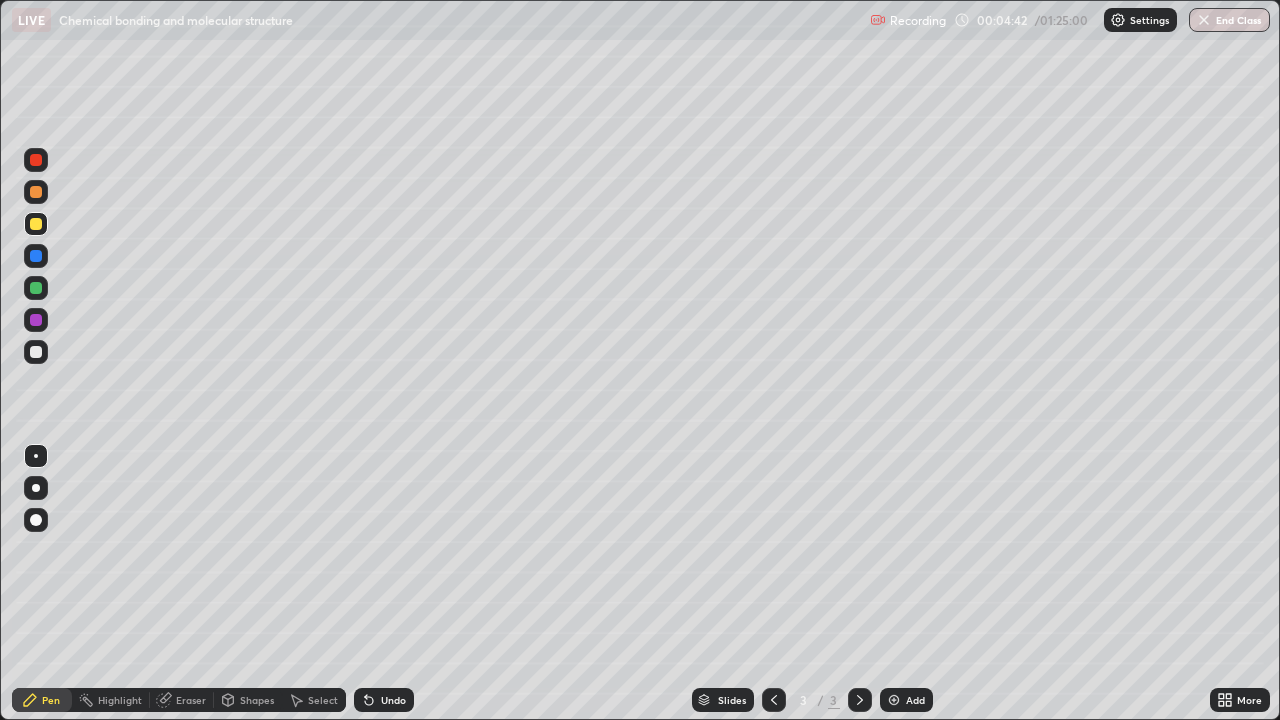 click on "Eraser" at bounding box center (191, 700) 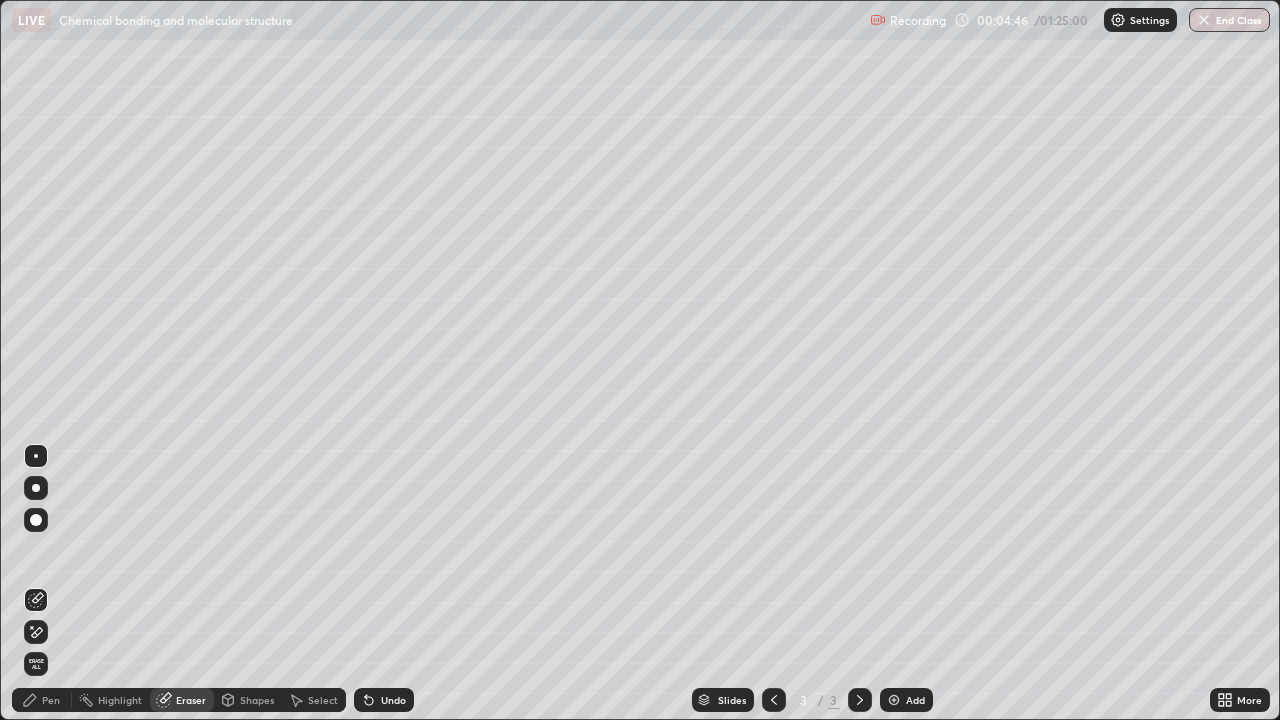 click on "Pen" at bounding box center [42, 700] 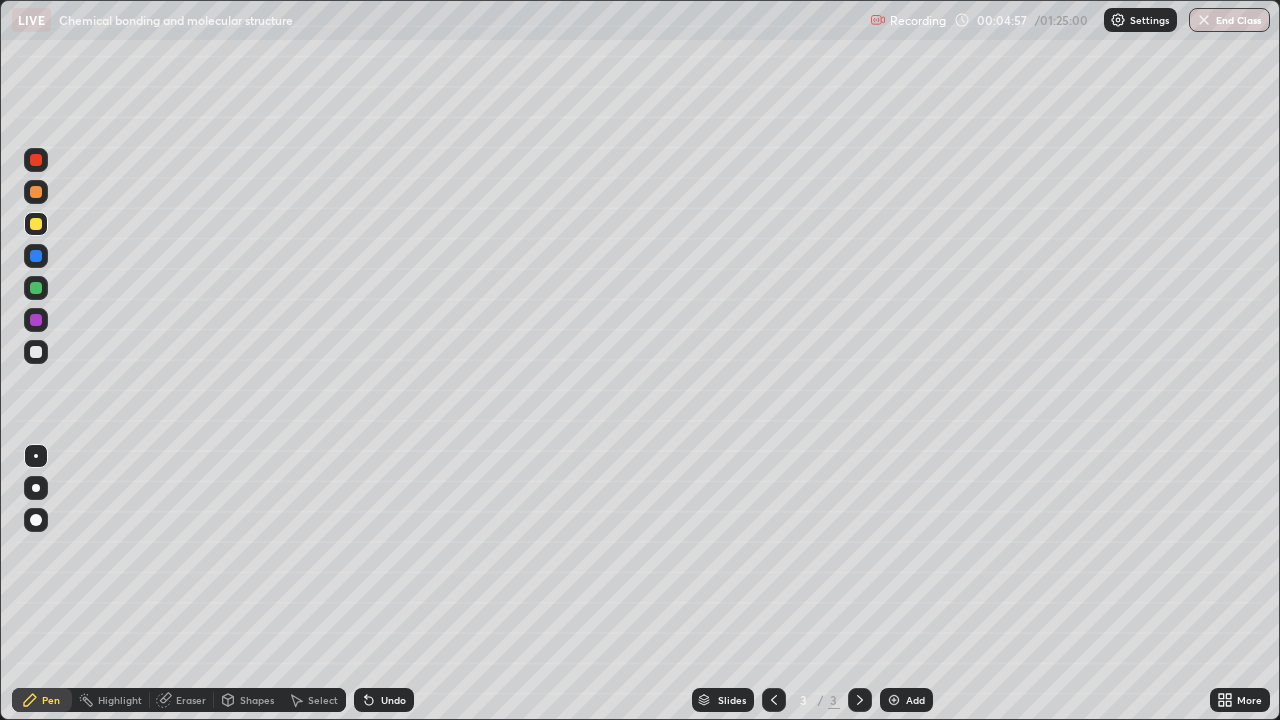 click at bounding box center [36, 352] 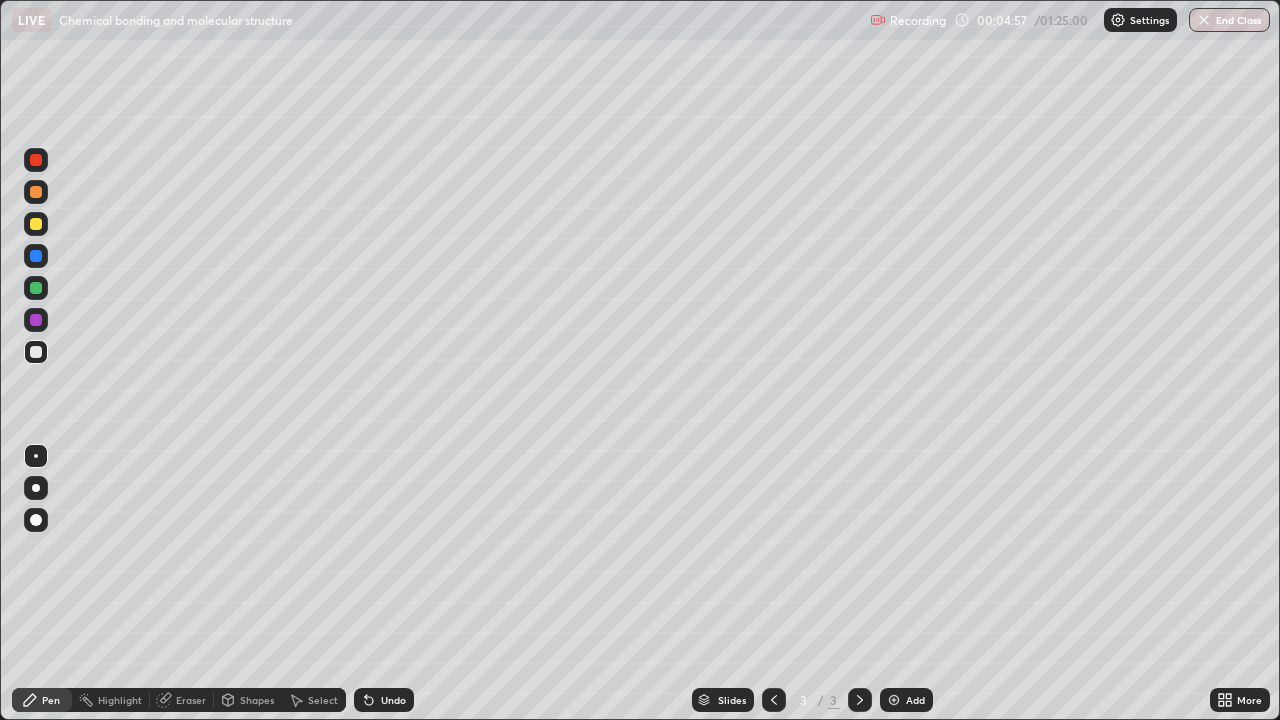 click at bounding box center [36, 352] 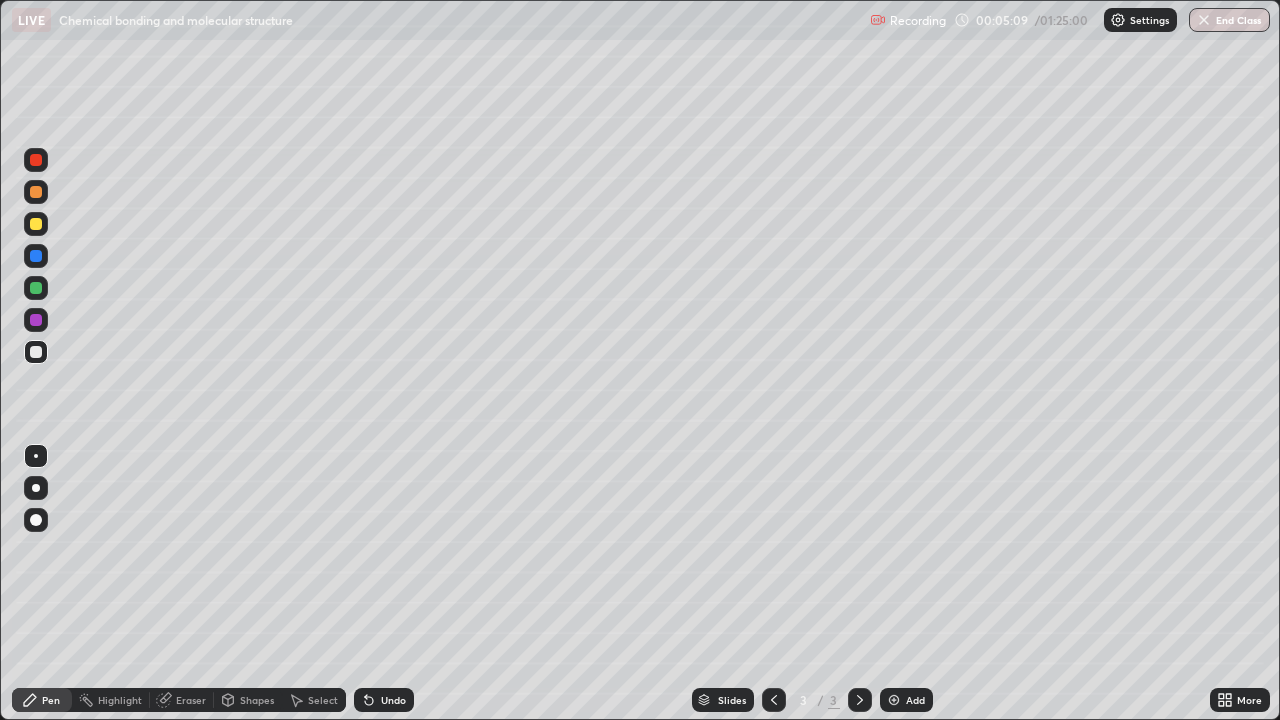 click at bounding box center (36, 288) 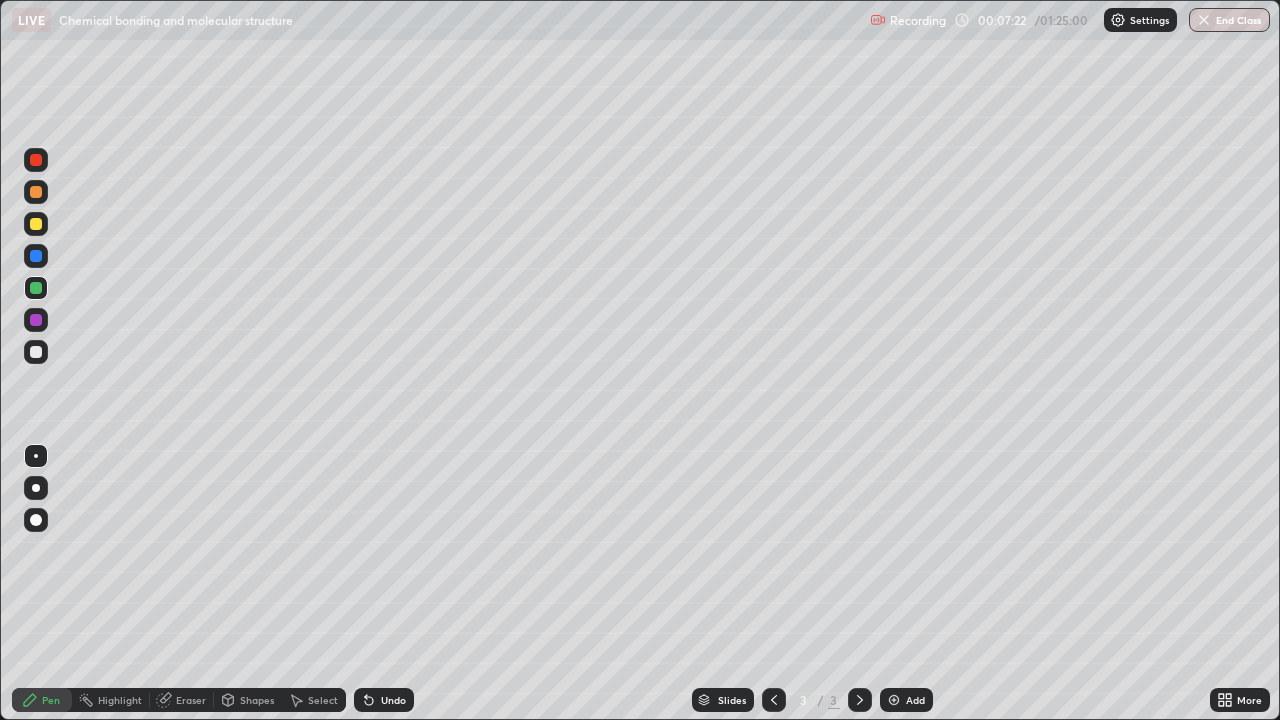 click at bounding box center (36, 224) 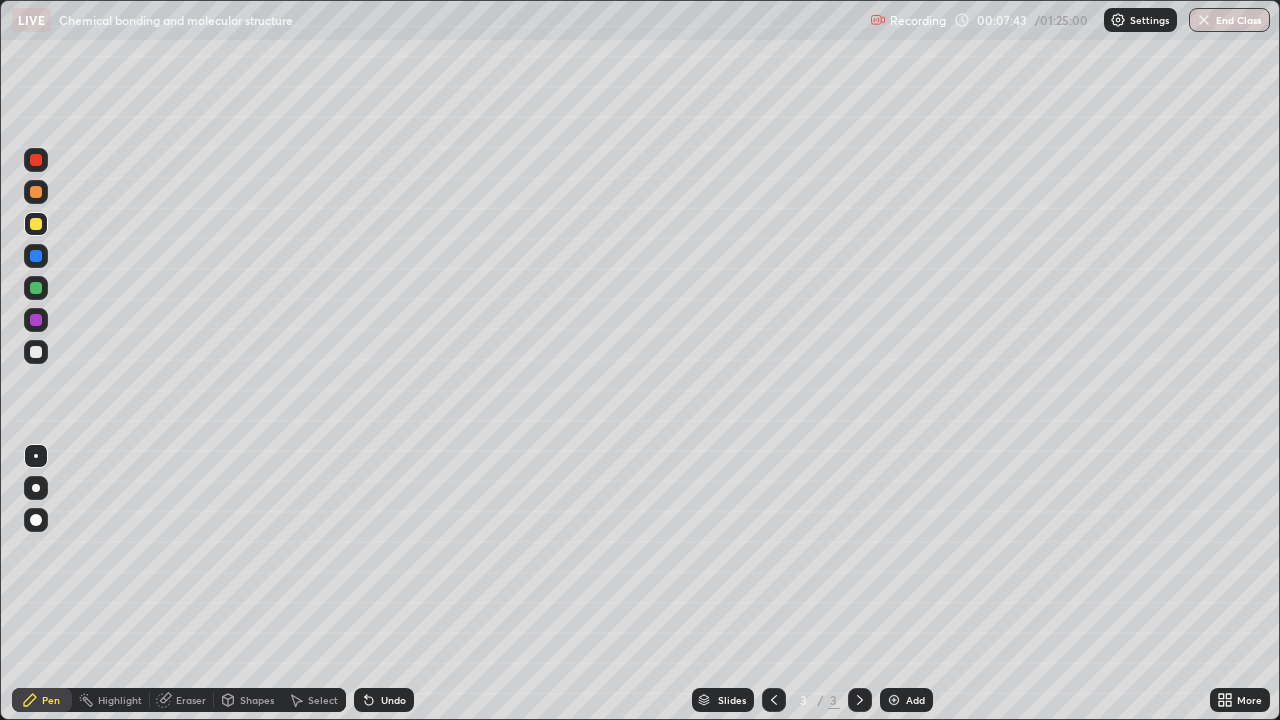 click at bounding box center [36, 288] 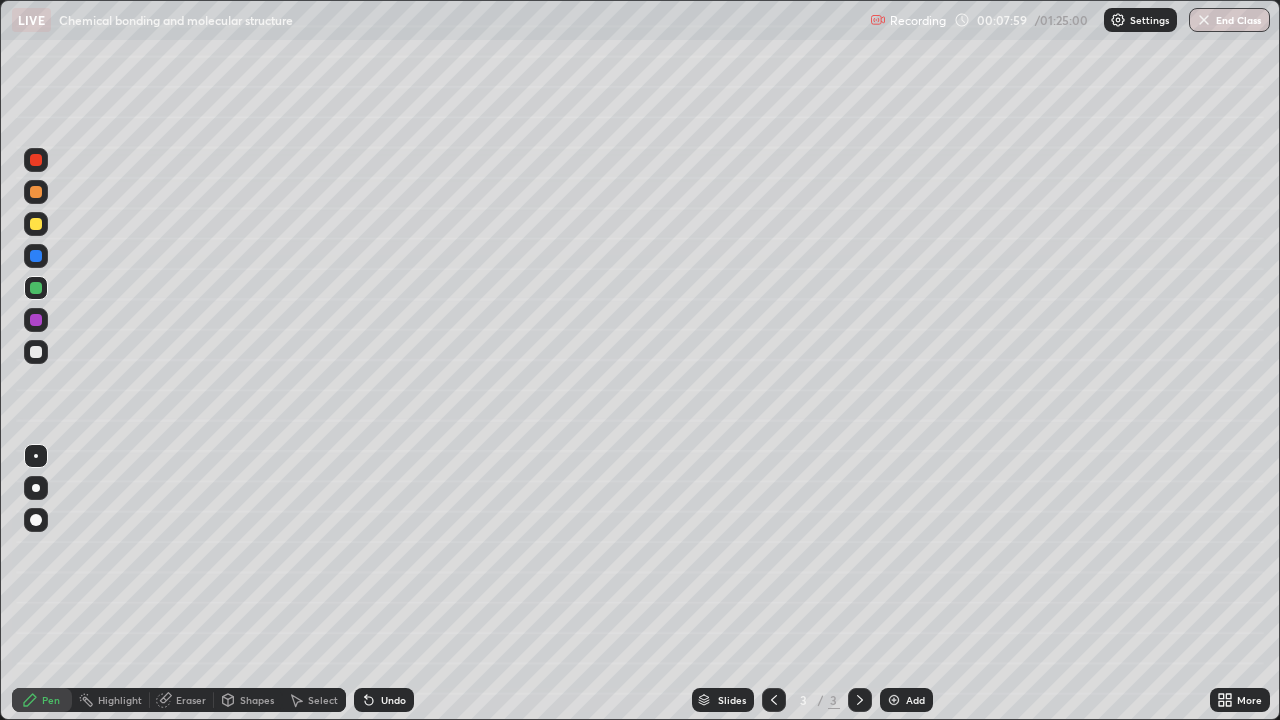 click at bounding box center (36, 288) 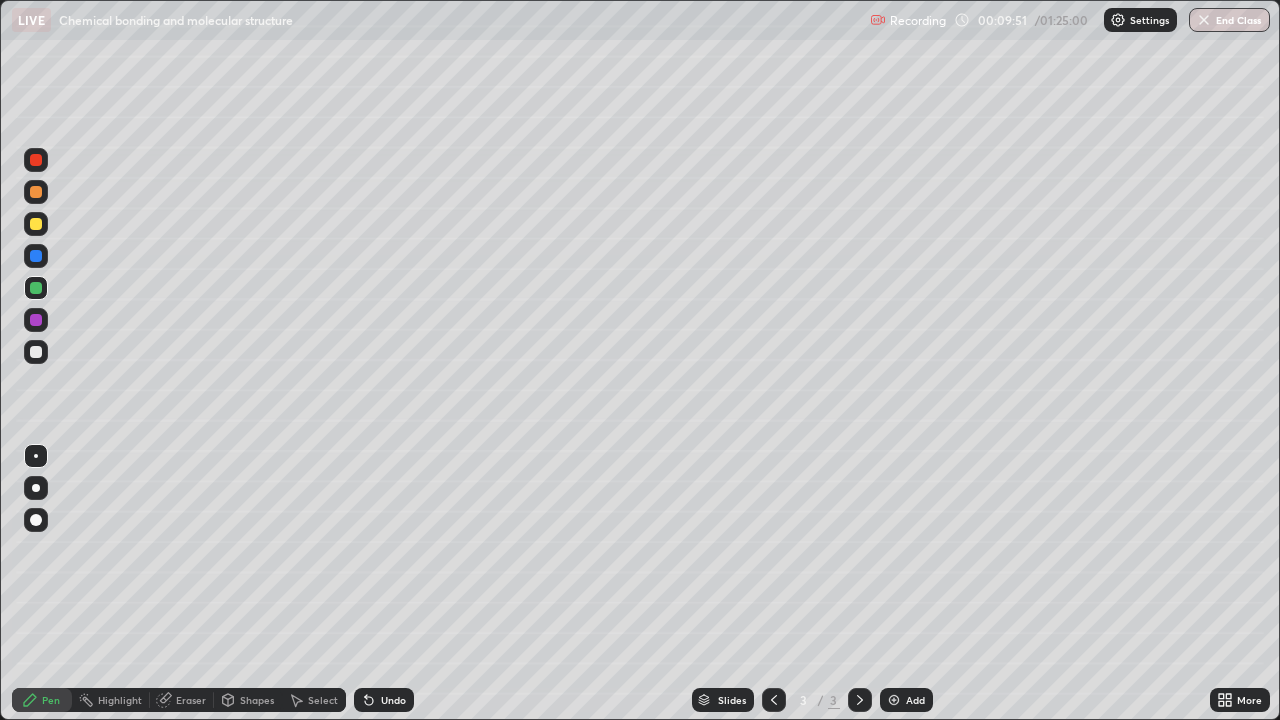 click on "Shapes" at bounding box center [248, 700] 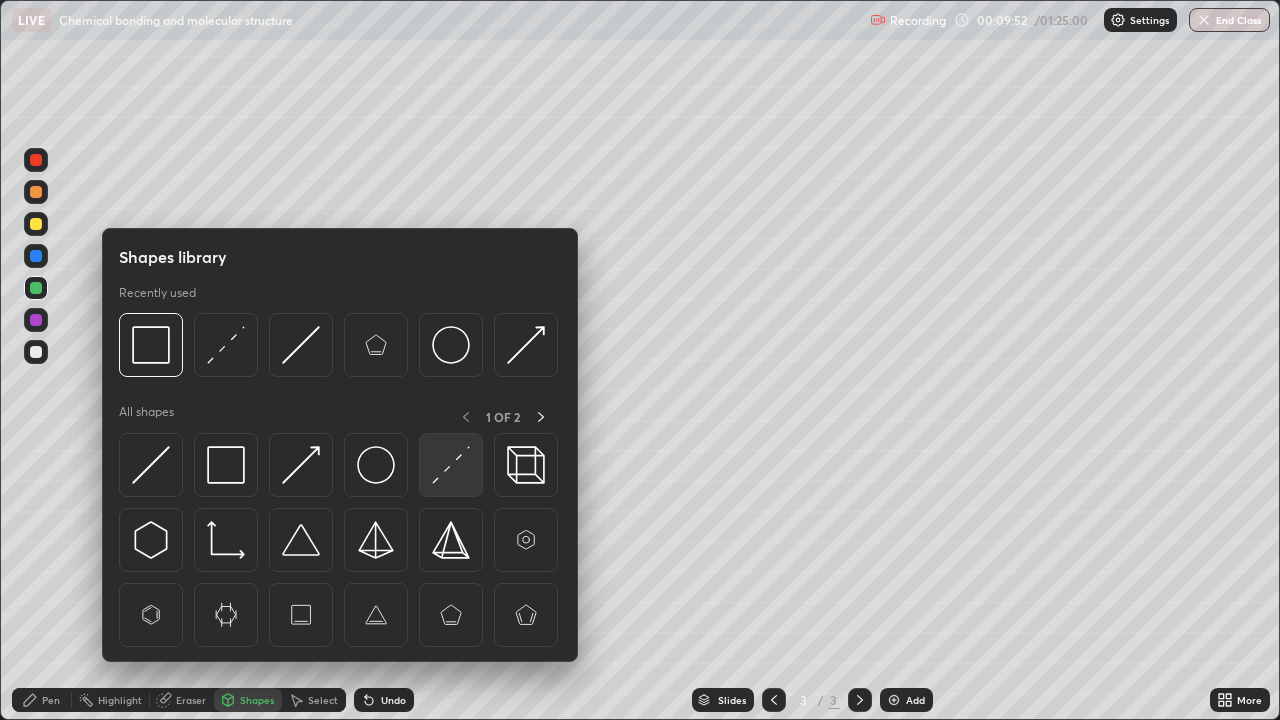click at bounding box center (451, 465) 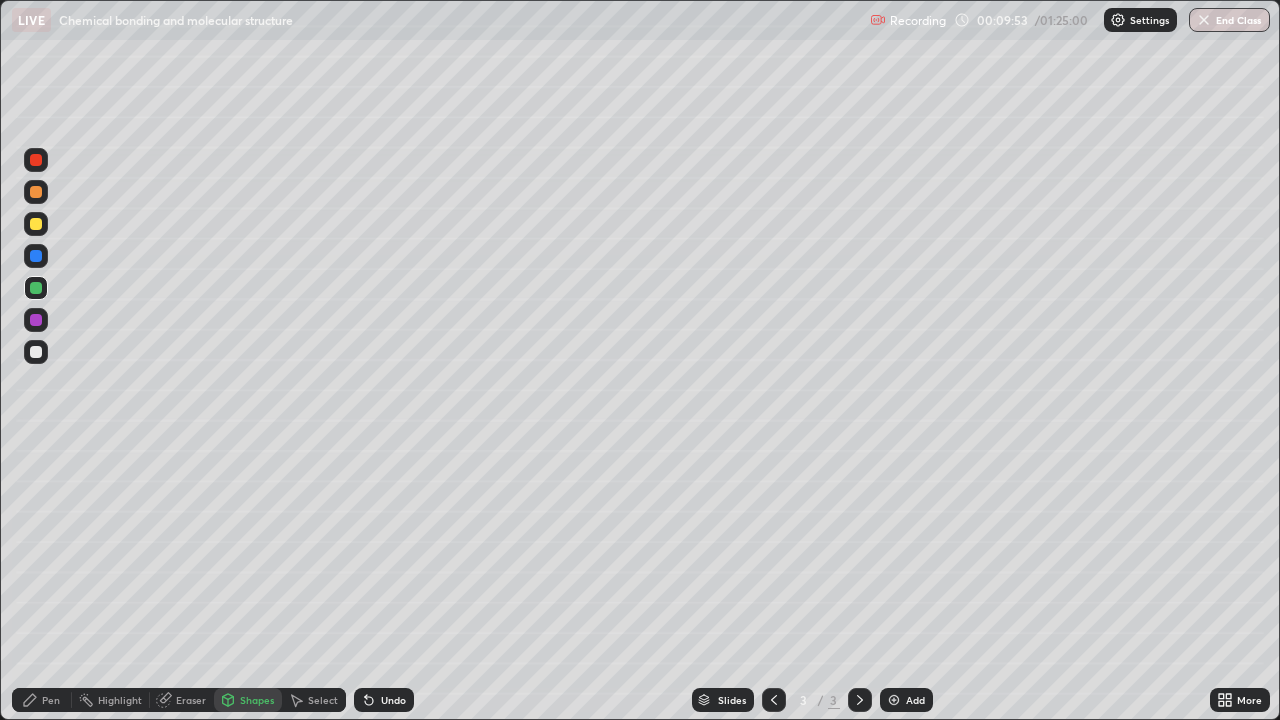 click at bounding box center [36, 320] 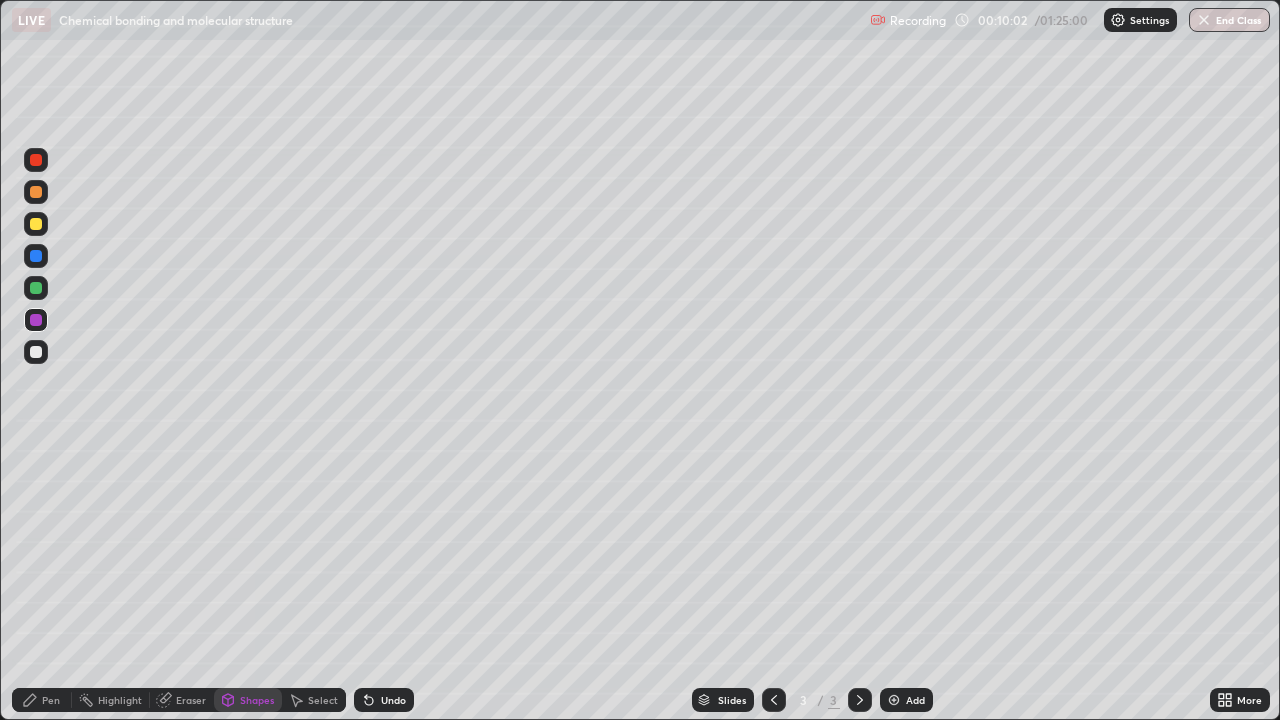 click on "Eraser" at bounding box center (191, 700) 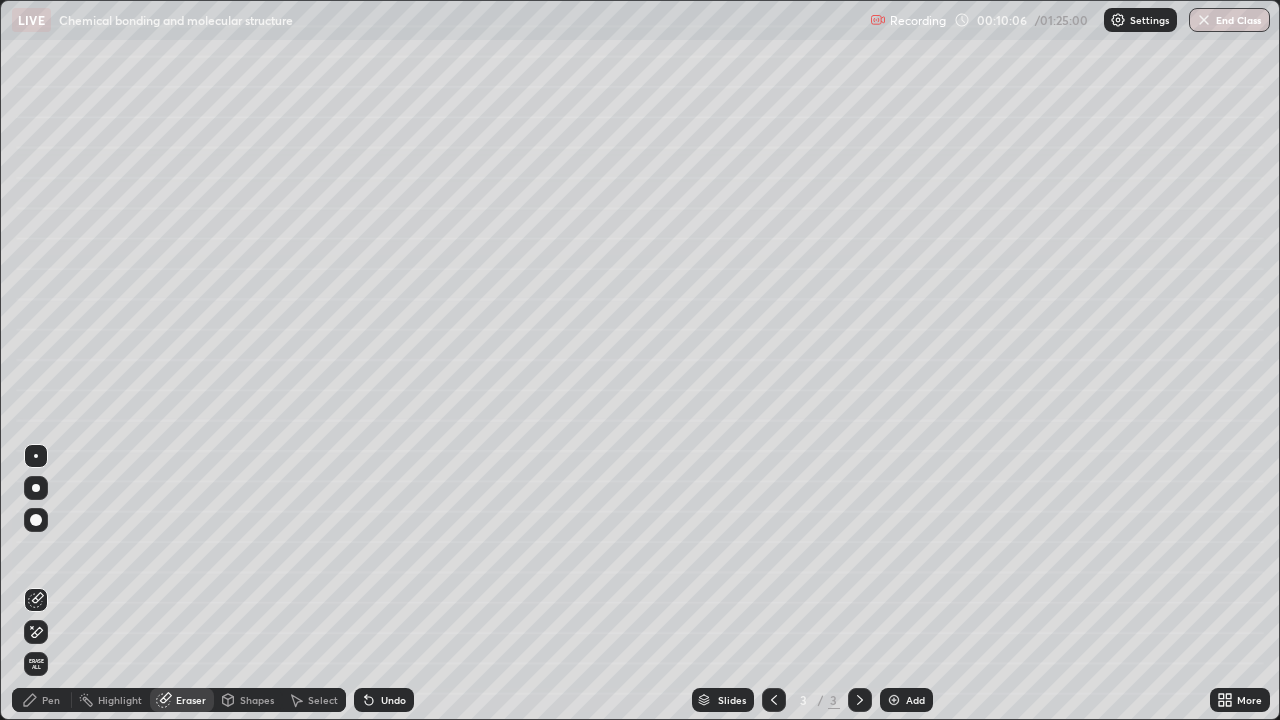 click on "Pen" at bounding box center (51, 700) 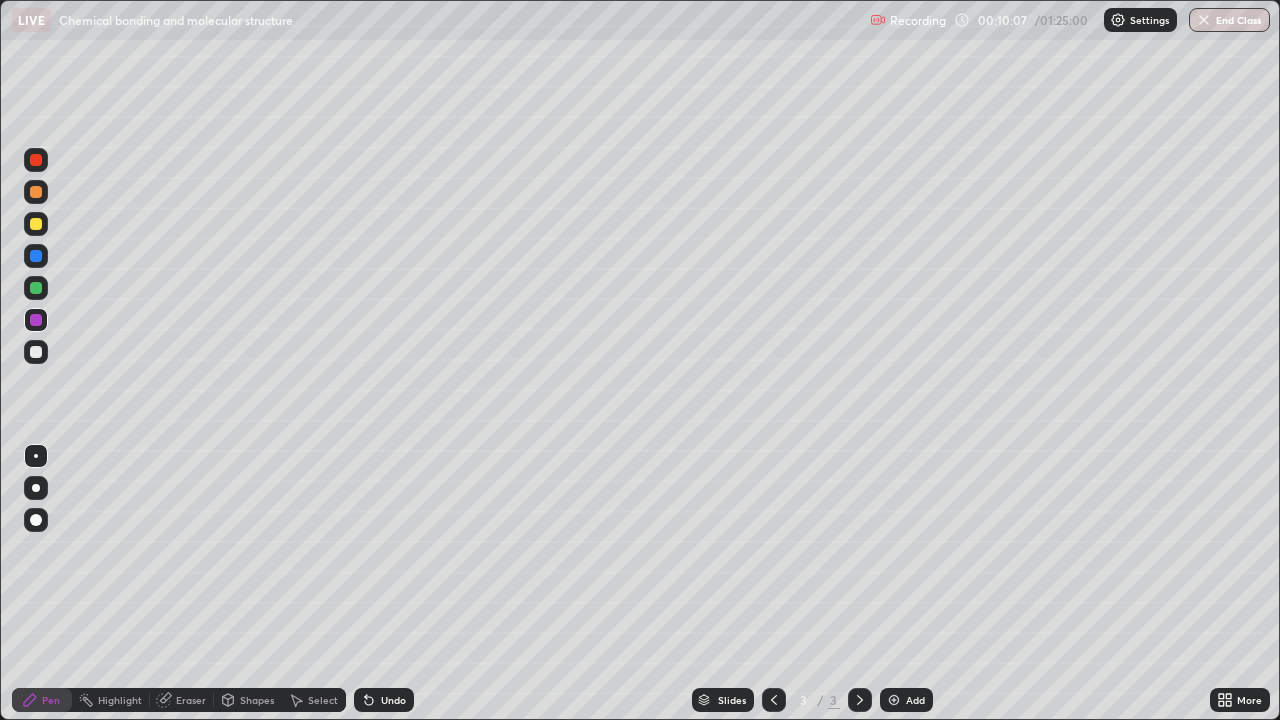 click at bounding box center [36, 224] 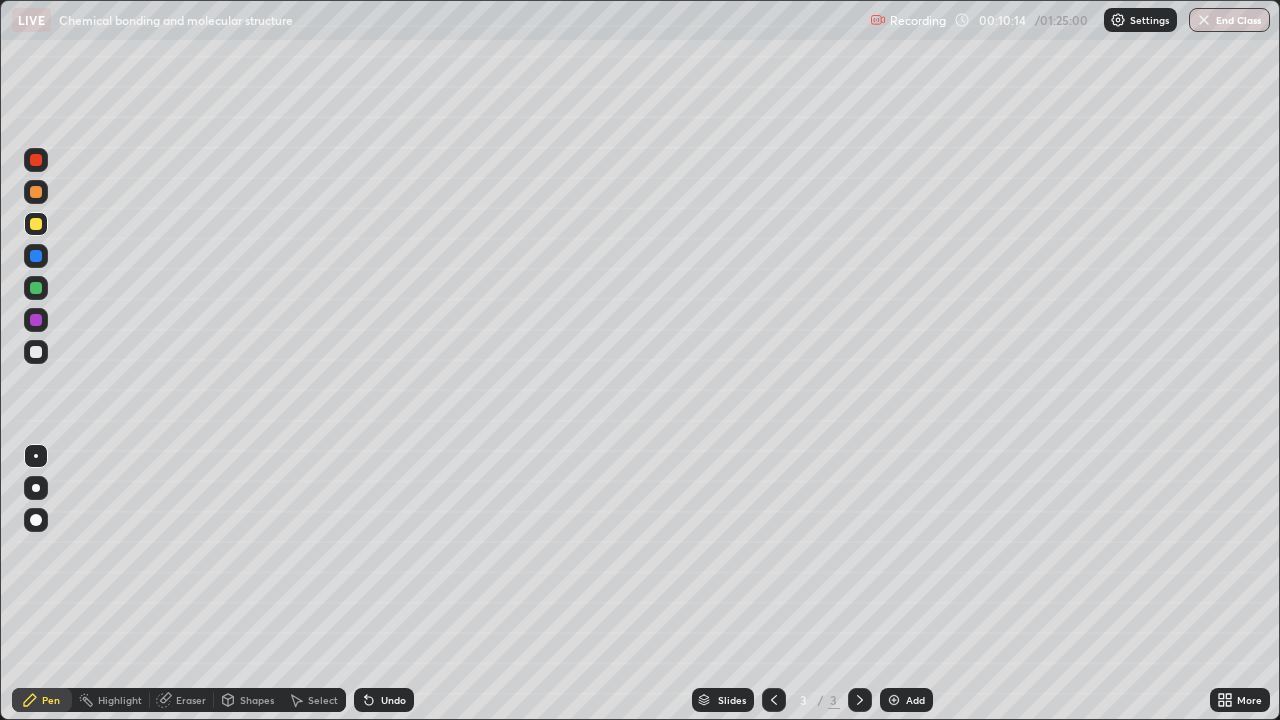 click on "Shapes" at bounding box center [257, 700] 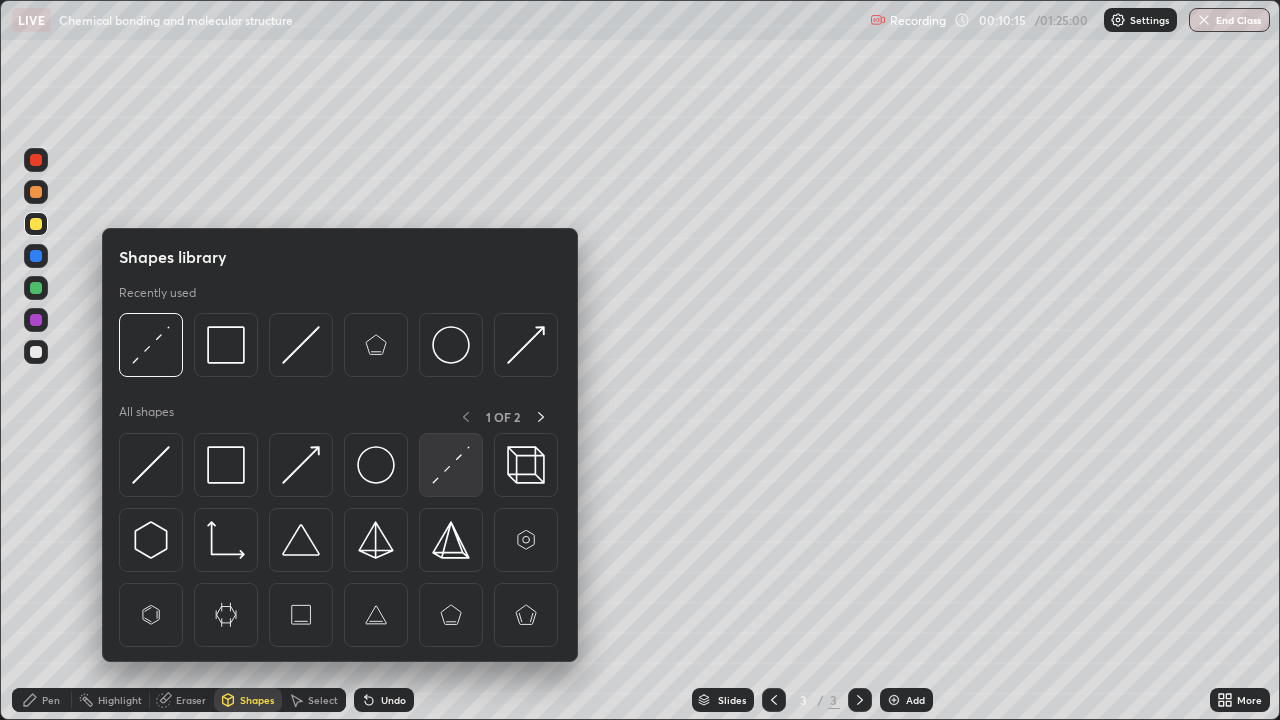 click at bounding box center (451, 465) 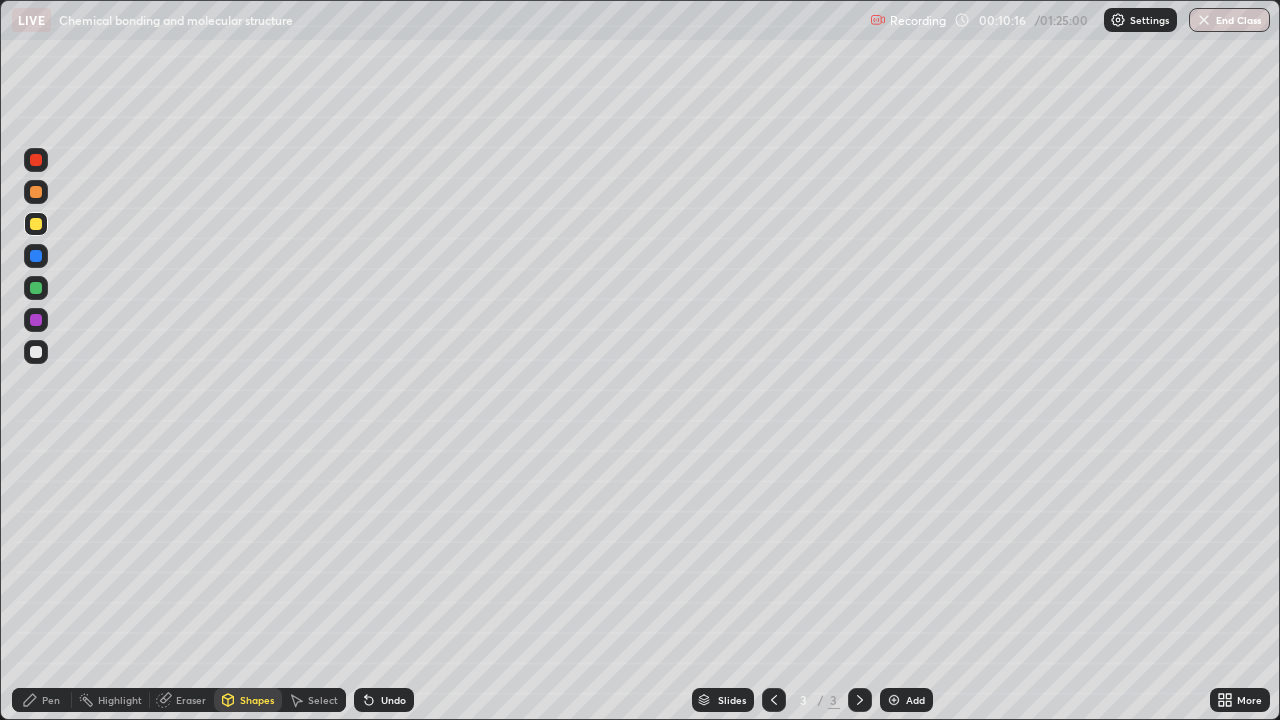 click at bounding box center [36, 320] 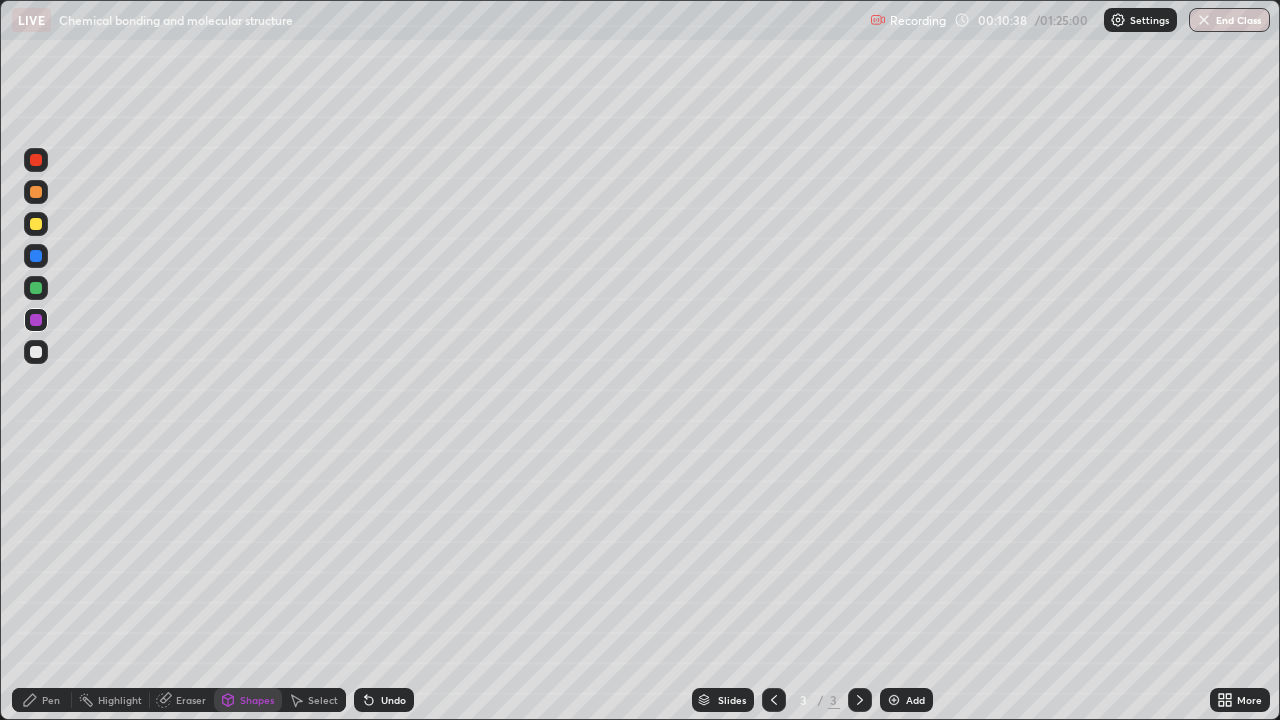 click on "Undo" at bounding box center (384, 700) 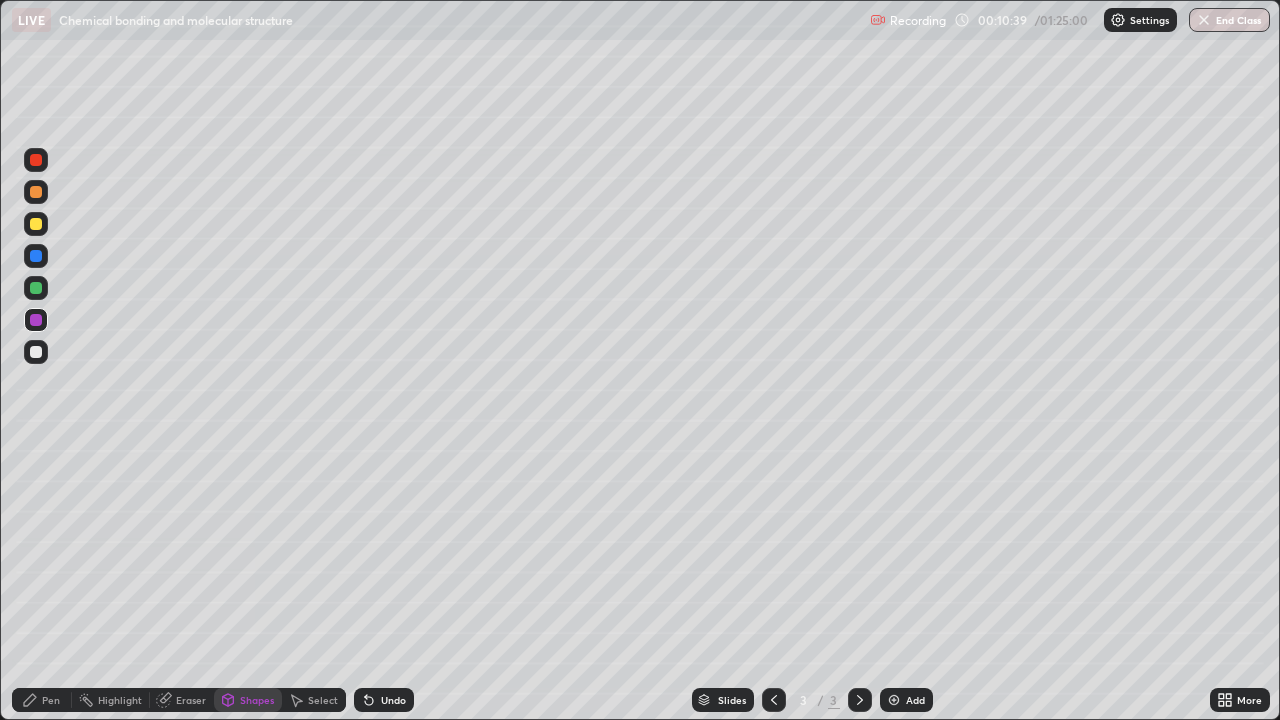 click on "Undo" at bounding box center (384, 700) 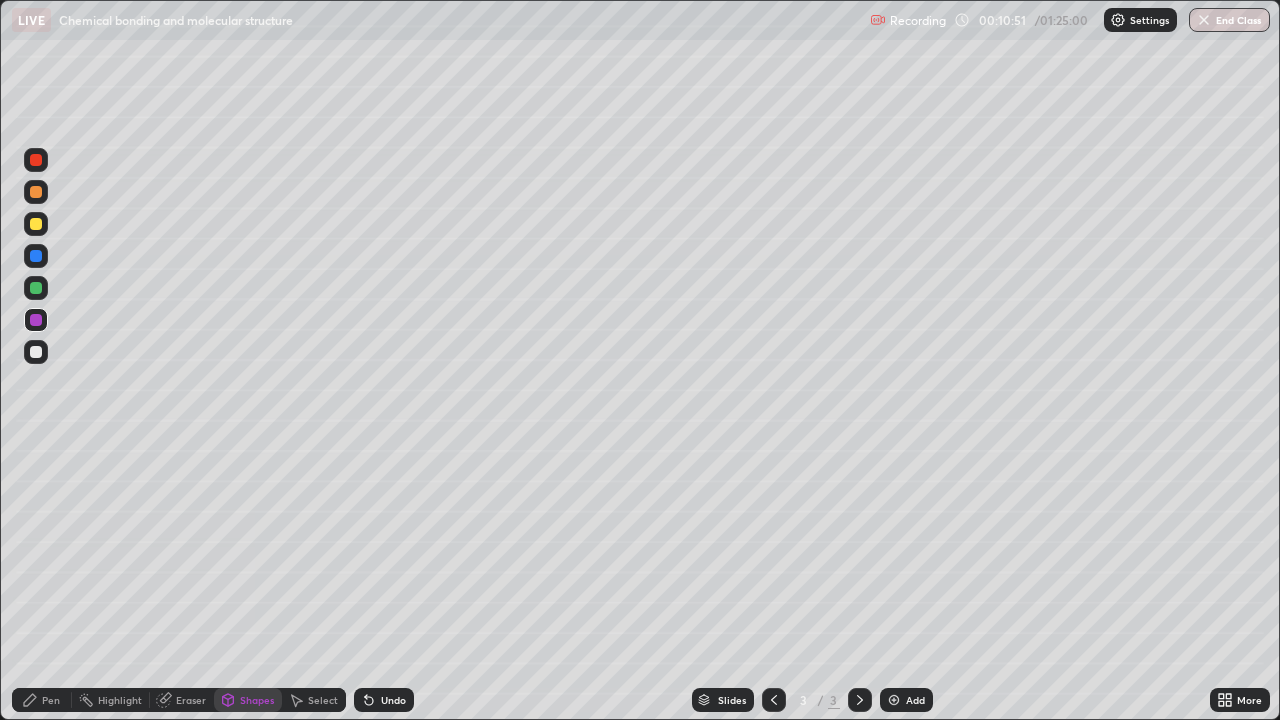 click on "Pen" at bounding box center [51, 700] 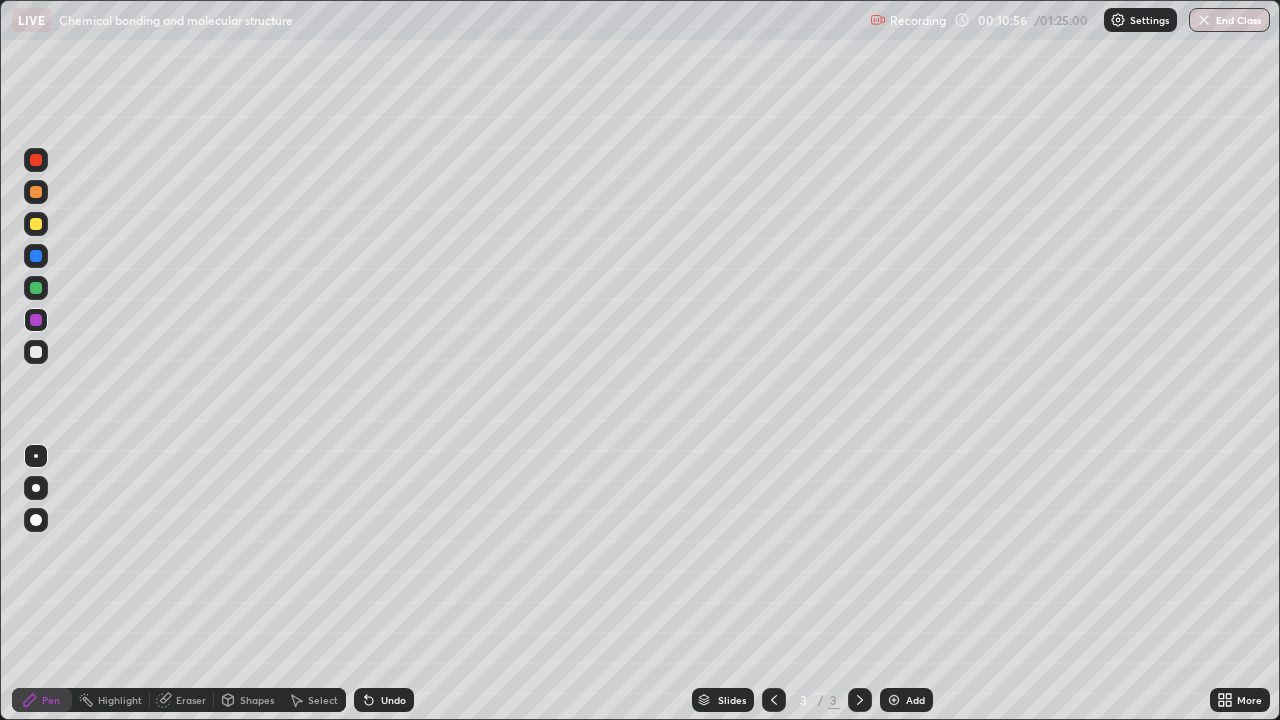 click on "Shapes" at bounding box center [248, 700] 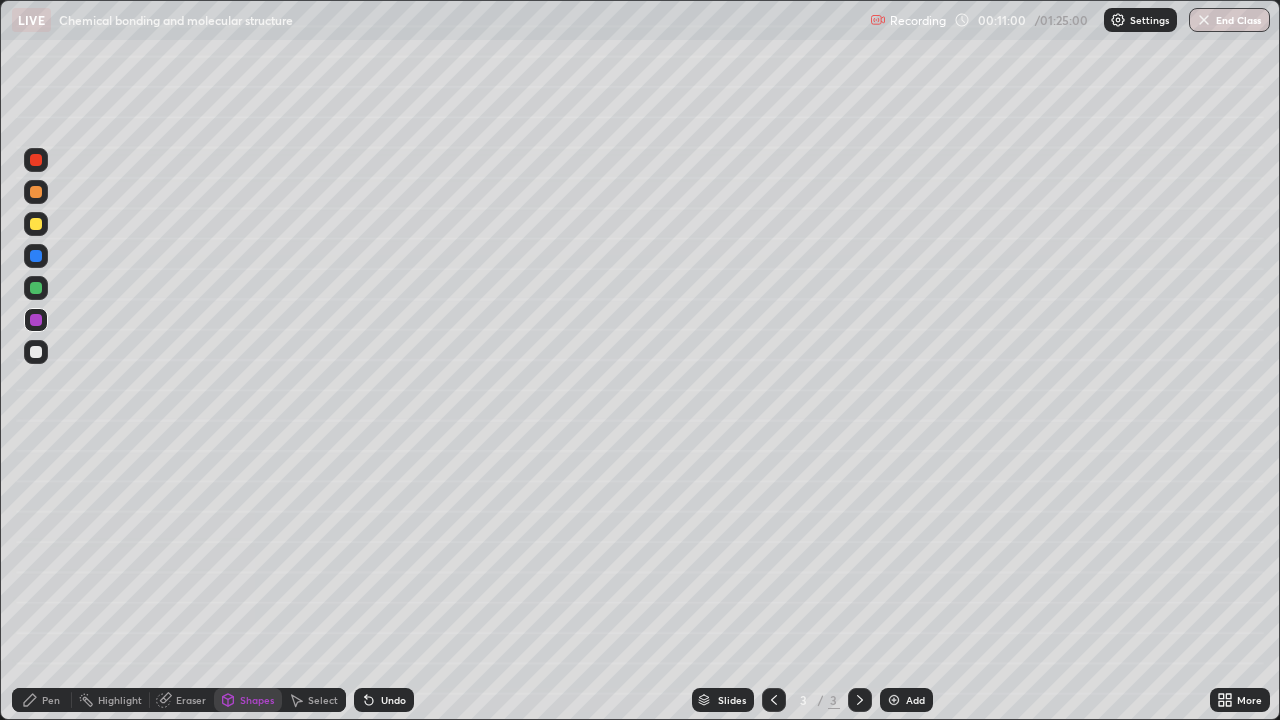 click 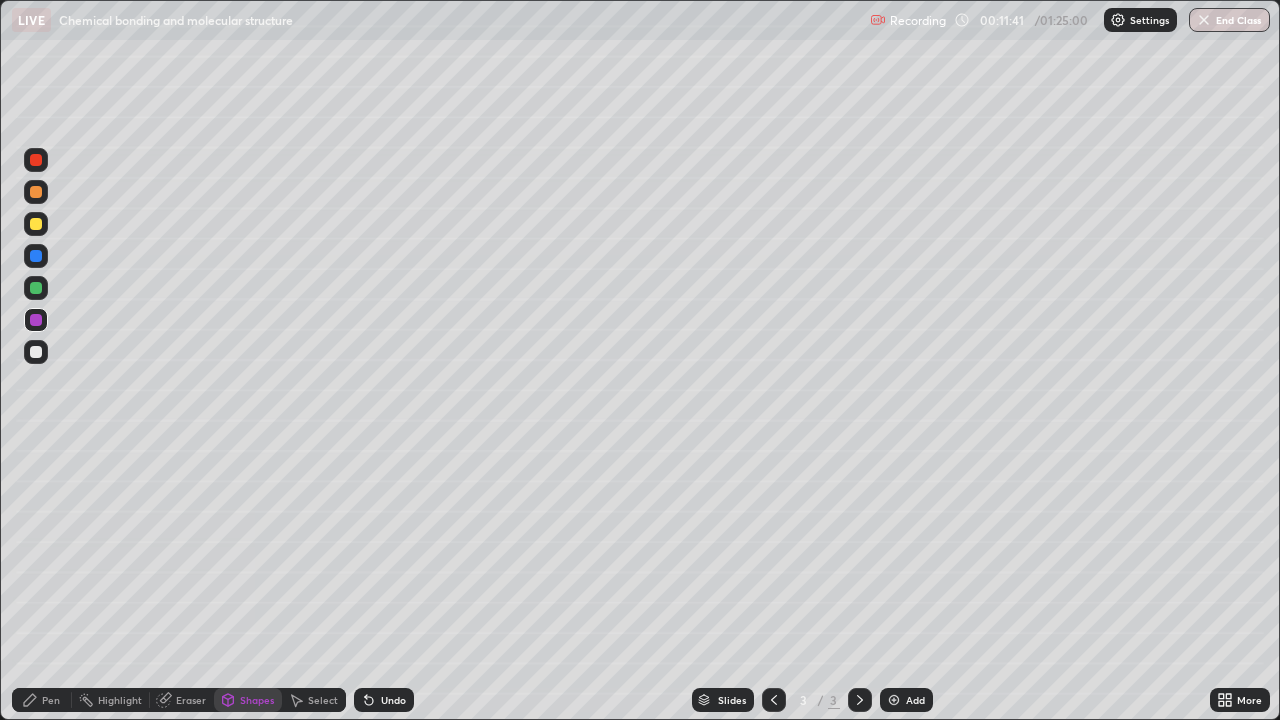 click at bounding box center (894, 700) 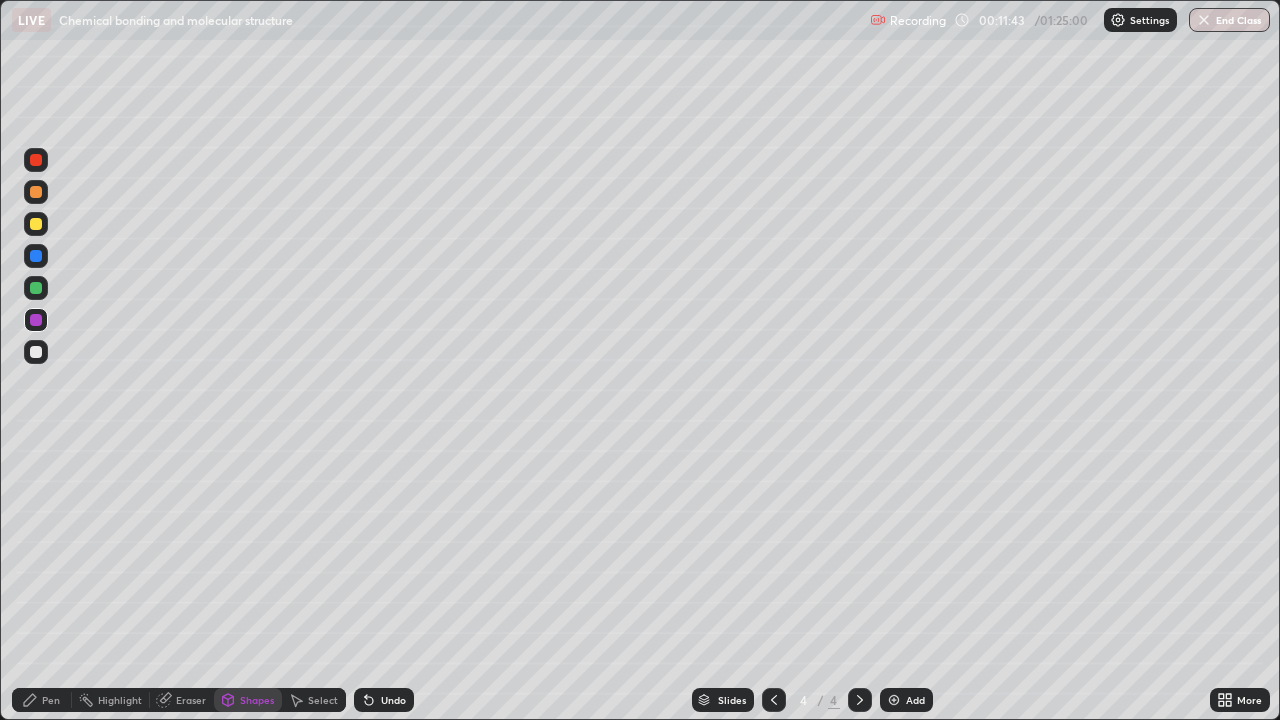 click on "Pen" at bounding box center (51, 700) 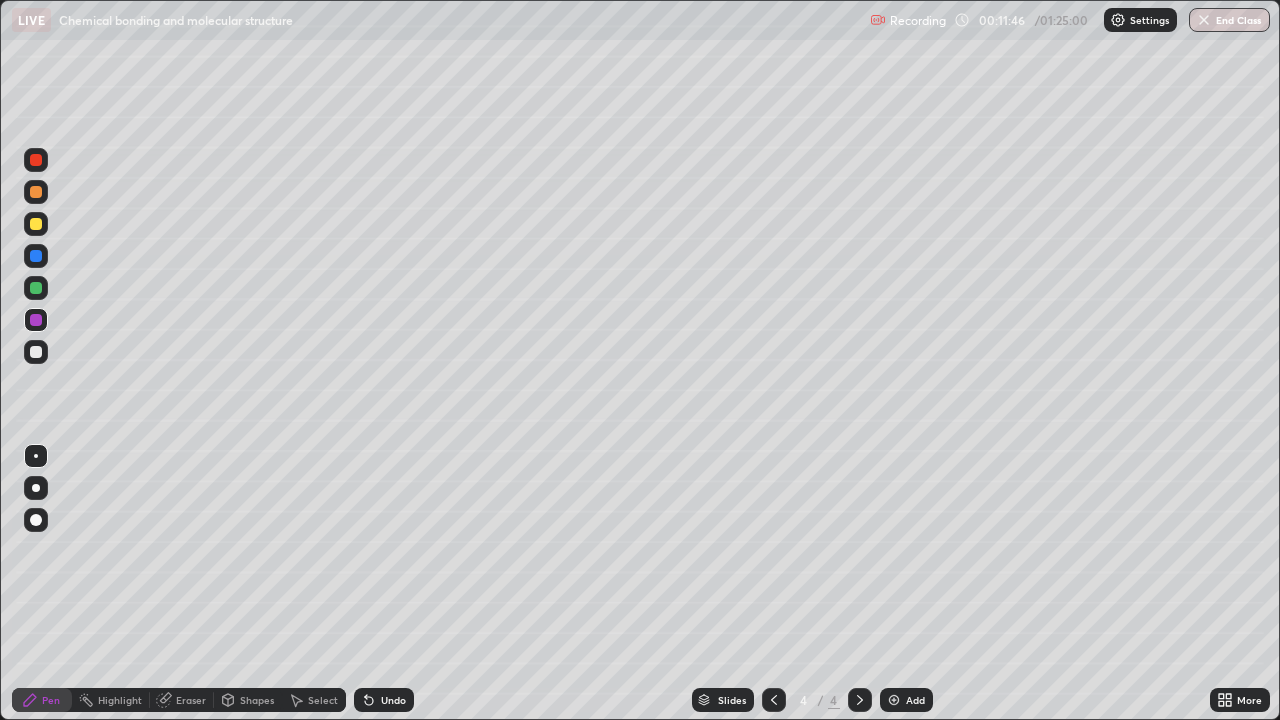 click at bounding box center (36, 288) 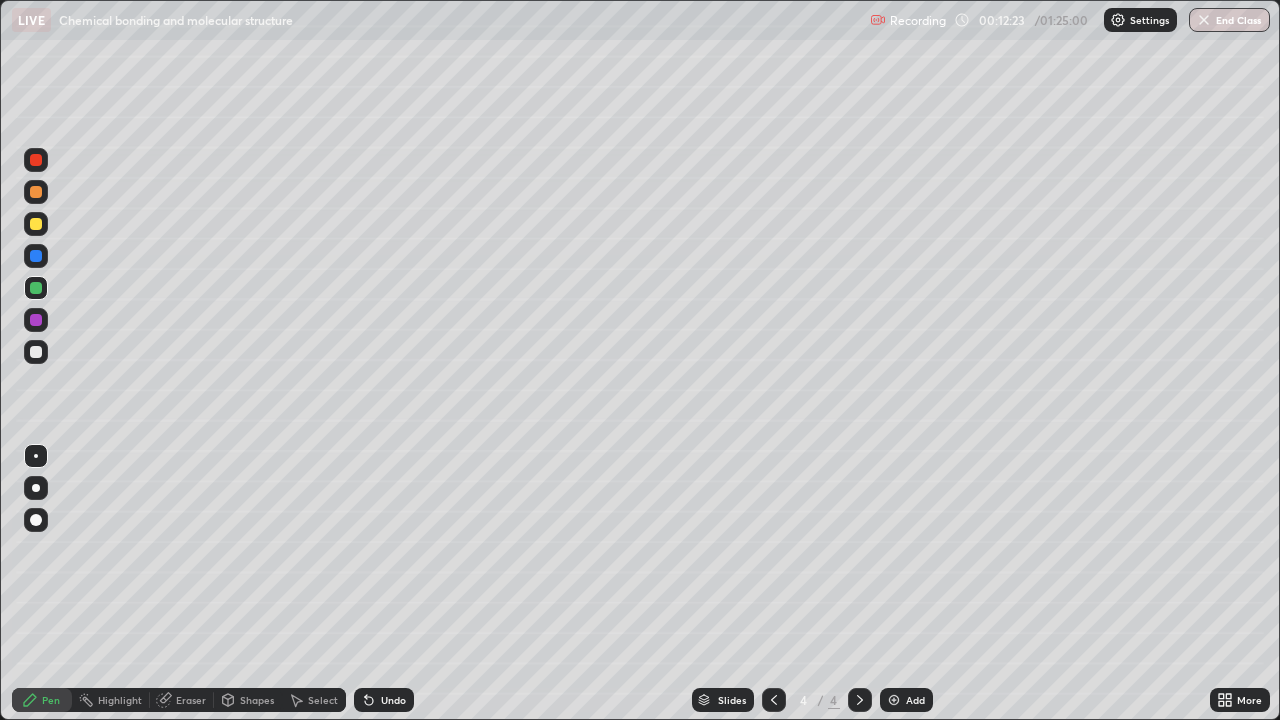 click at bounding box center (36, 320) 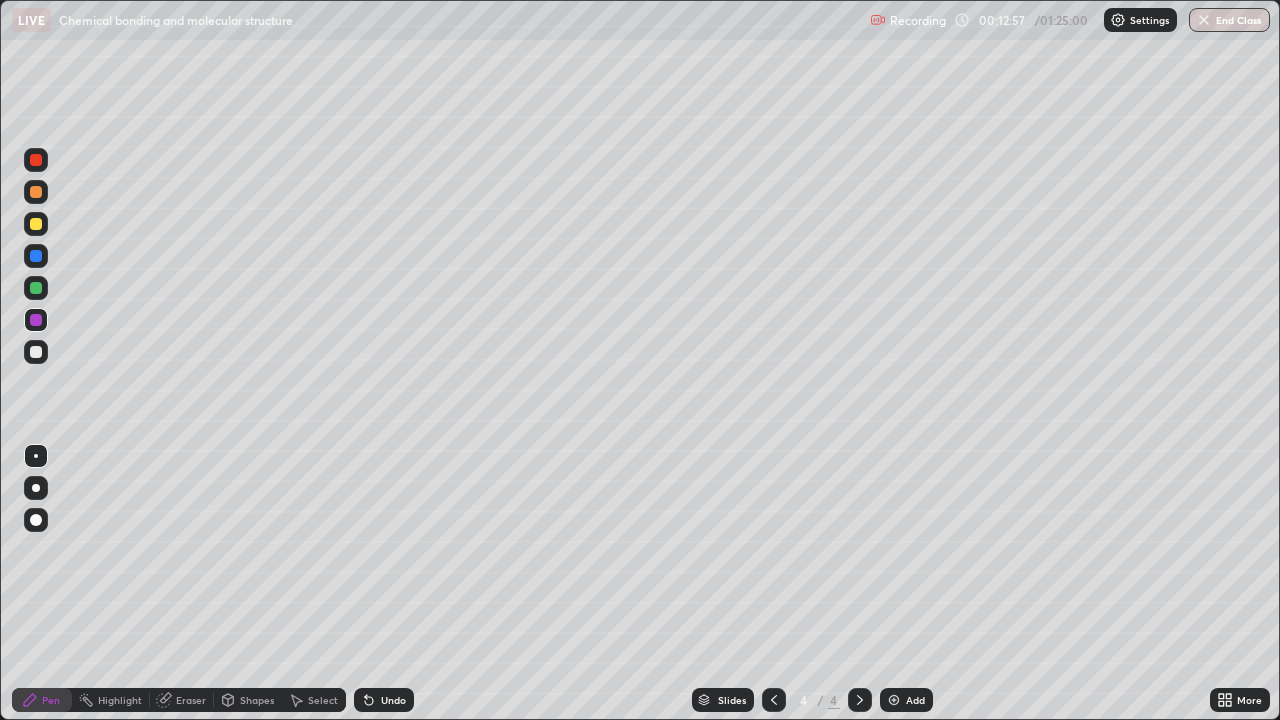 click on "Undo" at bounding box center [393, 700] 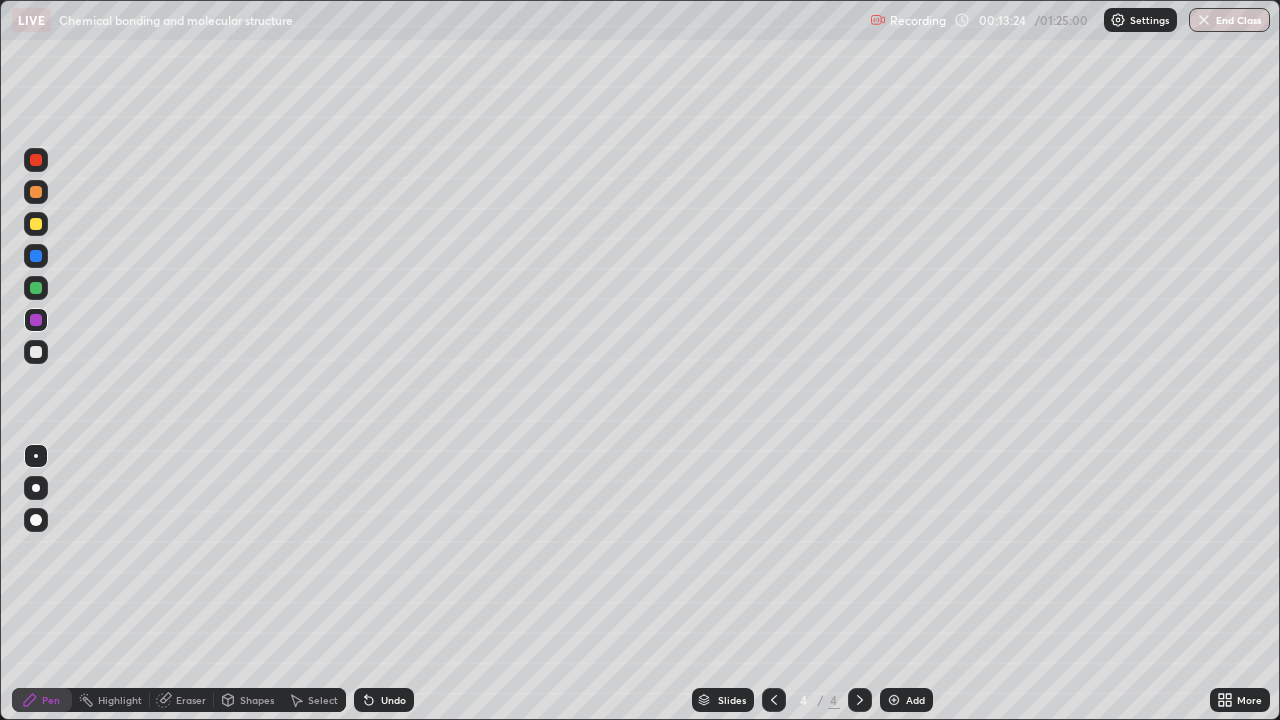 click at bounding box center (36, 352) 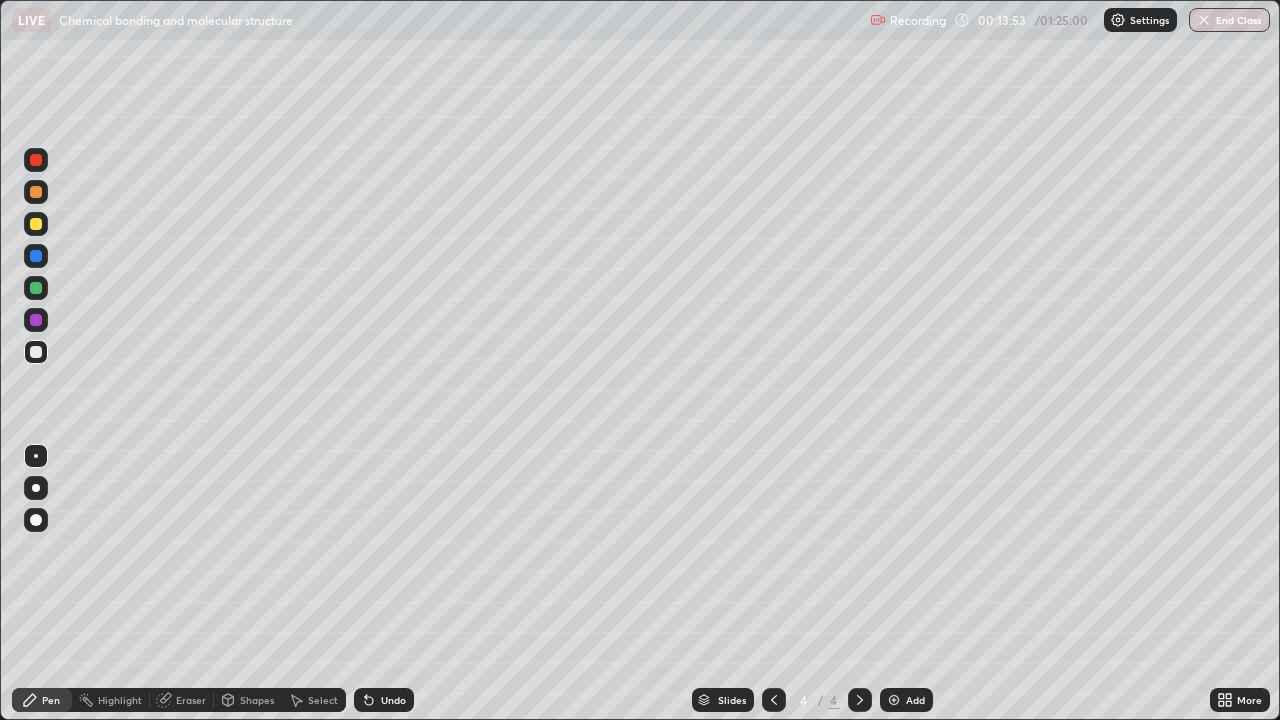 click on "Eraser" at bounding box center [191, 700] 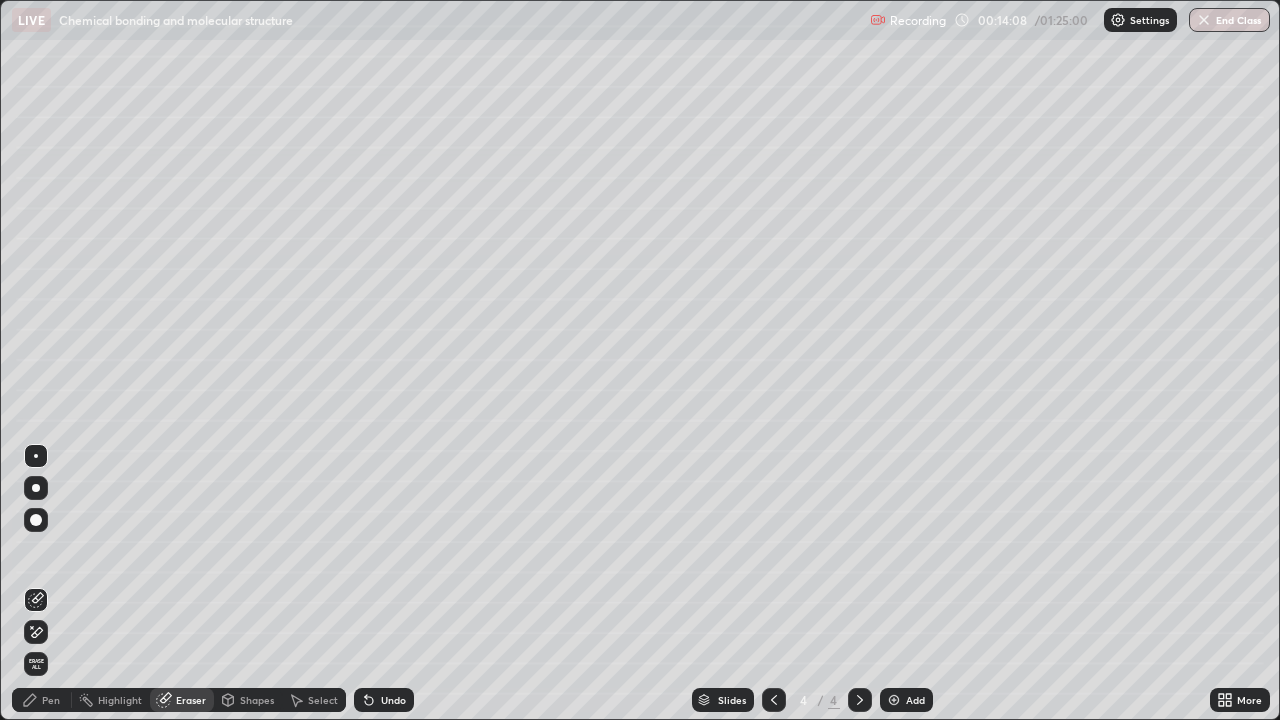 click on "Pen" at bounding box center (51, 700) 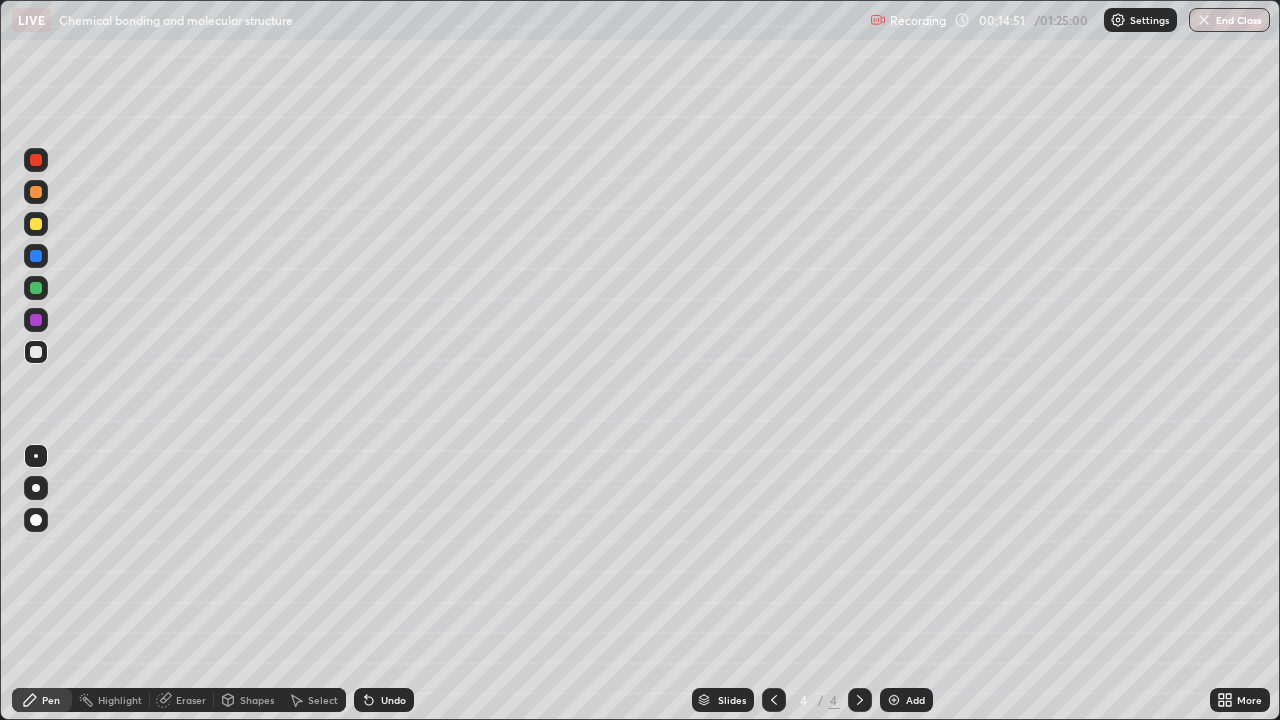 click on "Undo" at bounding box center [384, 700] 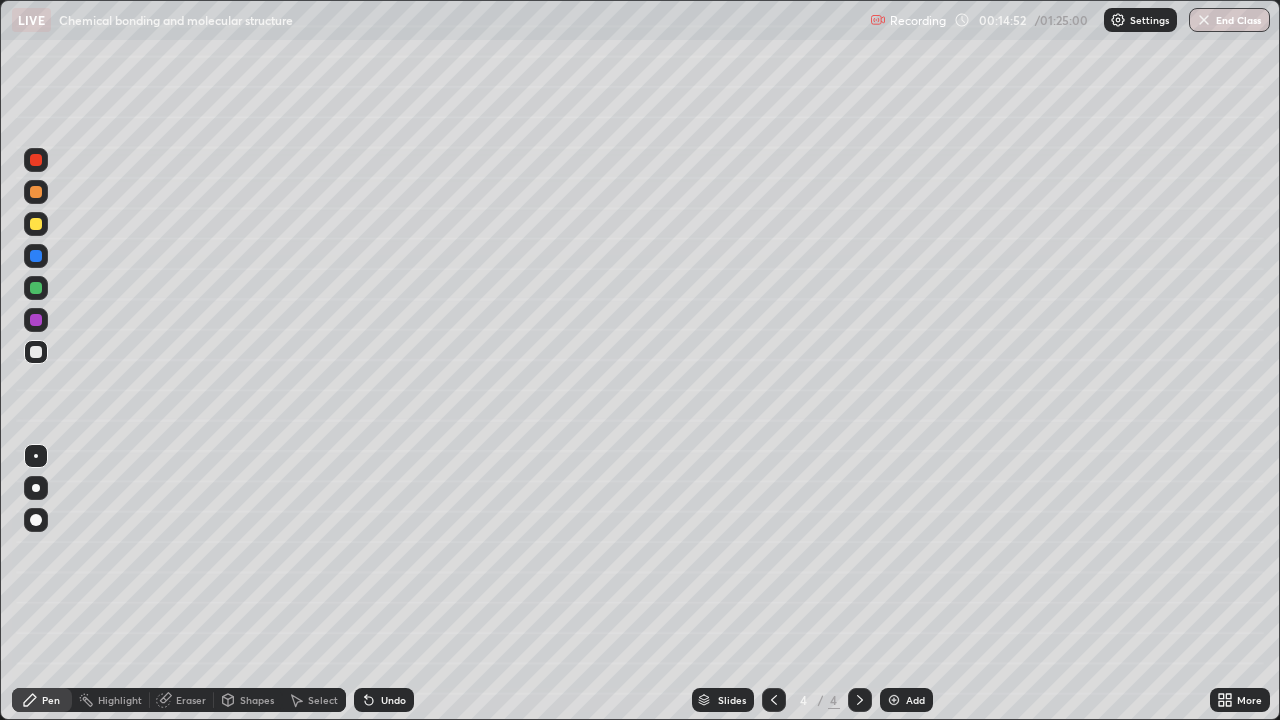 click on "Undo" at bounding box center [384, 700] 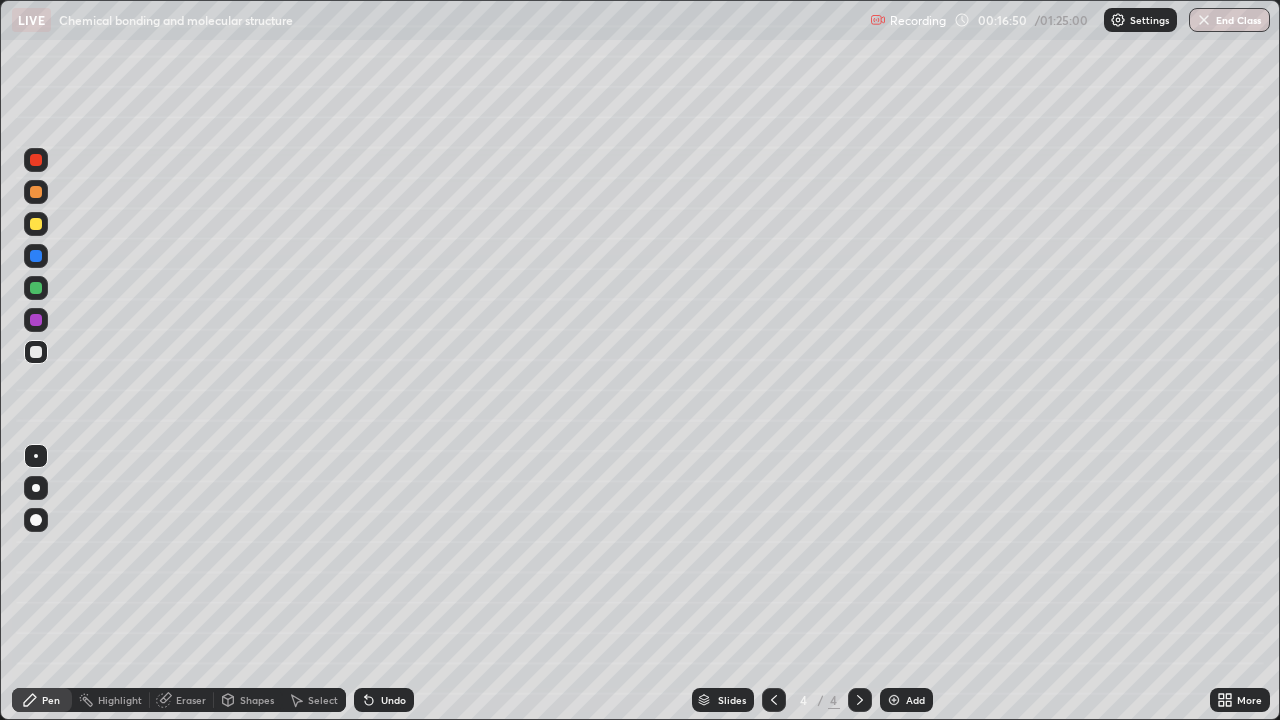 click at bounding box center (36, 288) 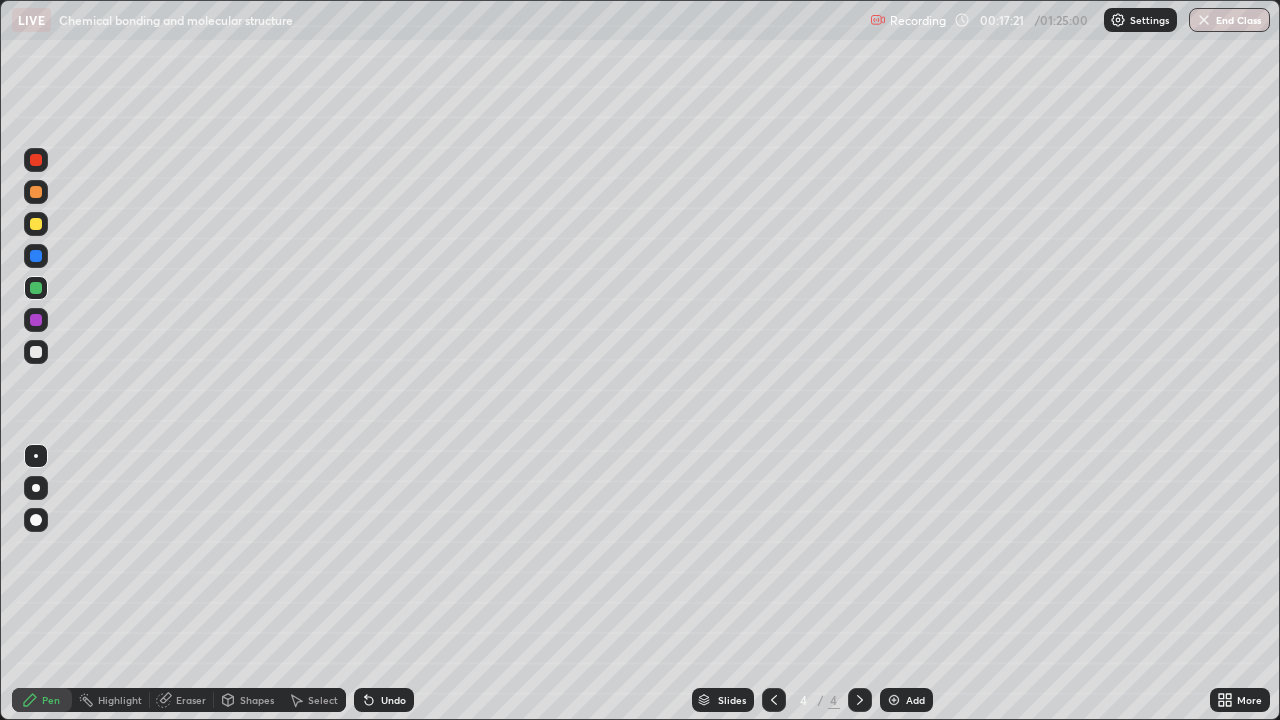 click at bounding box center (36, 320) 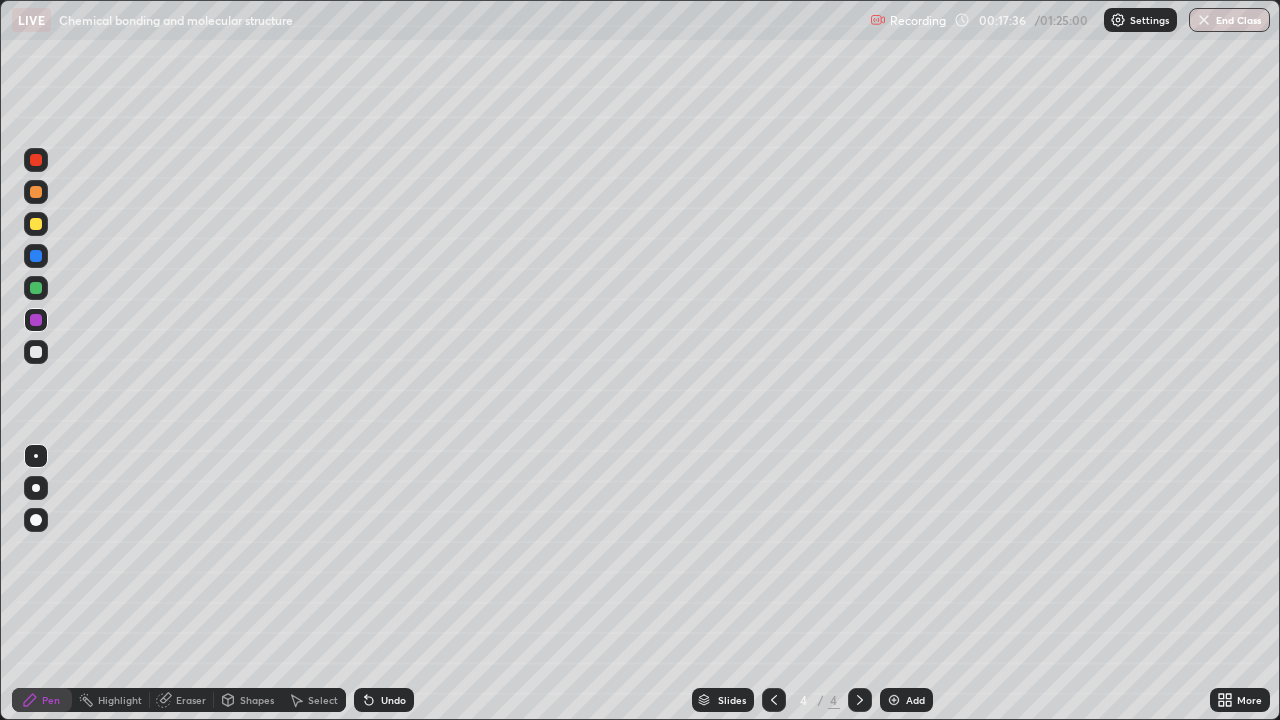 click on "Undo" at bounding box center (393, 700) 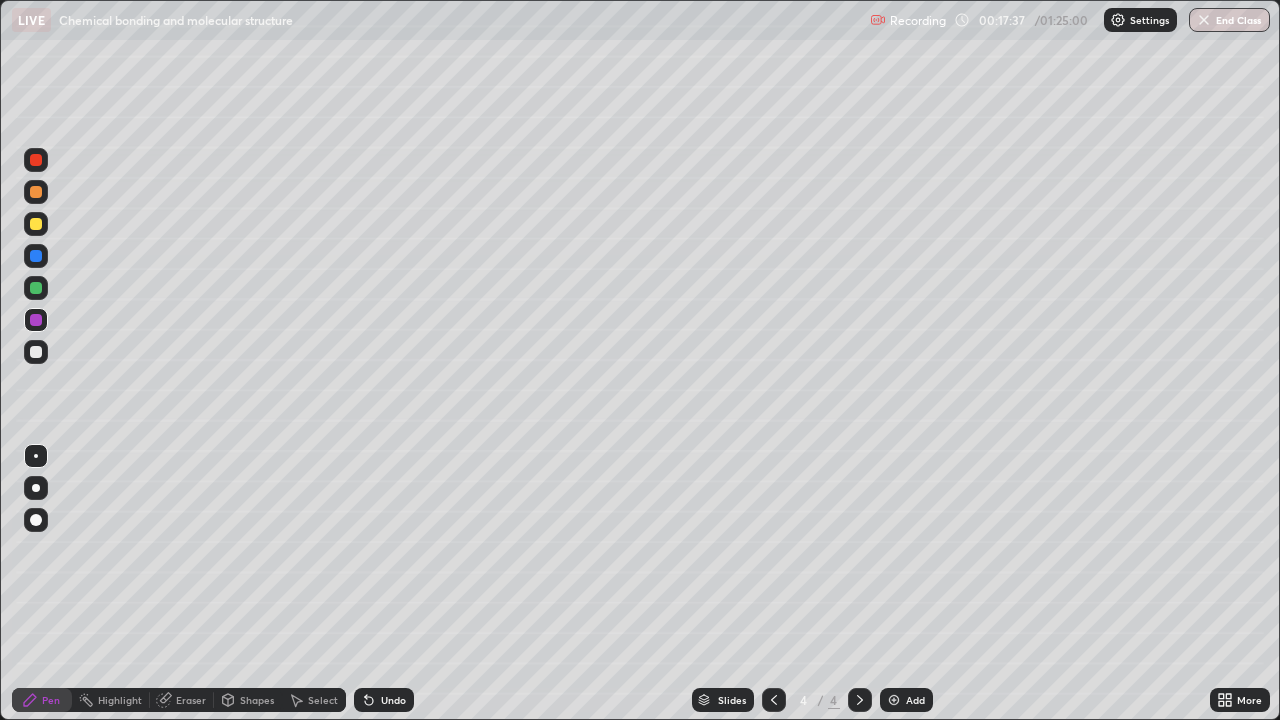 click on "Undo" at bounding box center (393, 700) 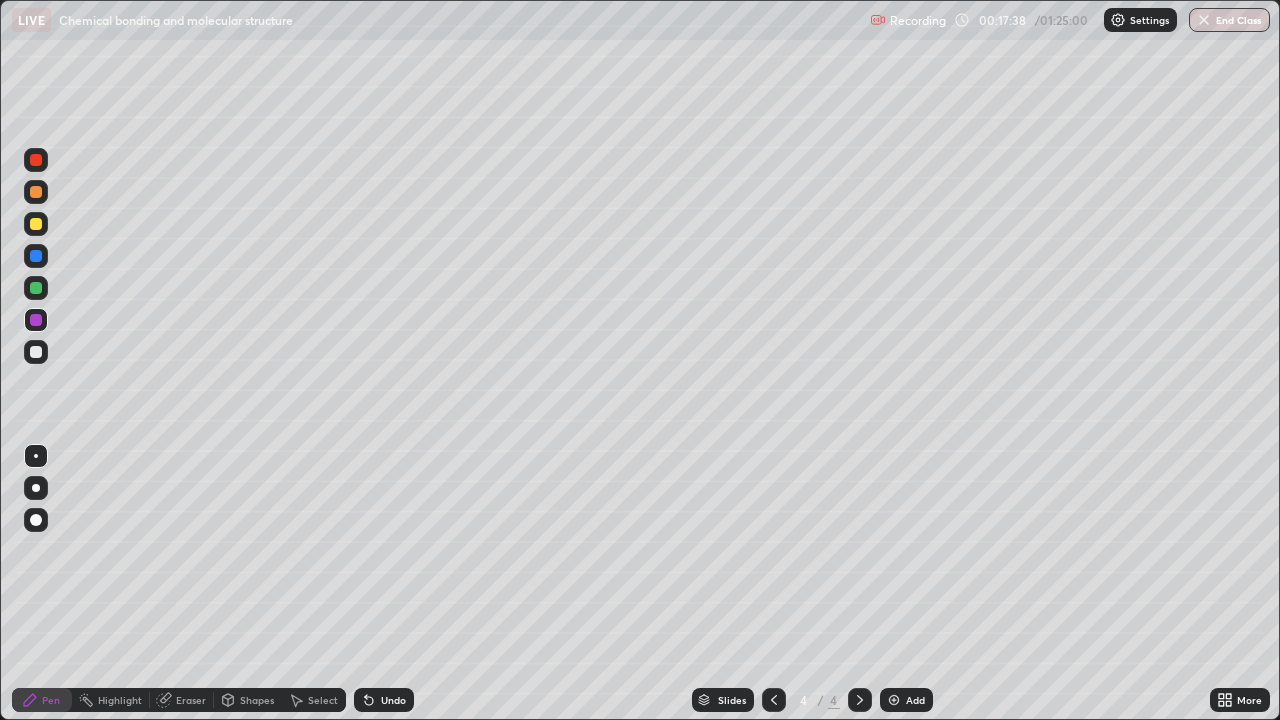 click 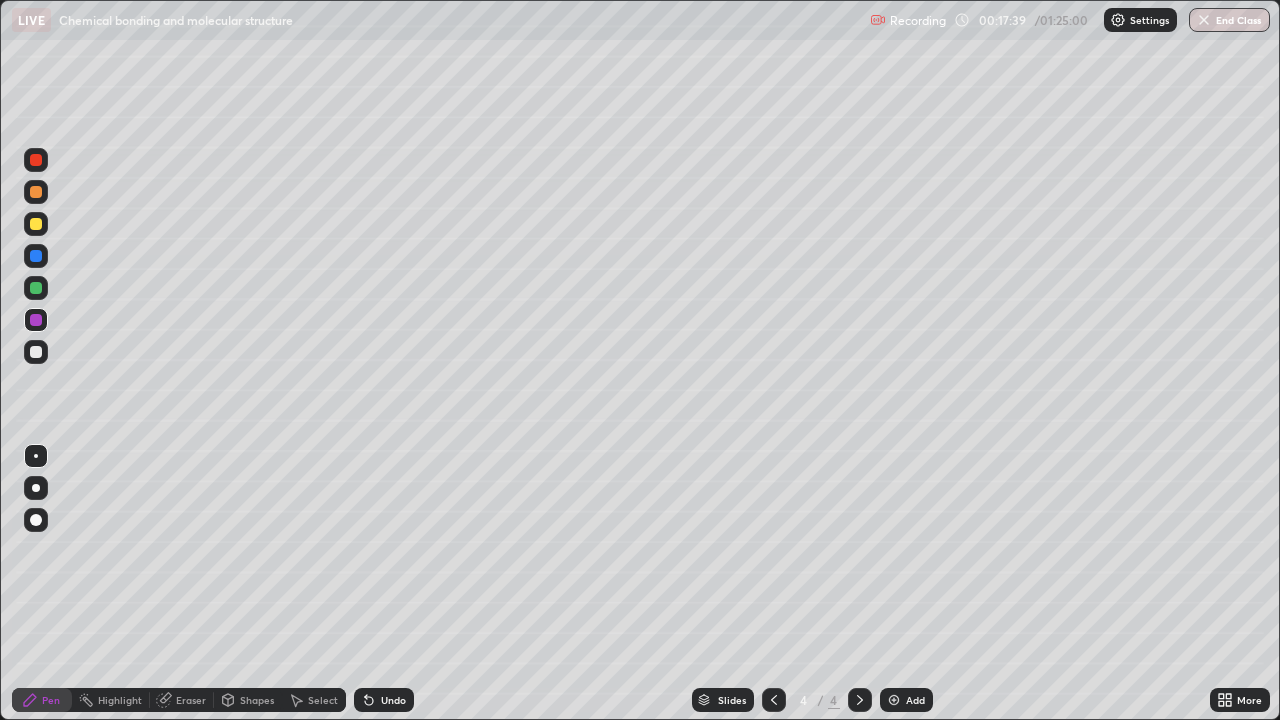 click on "Eraser" at bounding box center [191, 700] 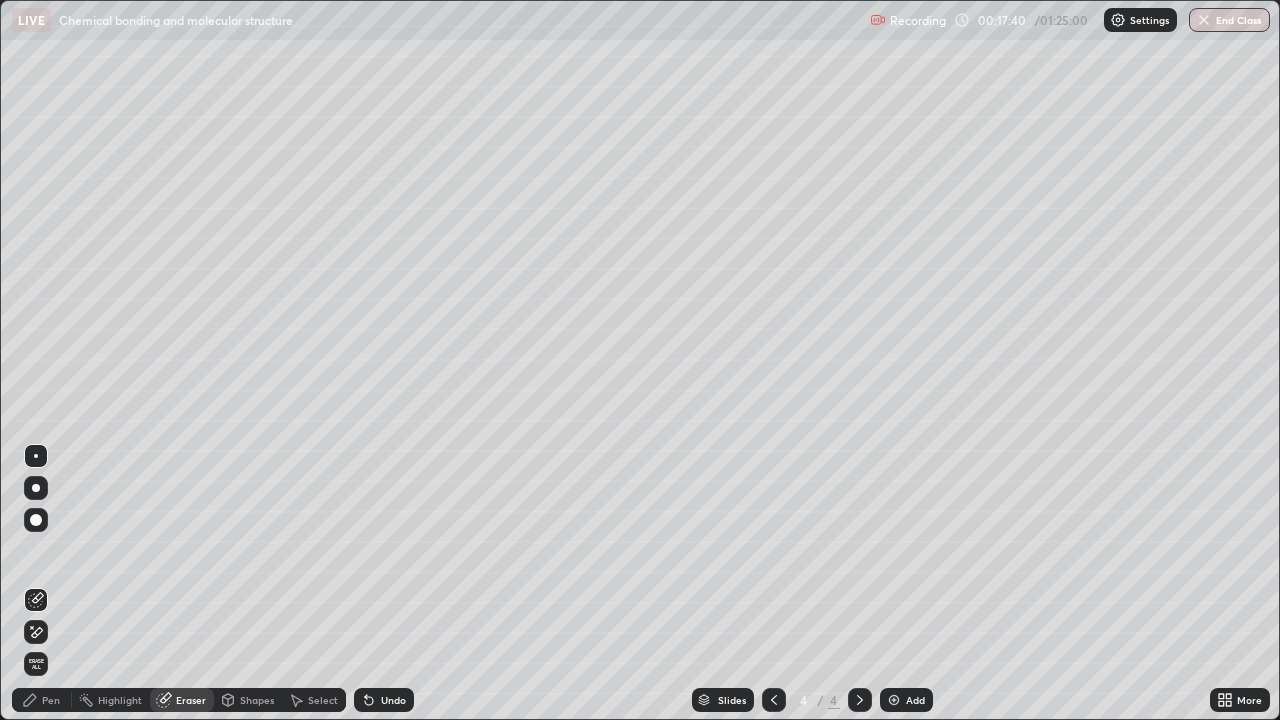 click on "Shapes" at bounding box center [257, 700] 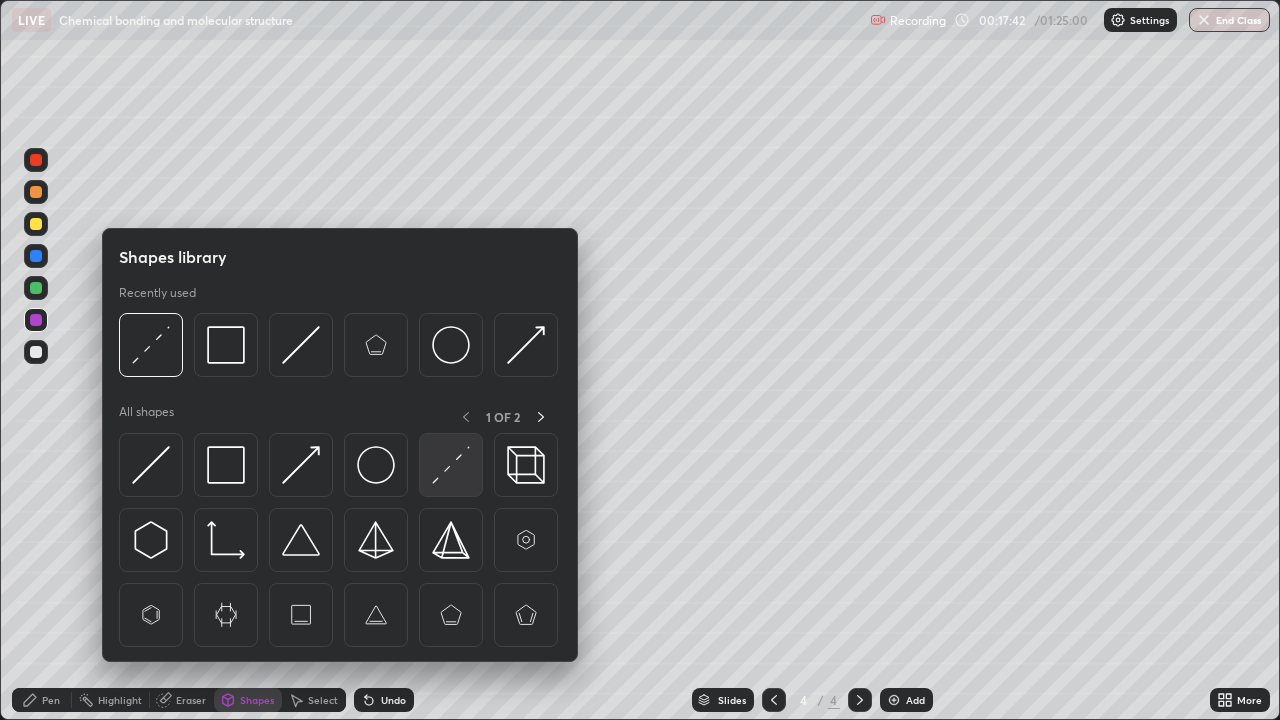 click at bounding box center (451, 465) 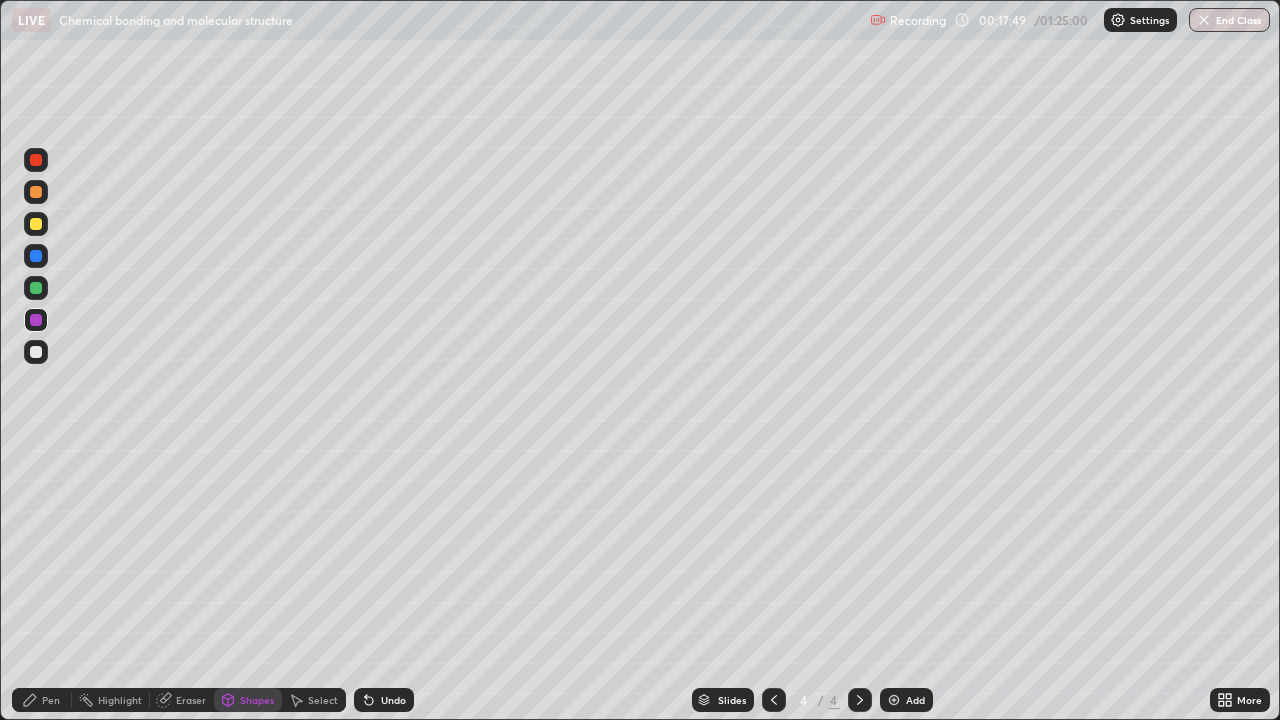 click on "Pen" at bounding box center (51, 700) 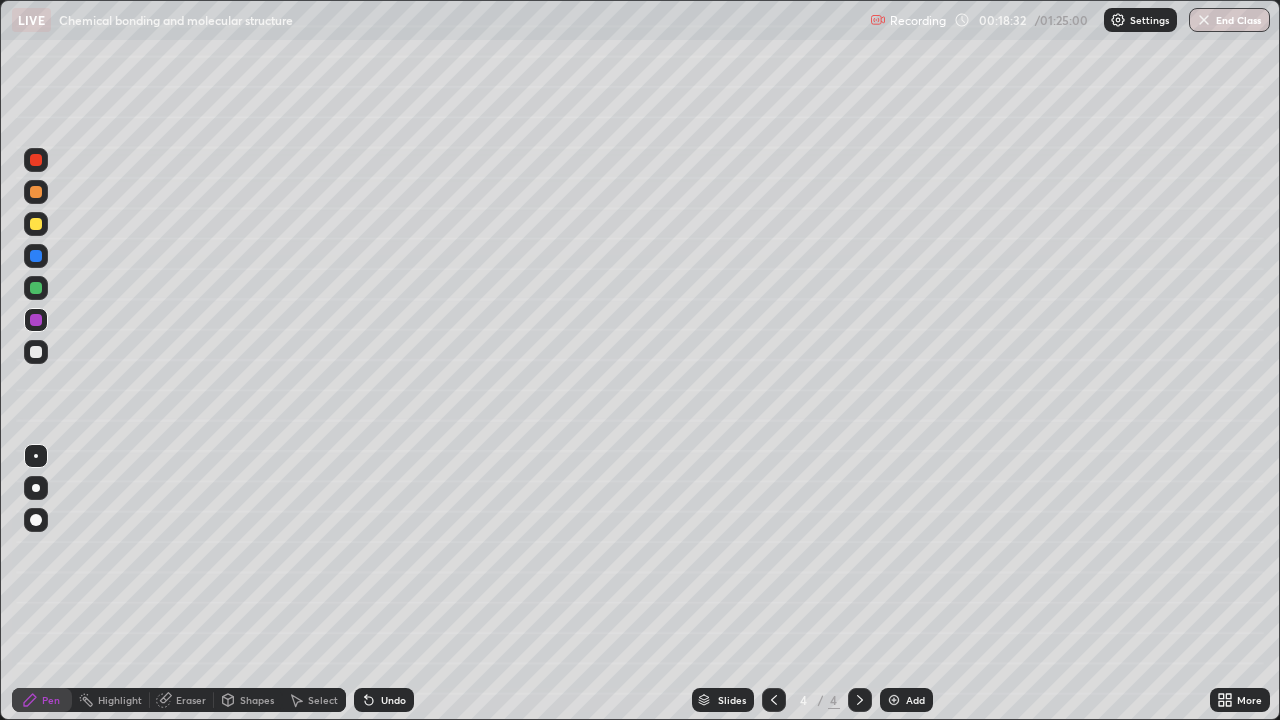 click at bounding box center [36, 352] 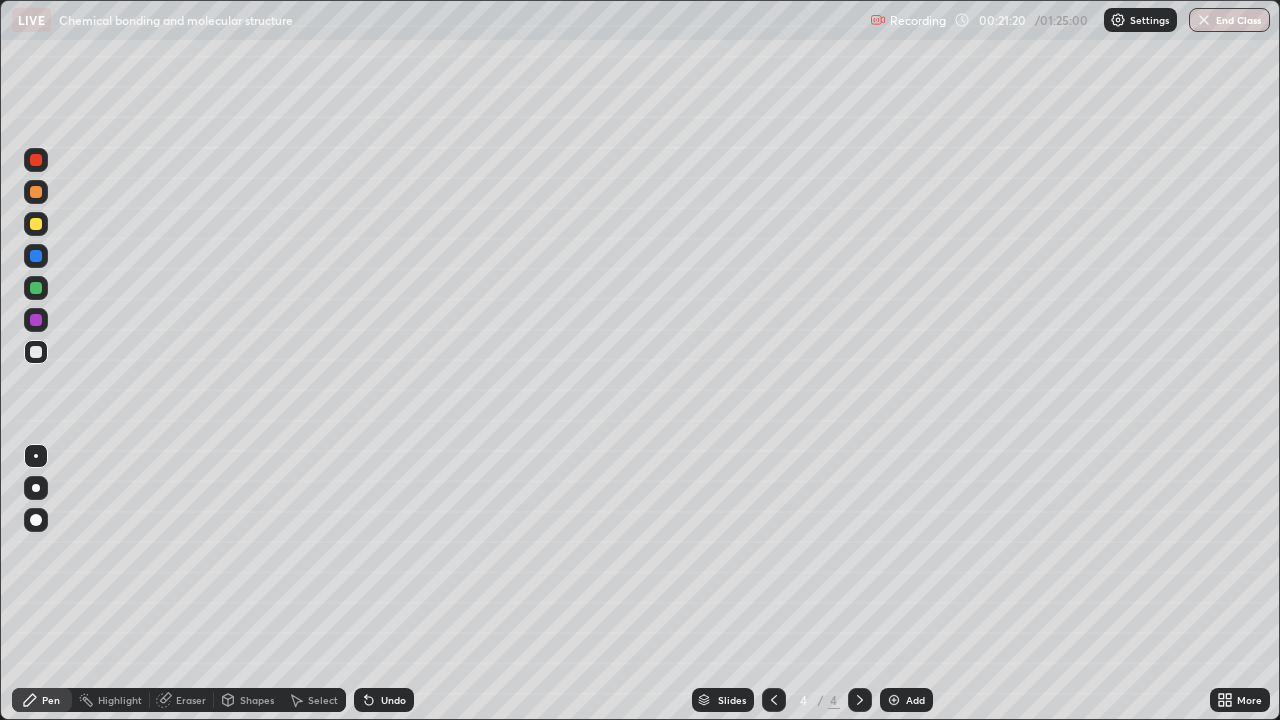 click at bounding box center [894, 700] 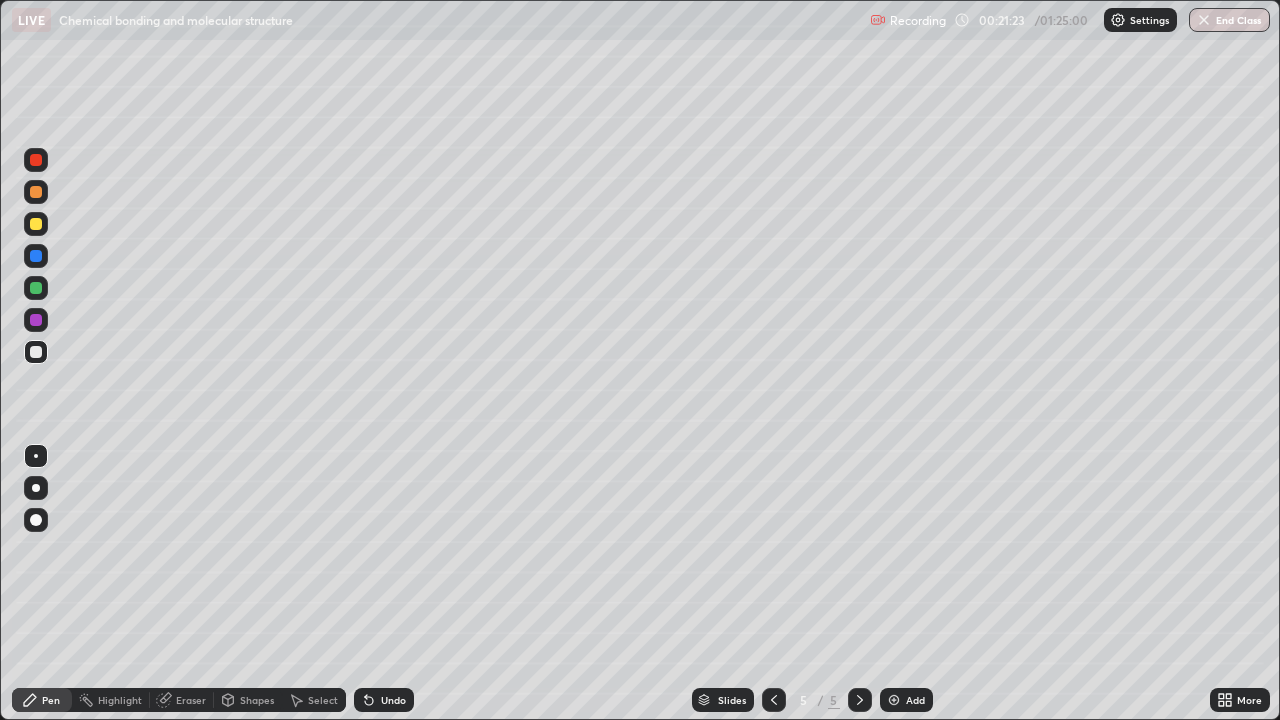 click at bounding box center (36, 320) 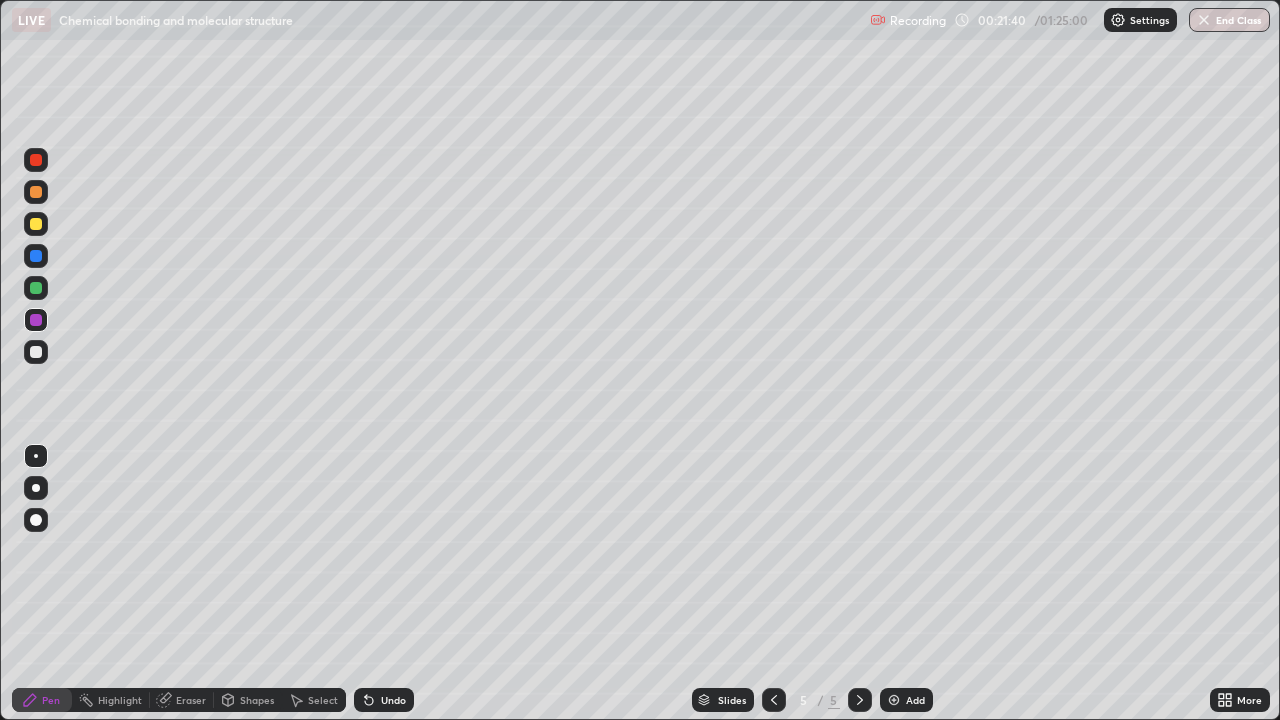 click on "Undo" at bounding box center (393, 700) 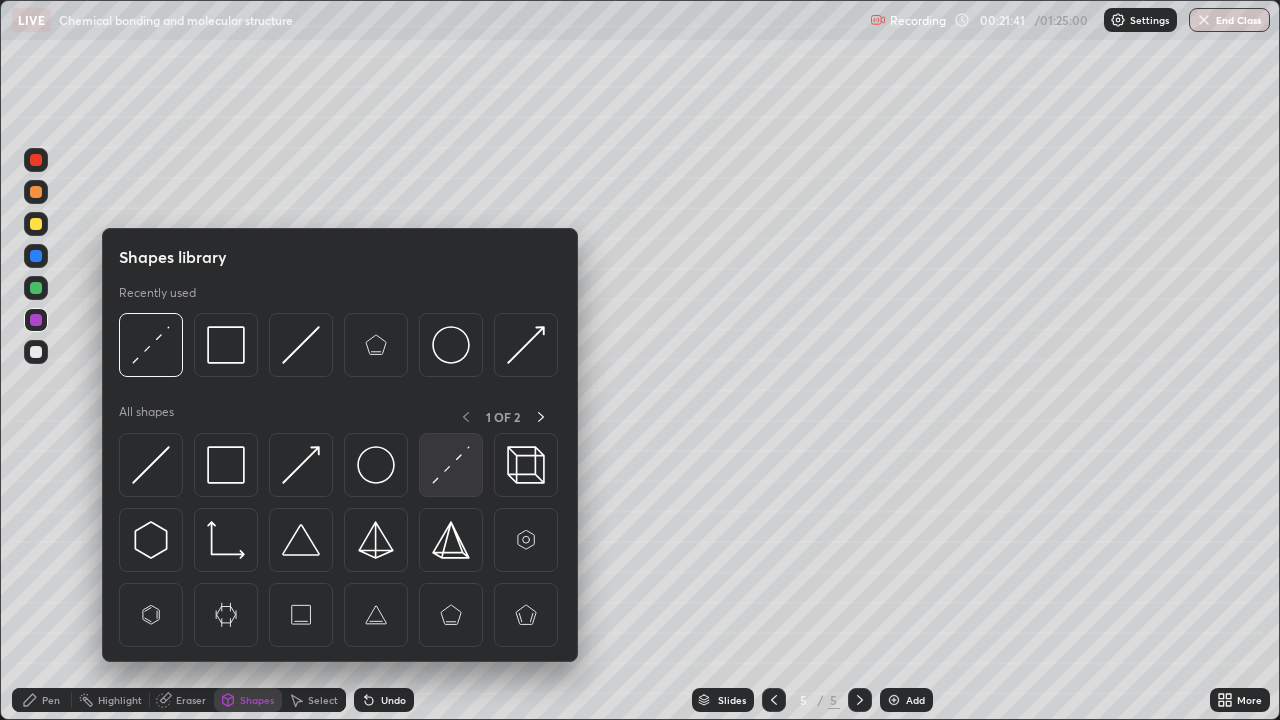 click at bounding box center [451, 465] 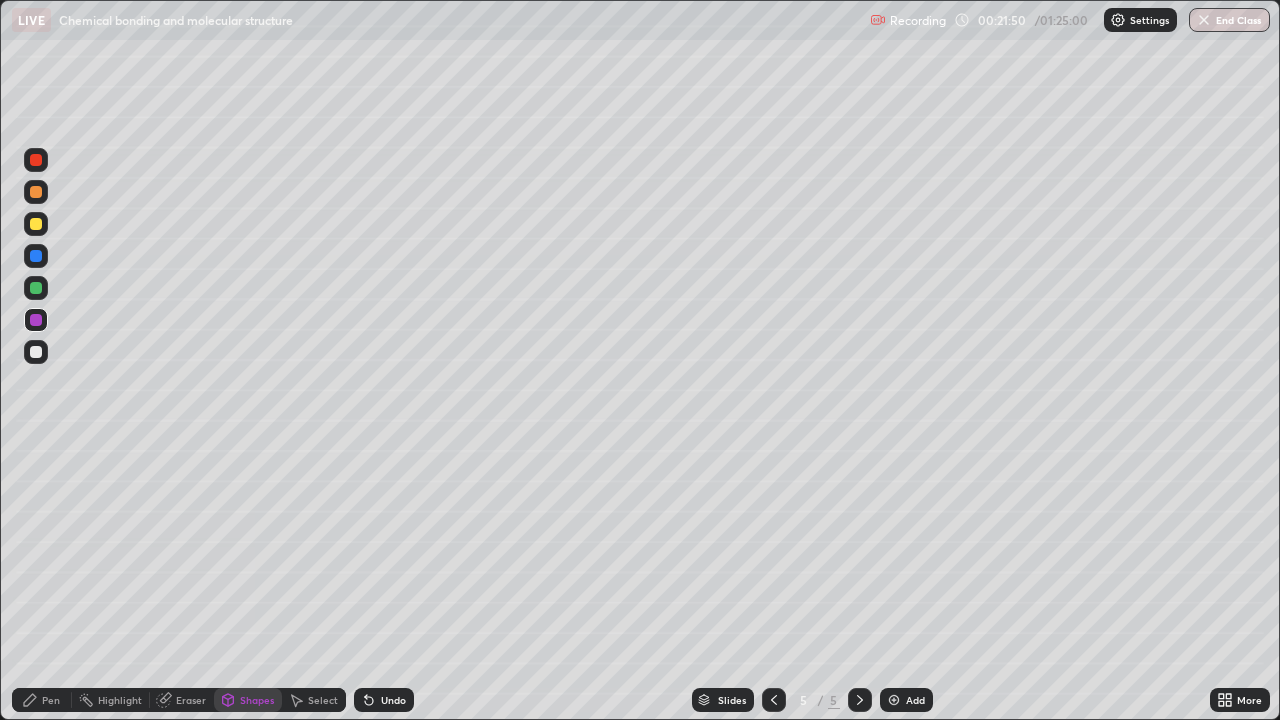 click 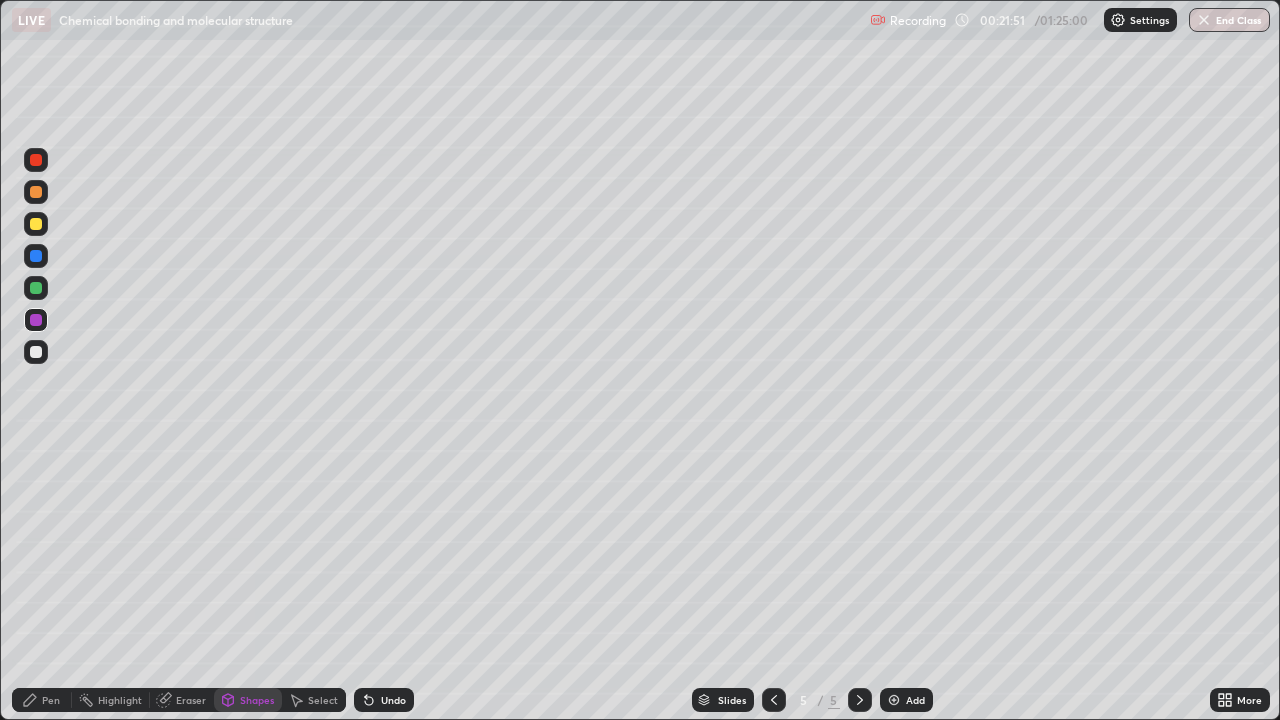 click on "Pen" at bounding box center (51, 700) 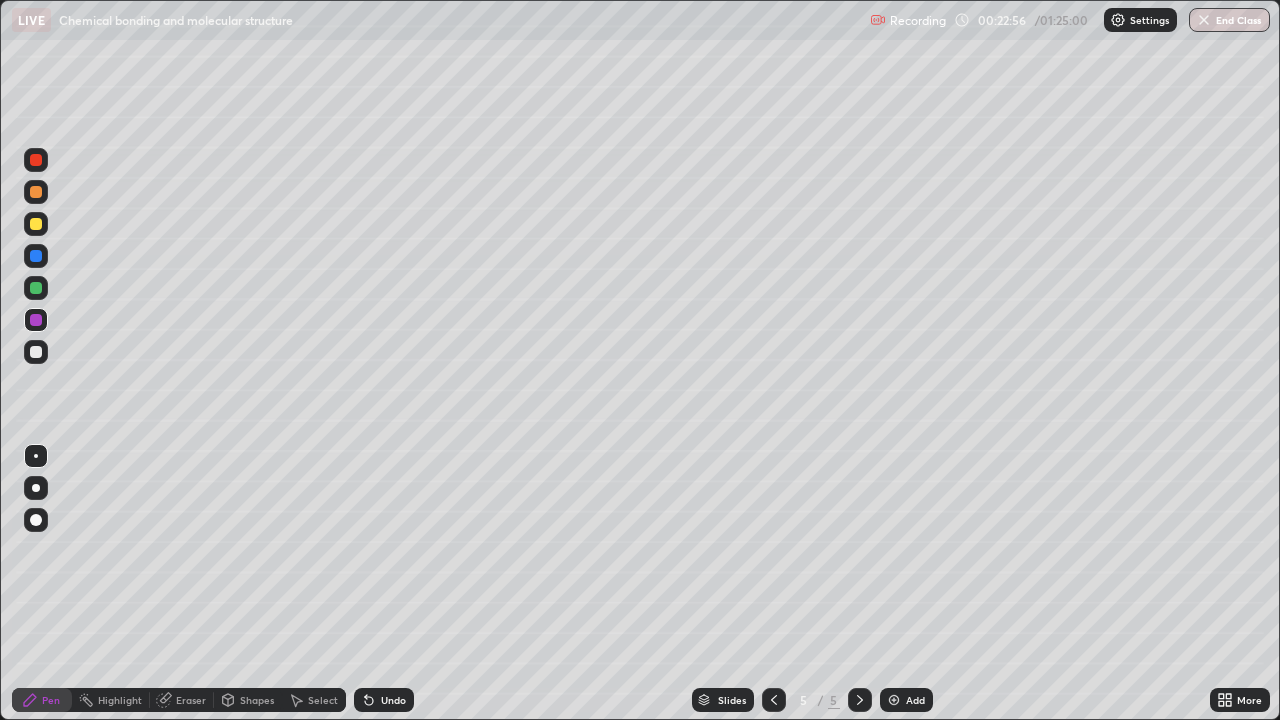 click 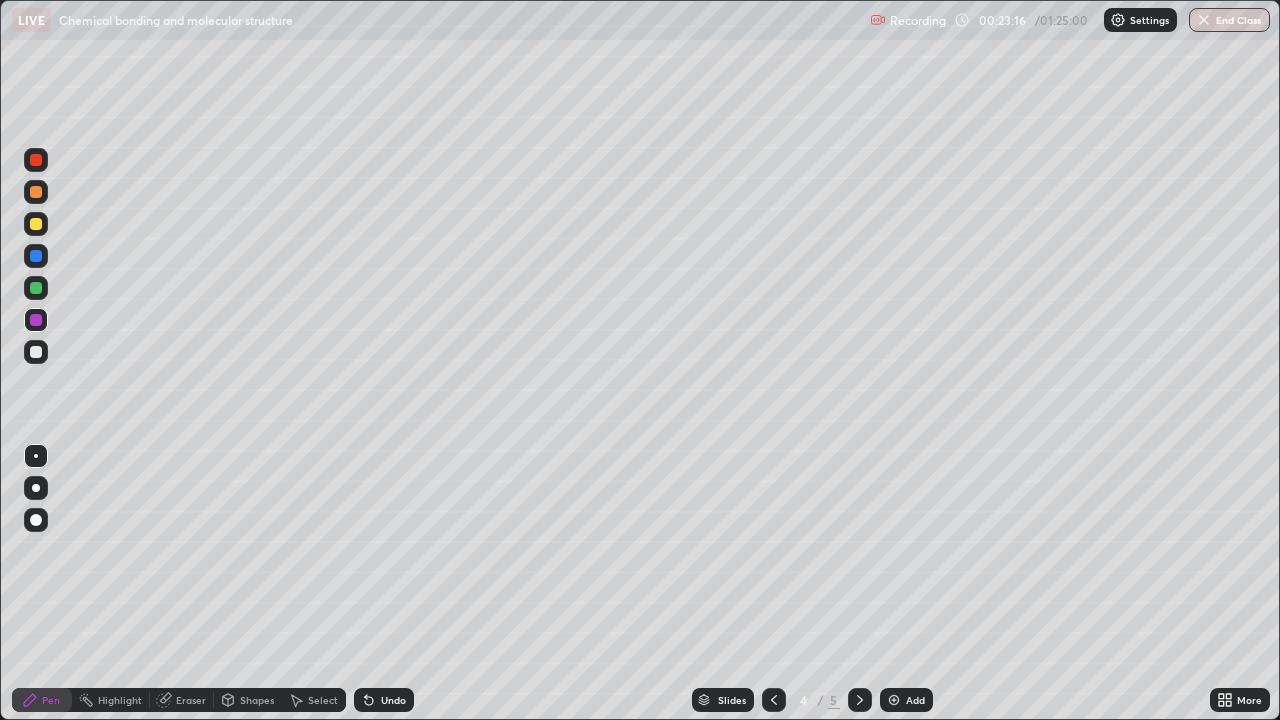 click 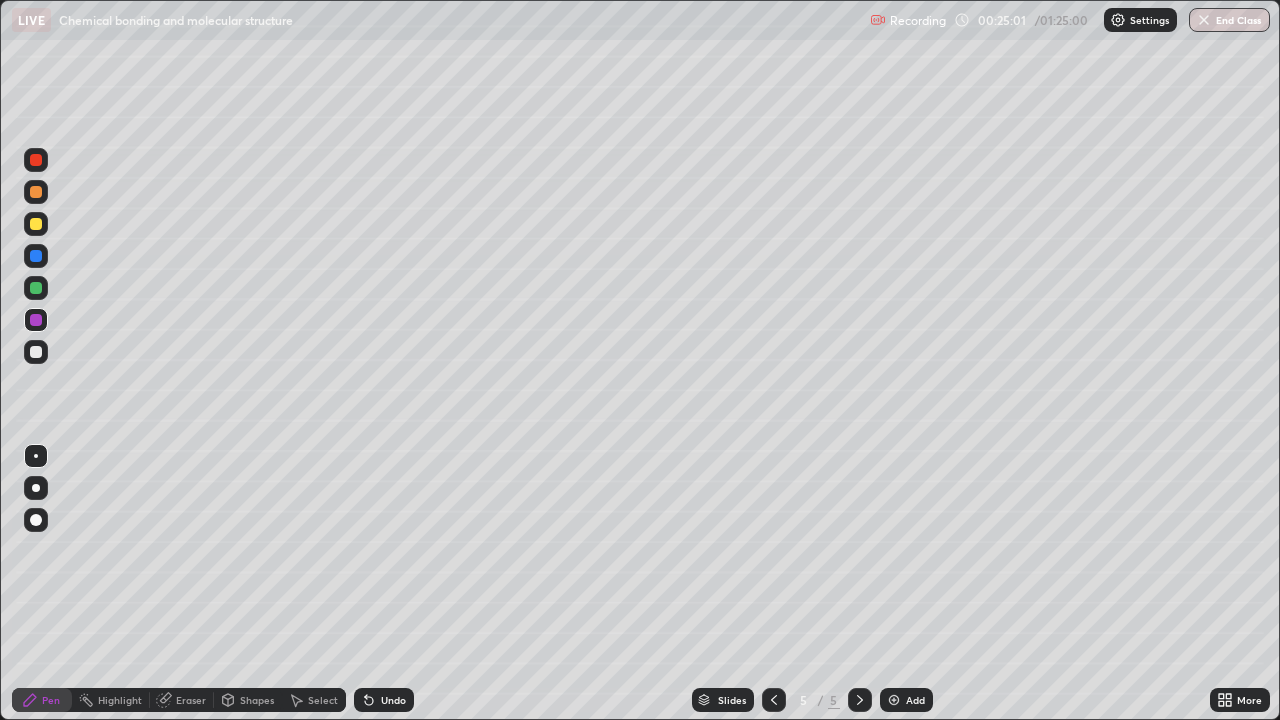 click at bounding box center [36, 352] 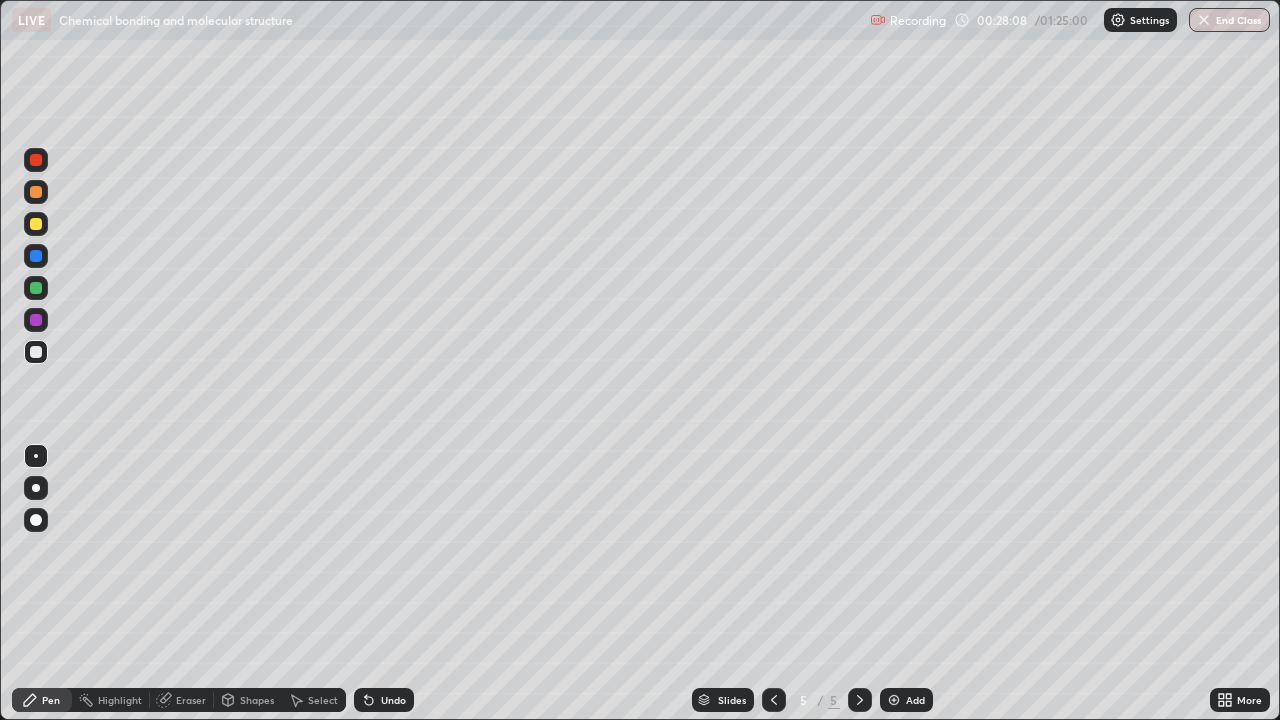 click at bounding box center [894, 700] 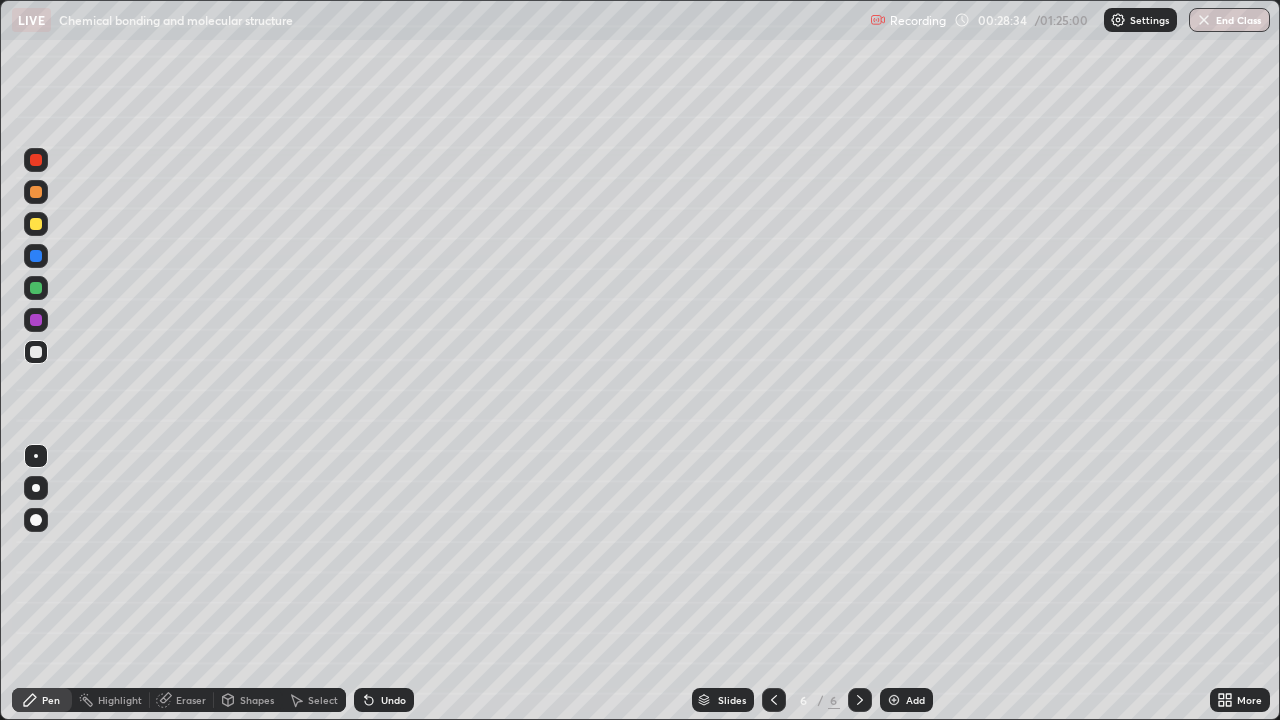 click 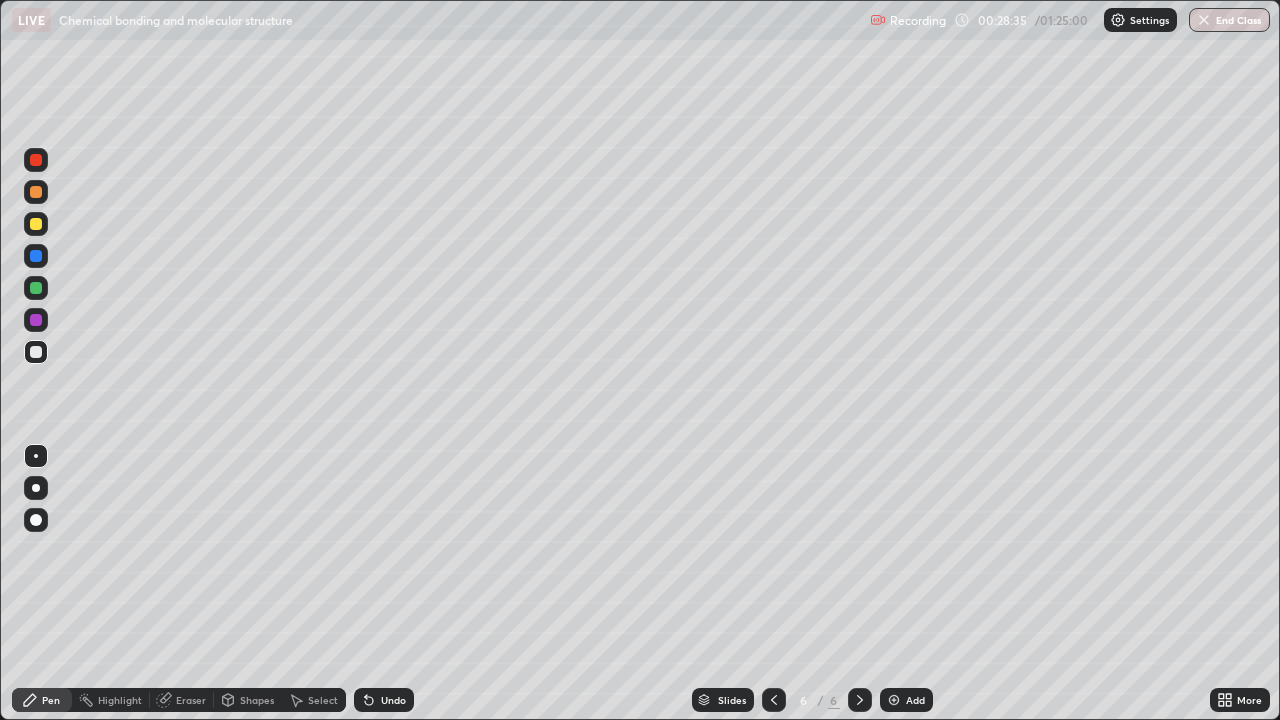 click on "Undo" at bounding box center [384, 700] 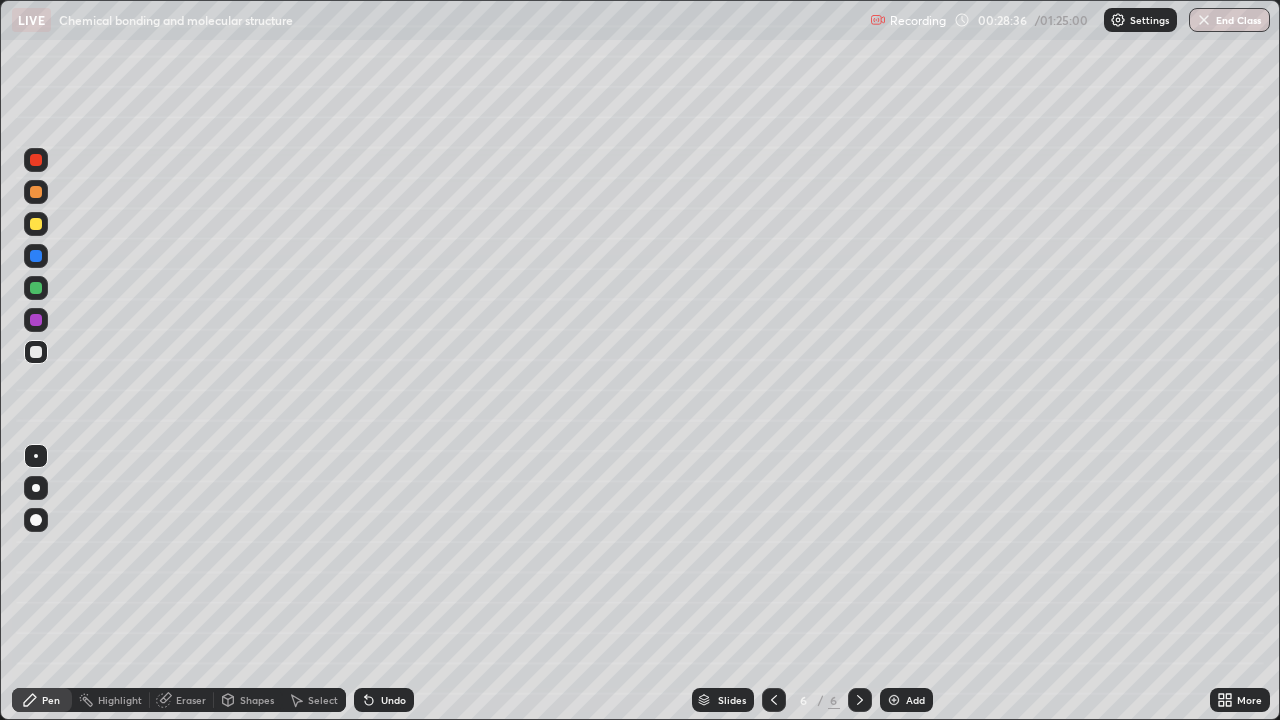 click 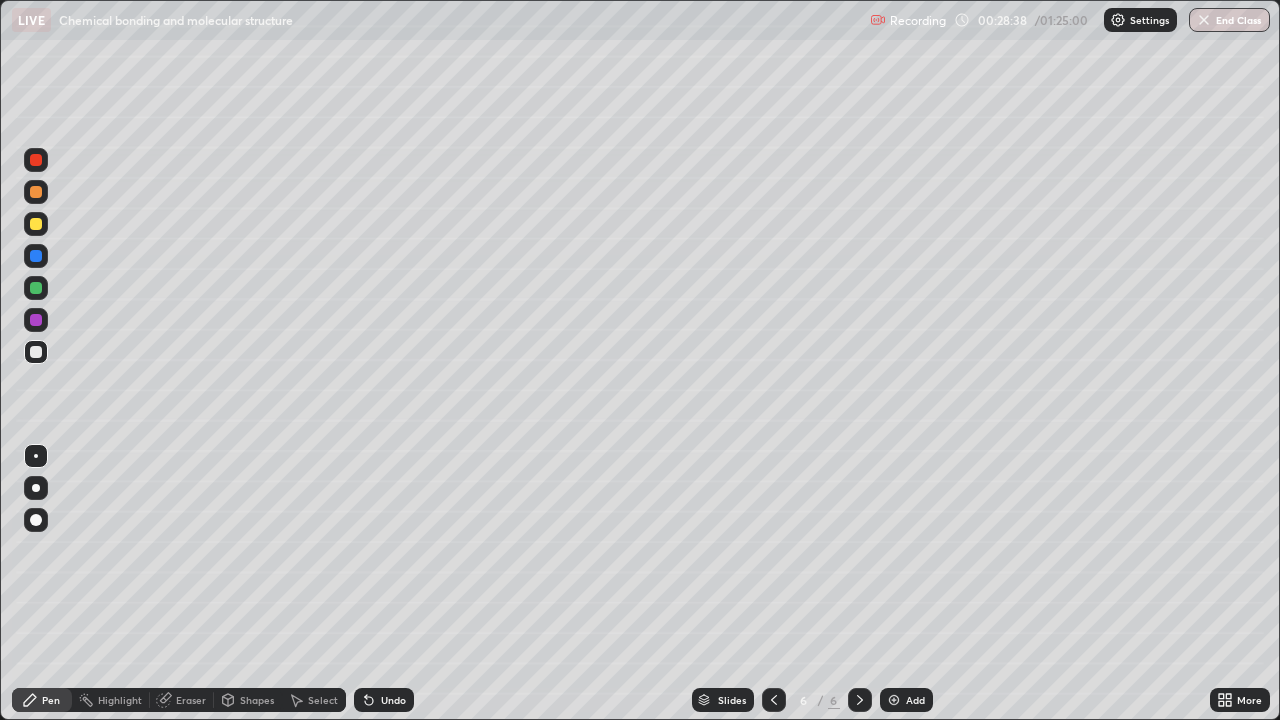 click on "Shapes" at bounding box center [257, 700] 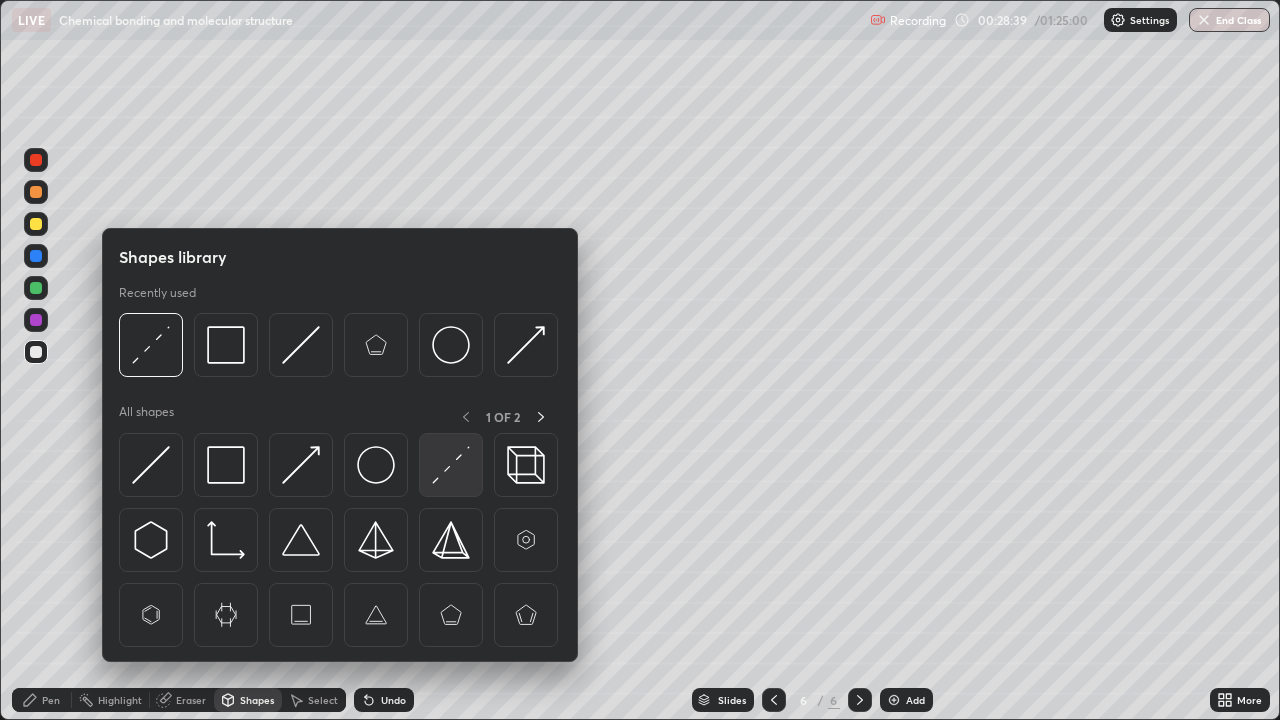 click at bounding box center (451, 465) 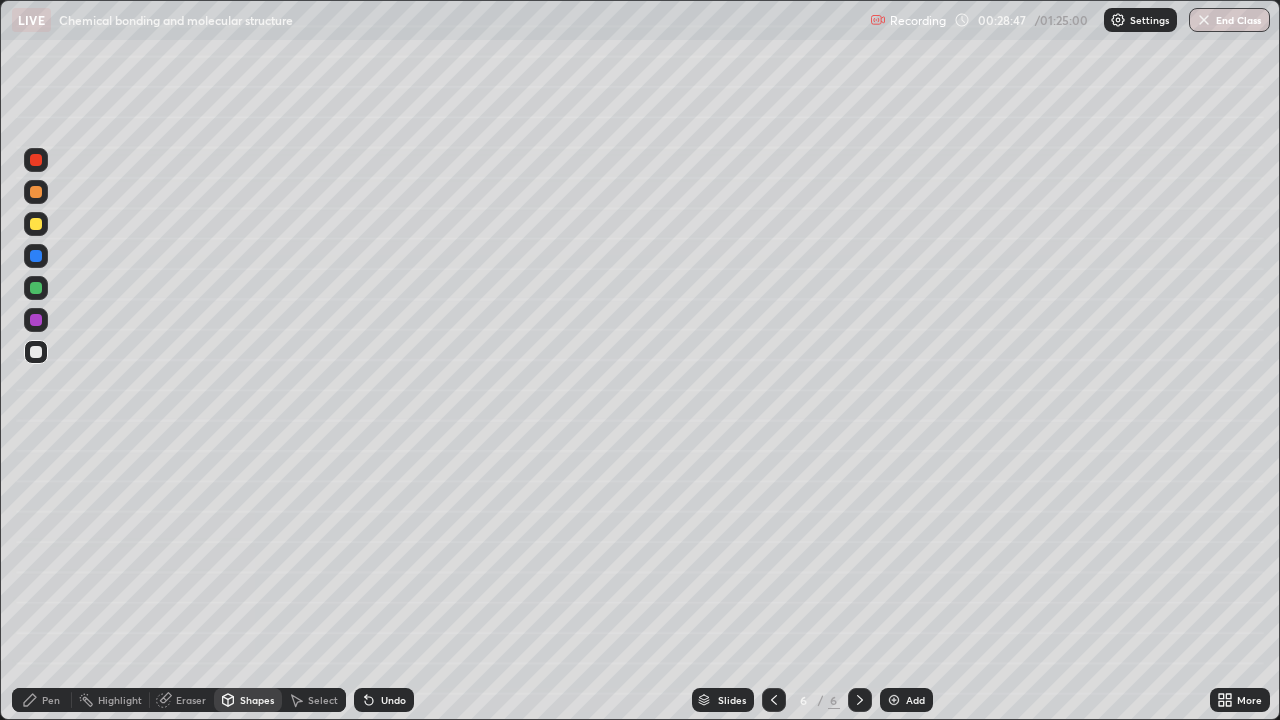 click at bounding box center (36, 352) 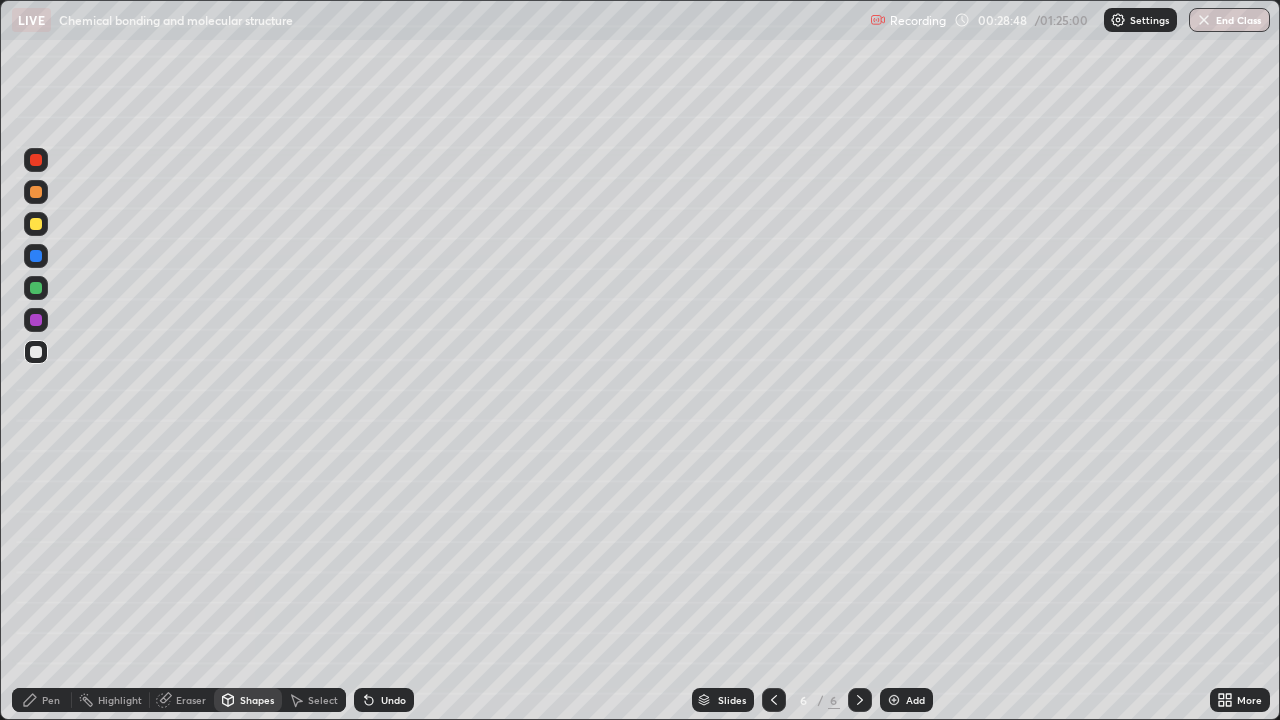 click on "Pen" at bounding box center (42, 700) 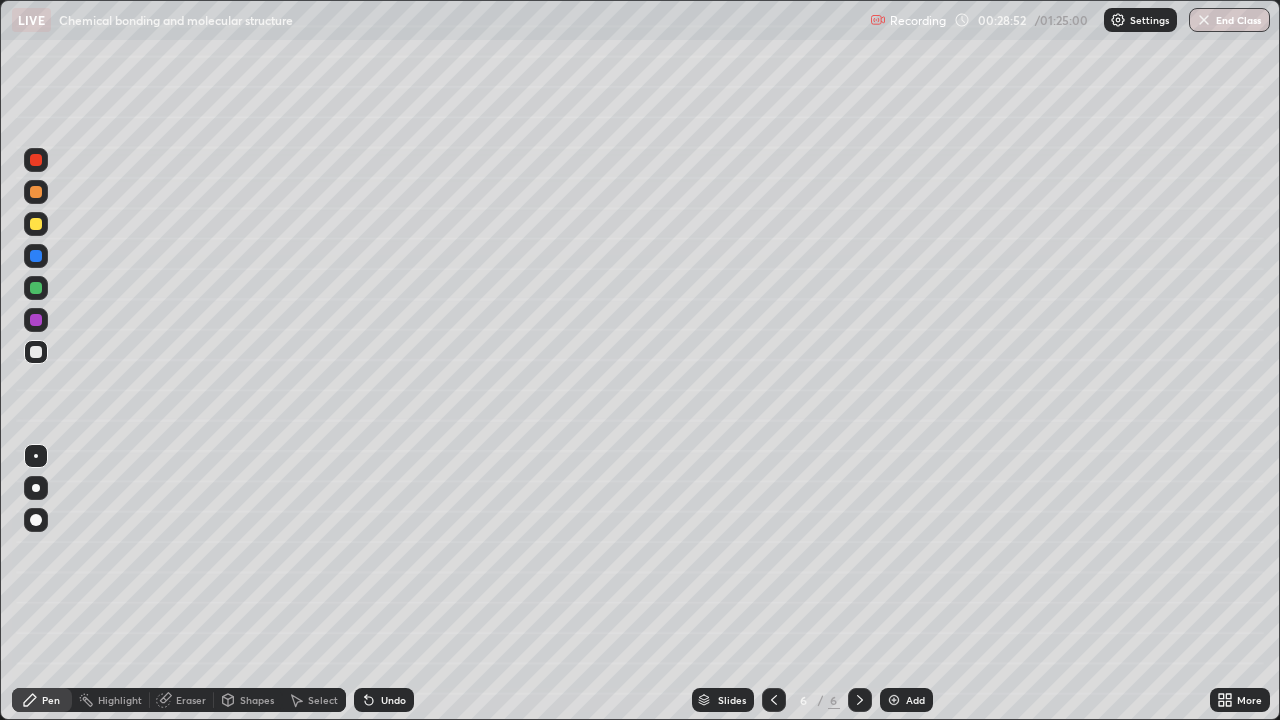 click on "Shapes" at bounding box center (257, 700) 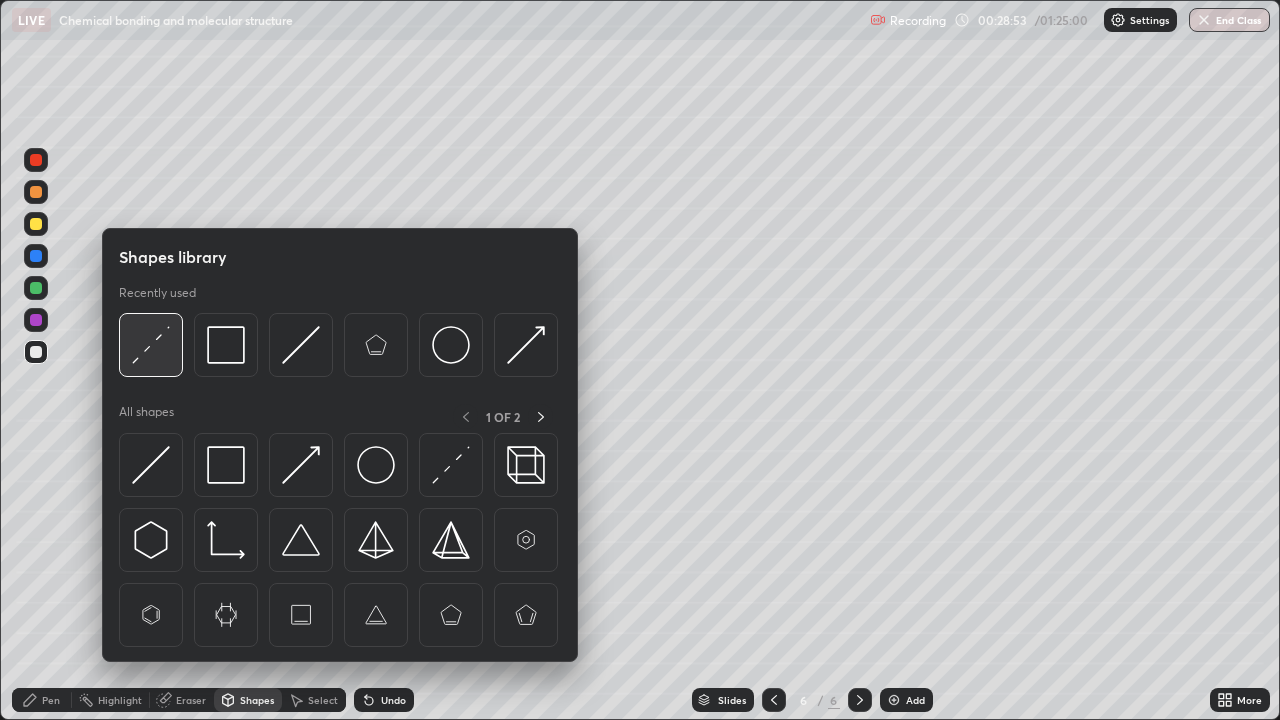 click at bounding box center [151, 345] 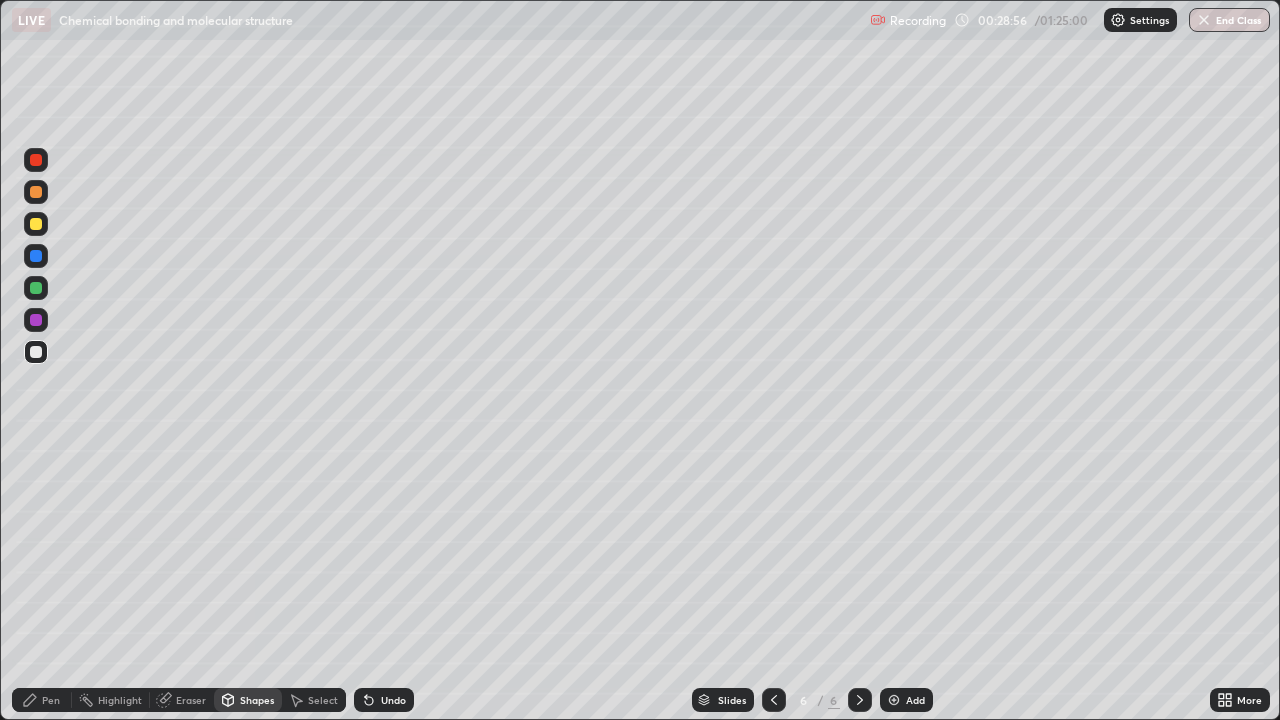 click on "Pen" at bounding box center [51, 700] 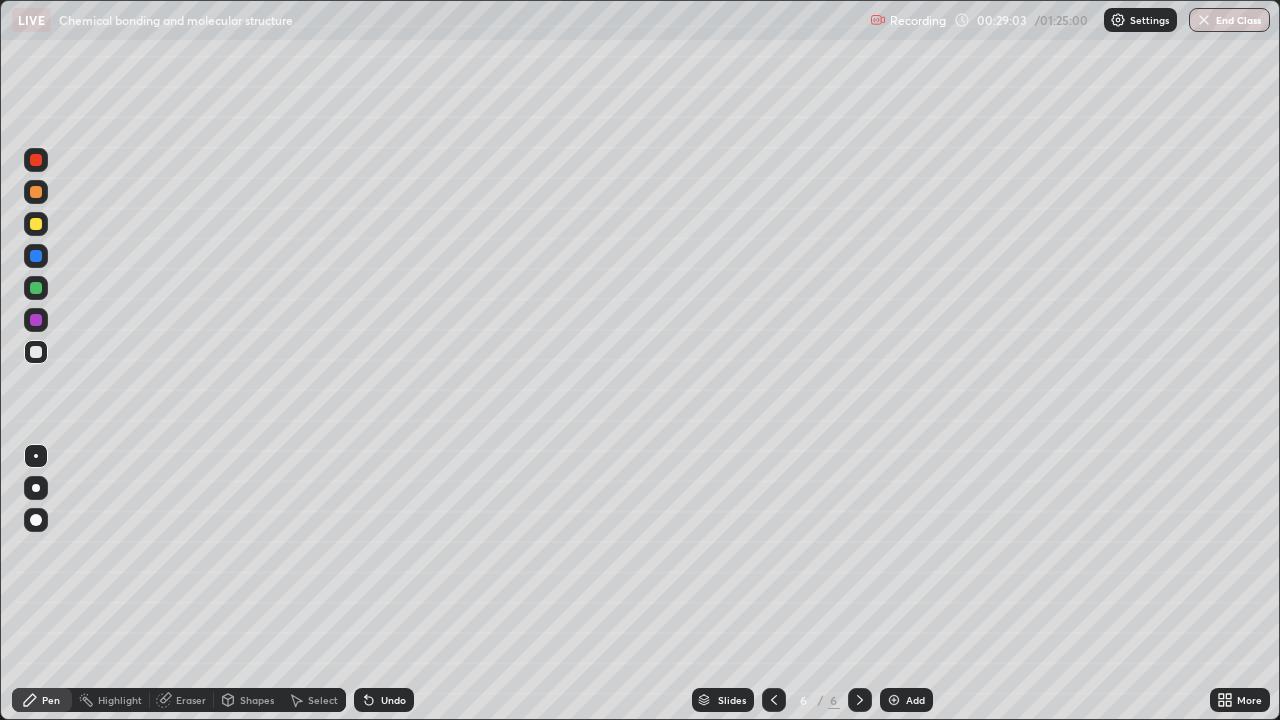 click on "Shapes" at bounding box center [257, 700] 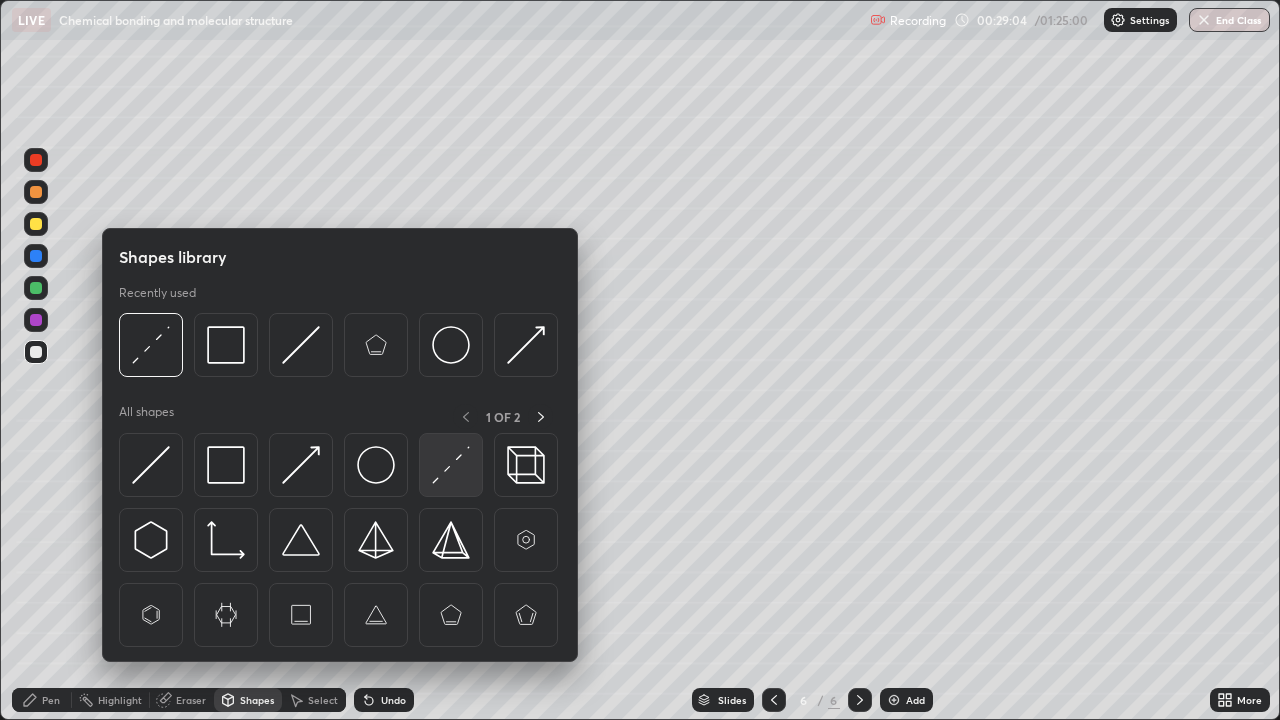 click at bounding box center (451, 465) 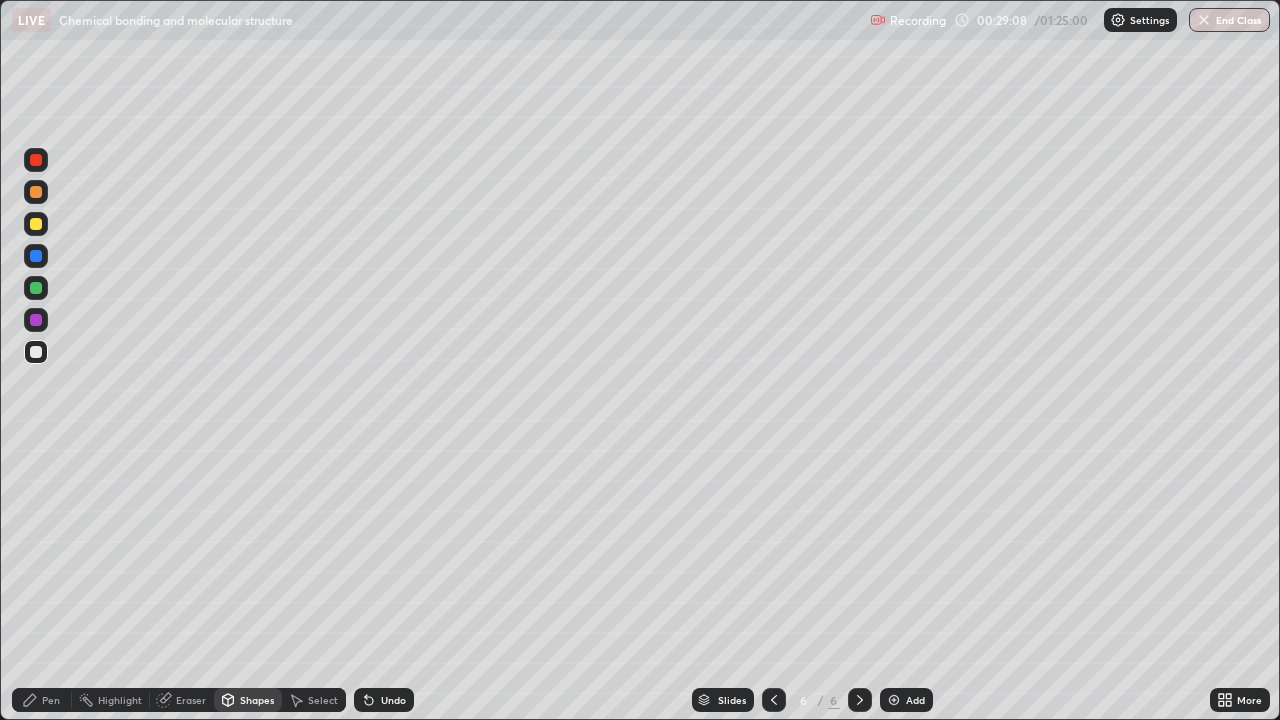 click on "Pen" at bounding box center (51, 700) 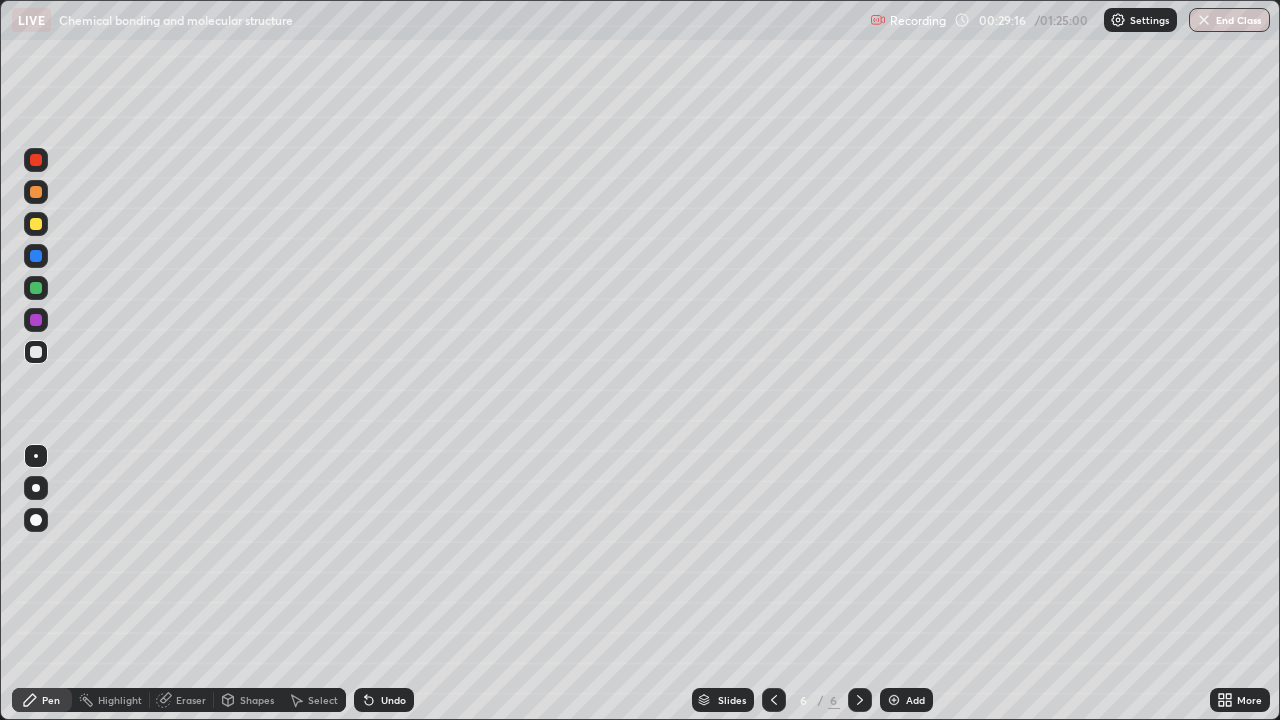 click on "Shapes" at bounding box center [257, 700] 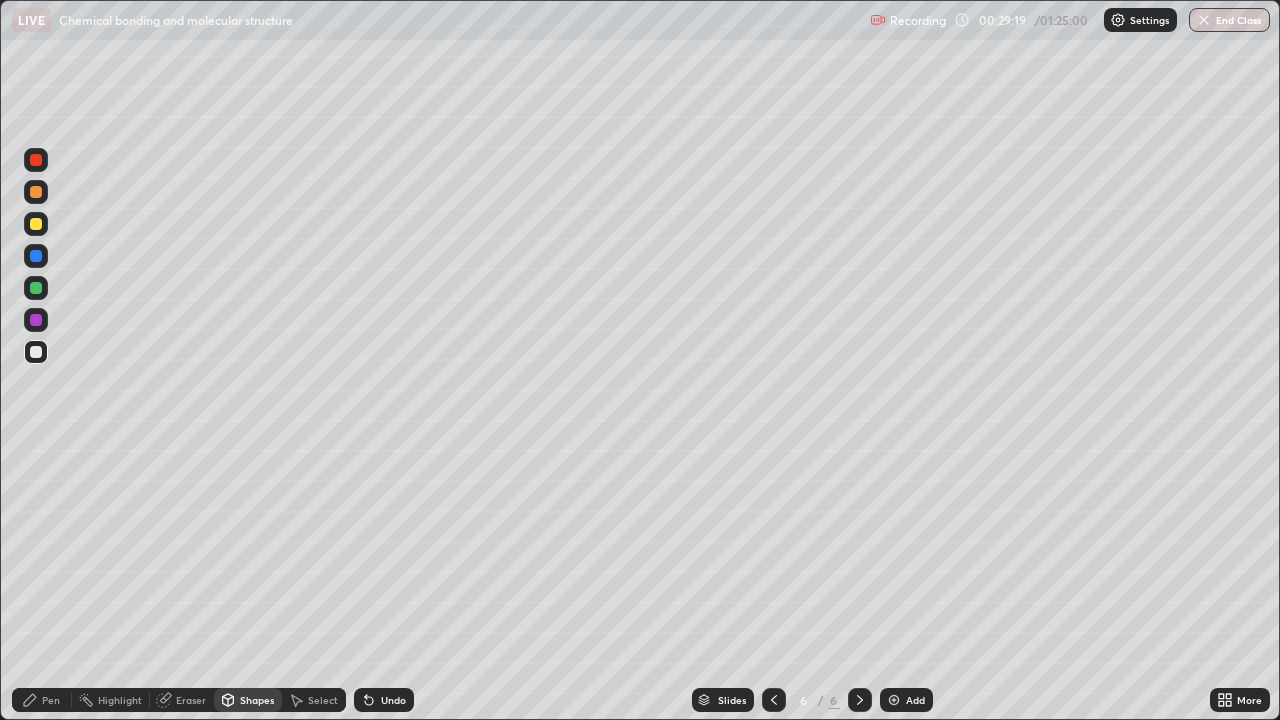 click on "Undo" at bounding box center [393, 700] 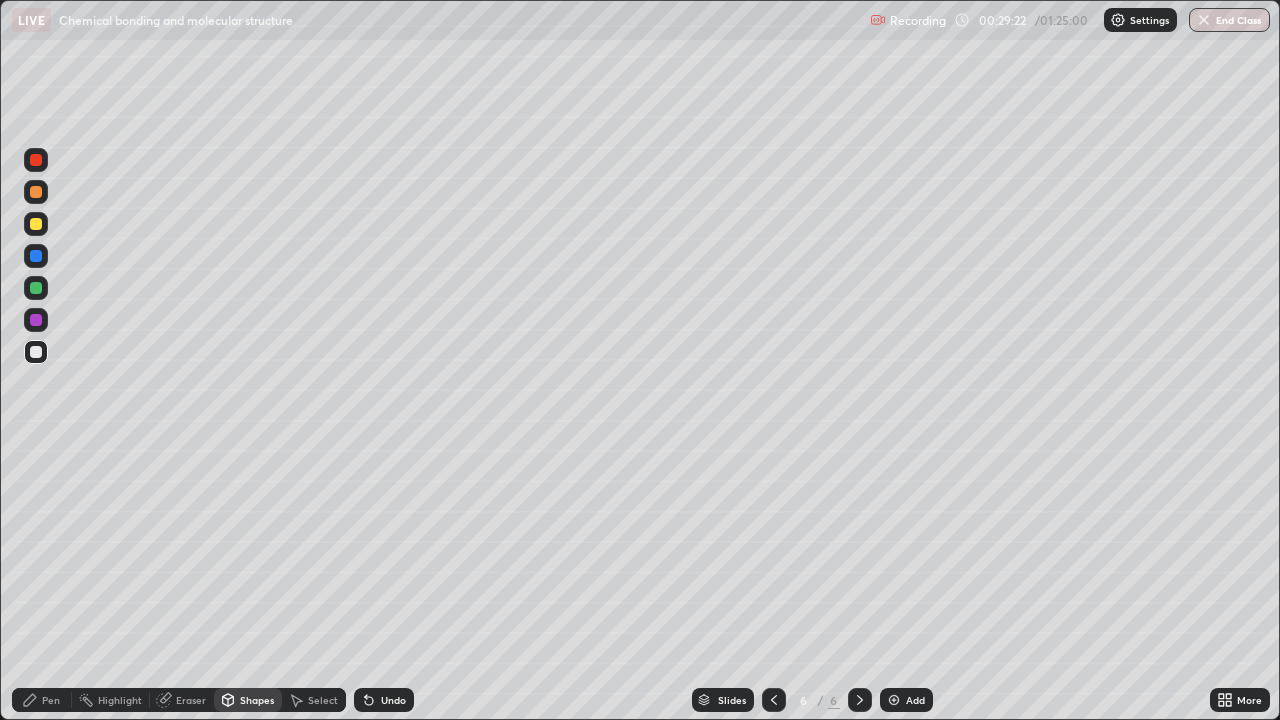 click on "Pen" at bounding box center (51, 700) 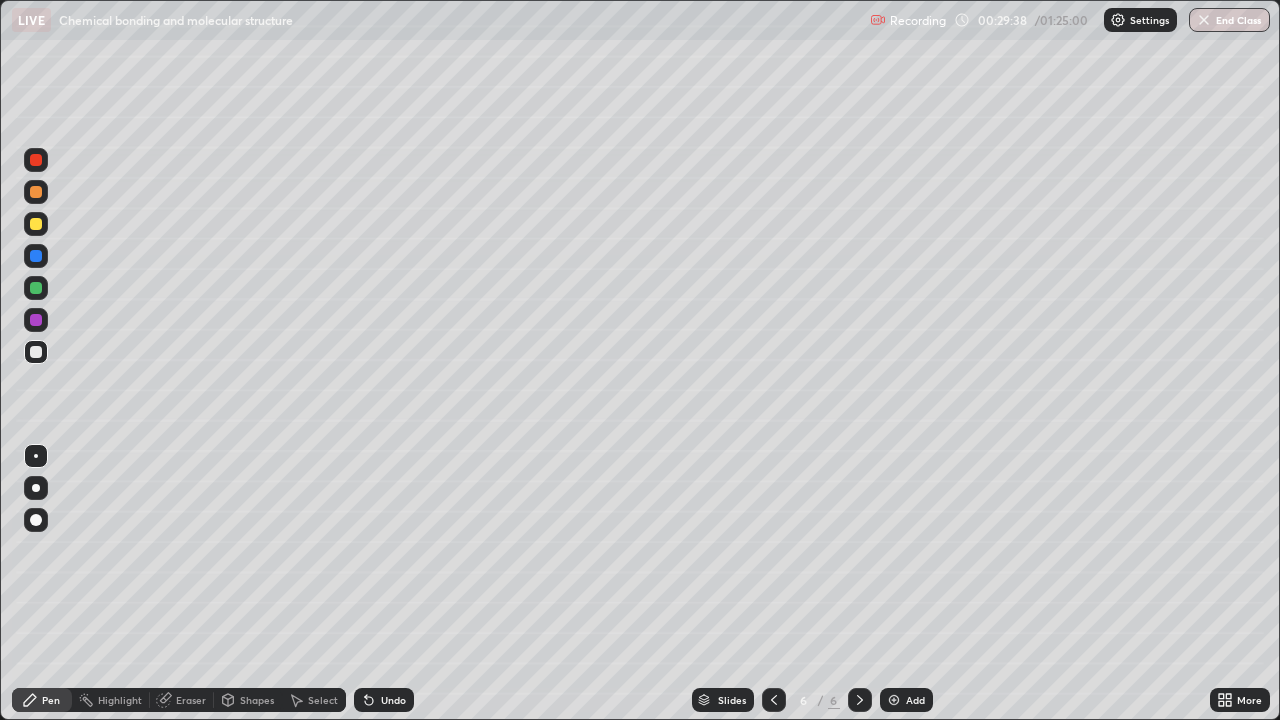 click at bounding box center (36, 320) 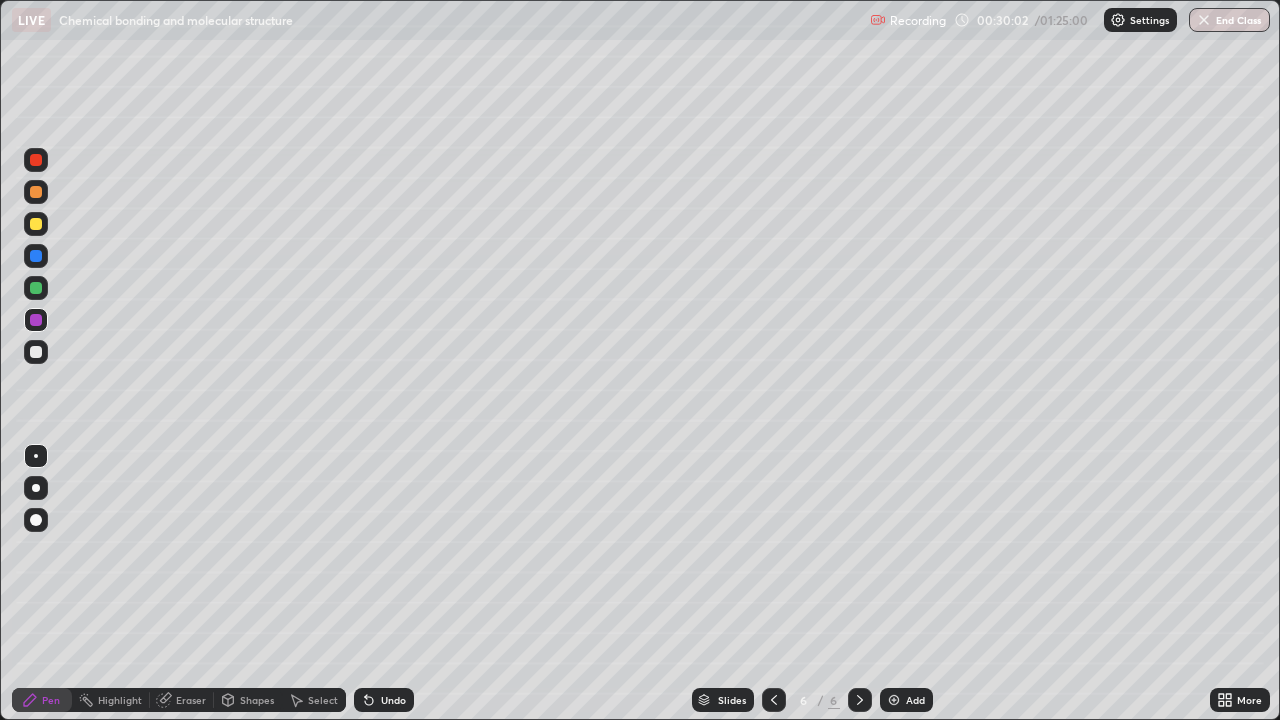click at bounding box center (36, 256) 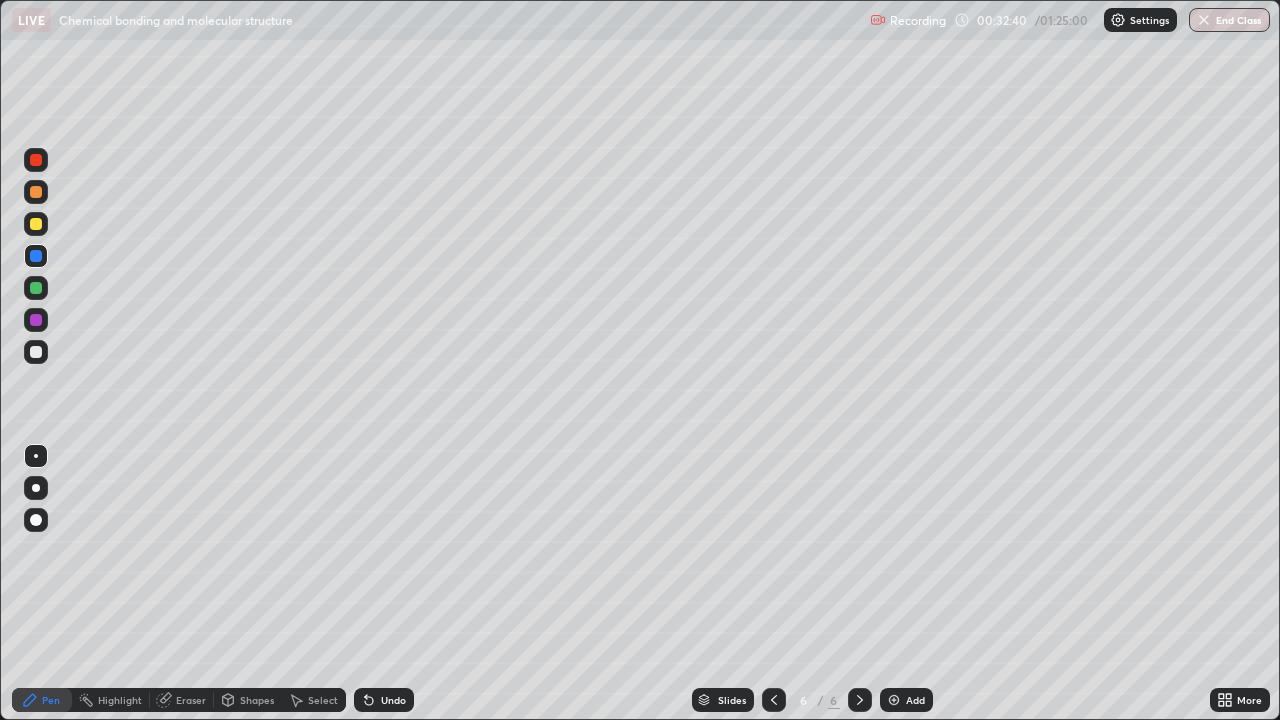 click at bounding box center [894, 700] 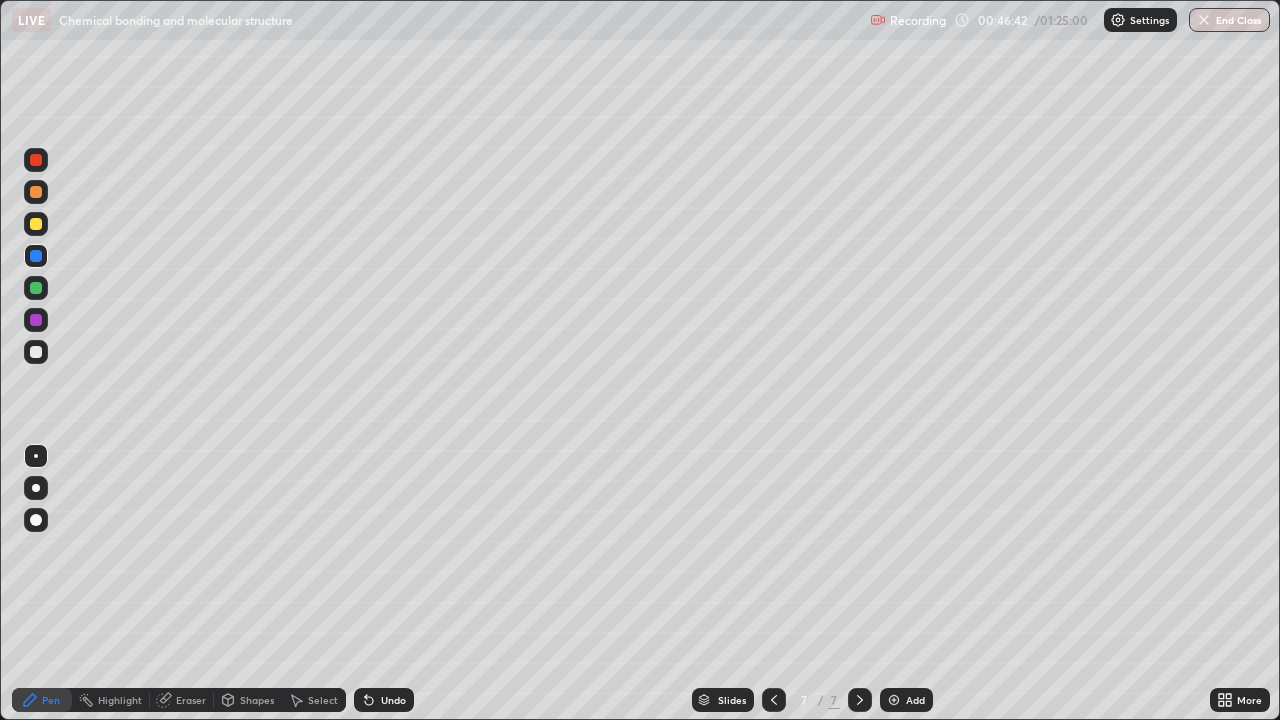 click 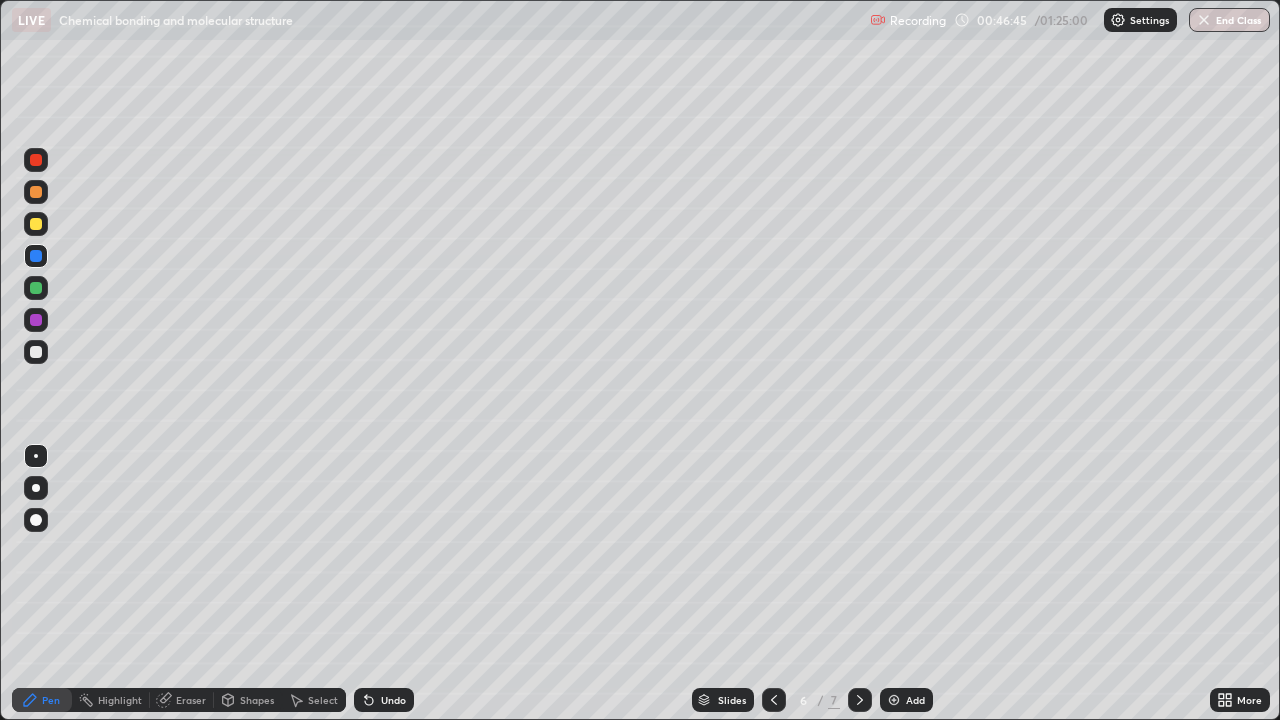 click at bounding box center [36, 224] 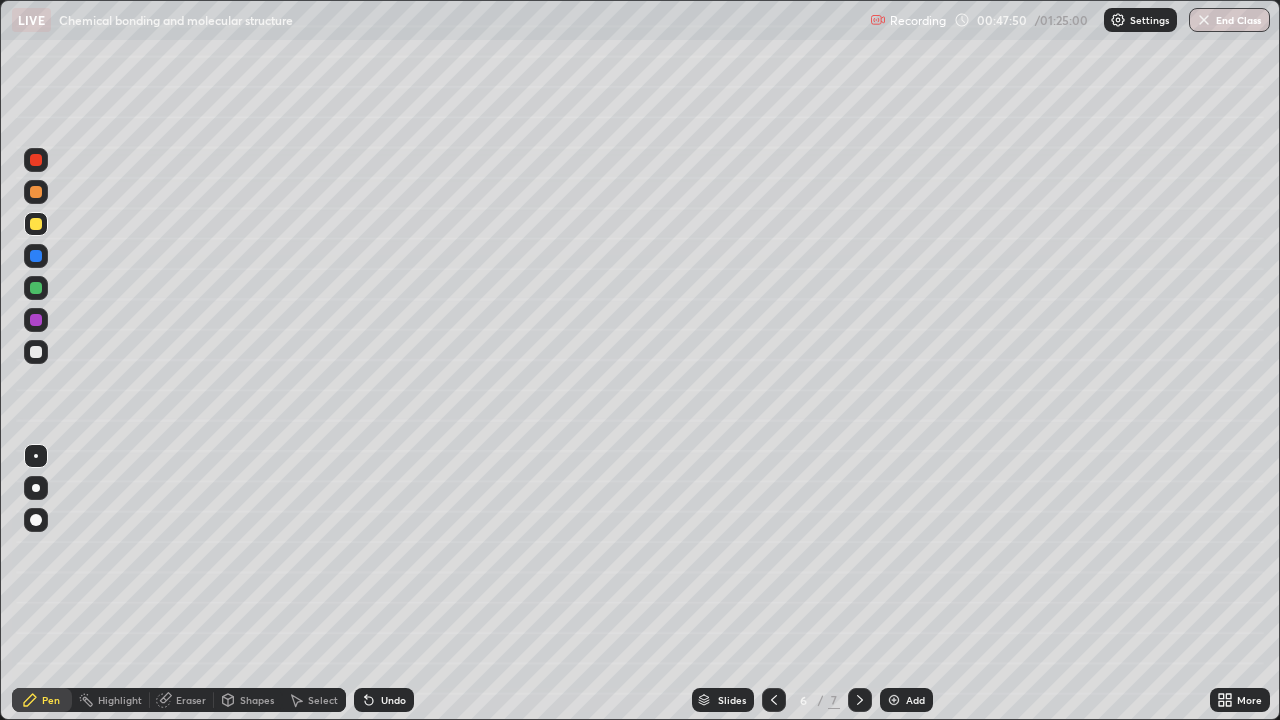 click on "Undo" at bounding box center (384, 700) 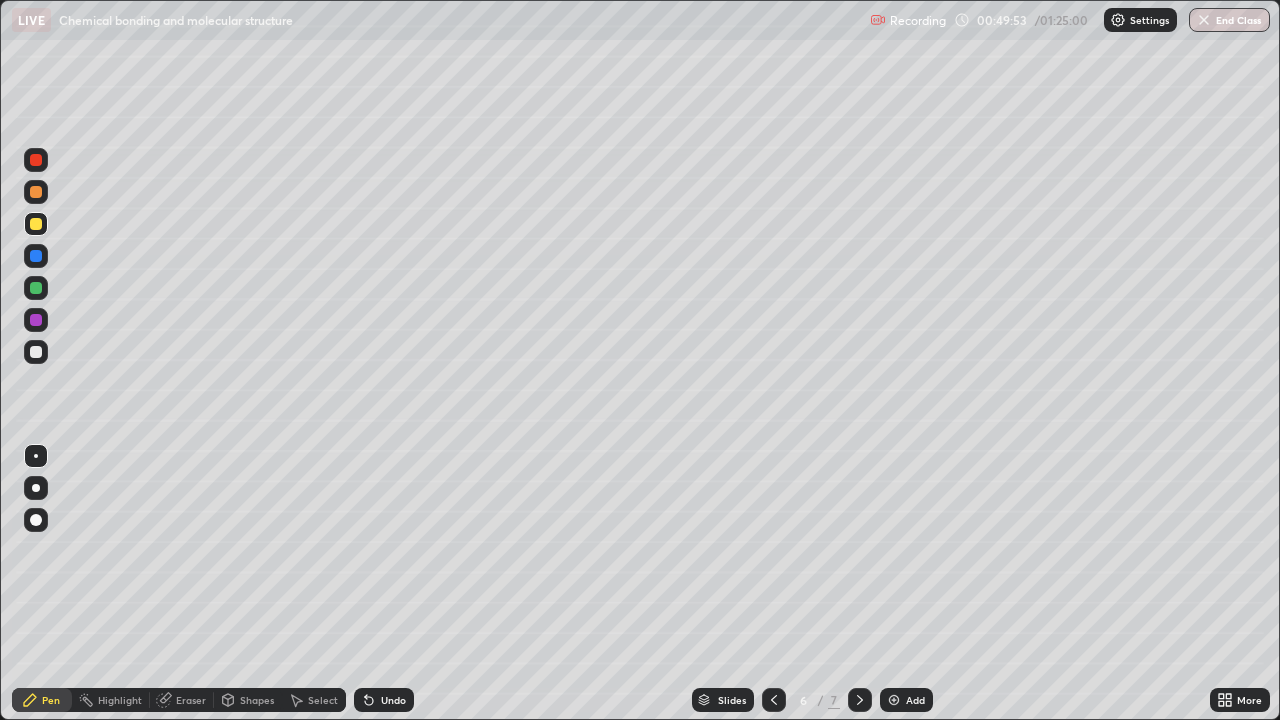 click 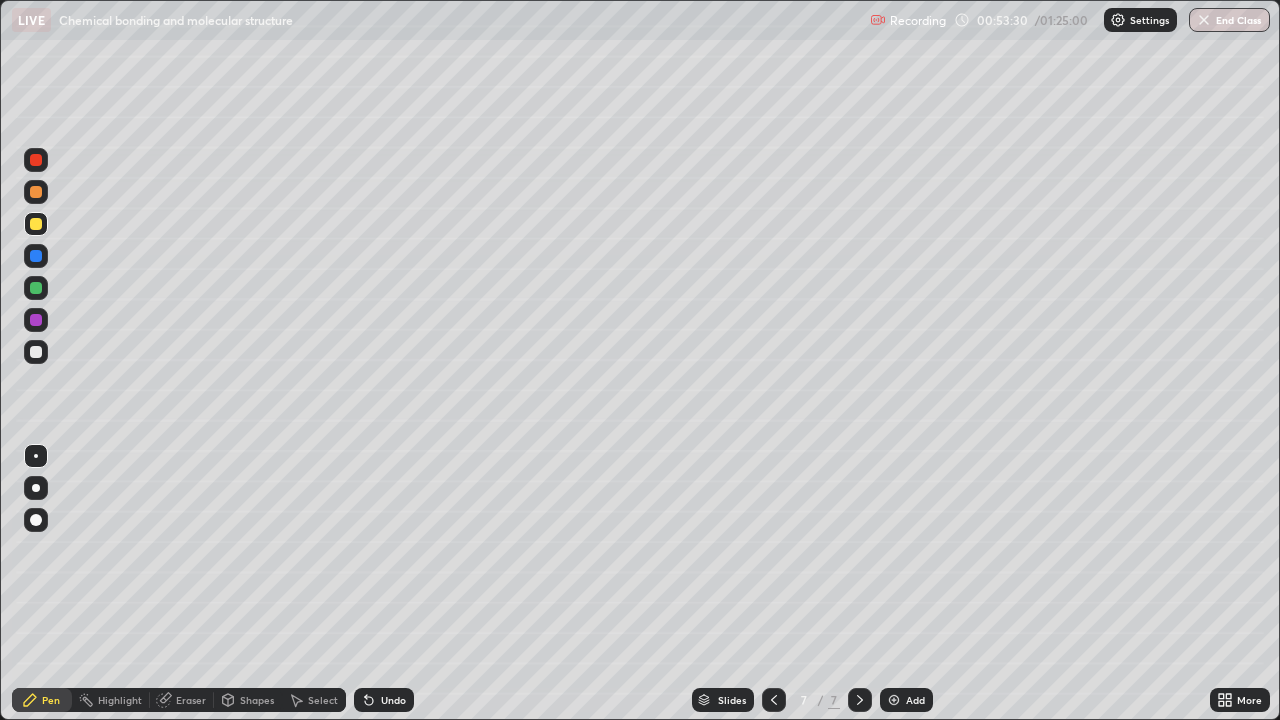 click at bounding box center [894, 700] 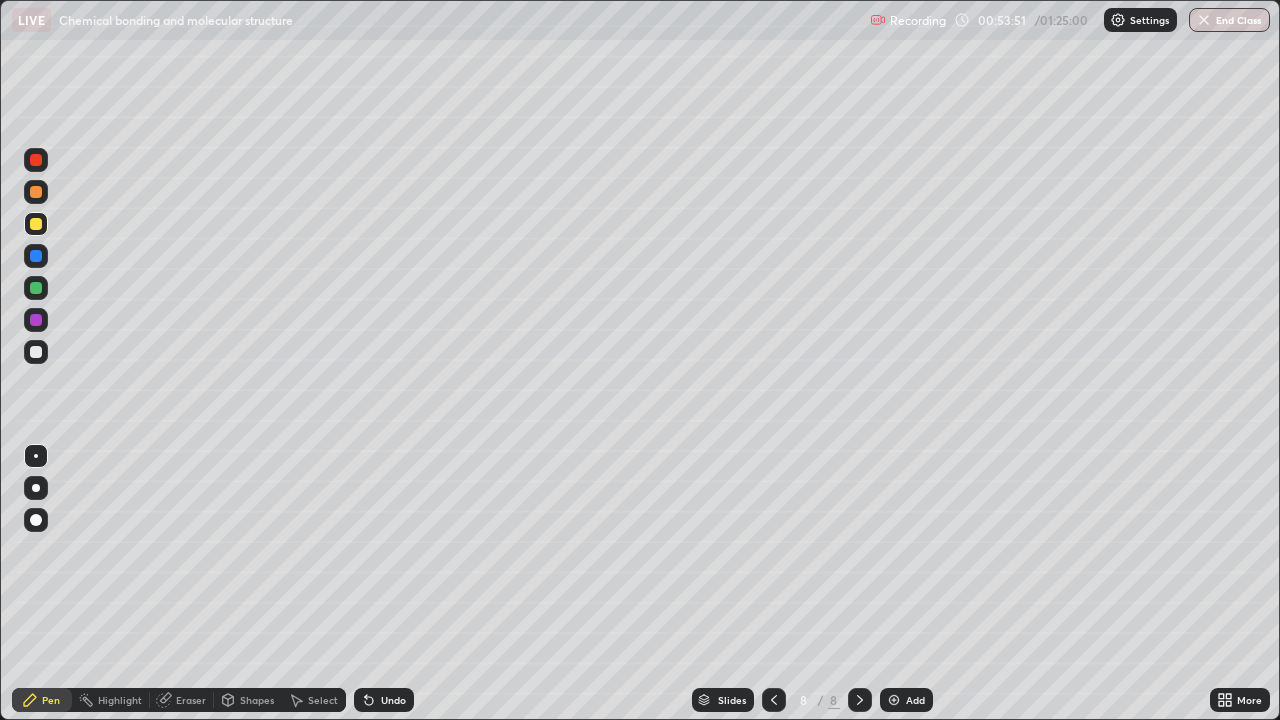 click at bounding box center [36, 352] 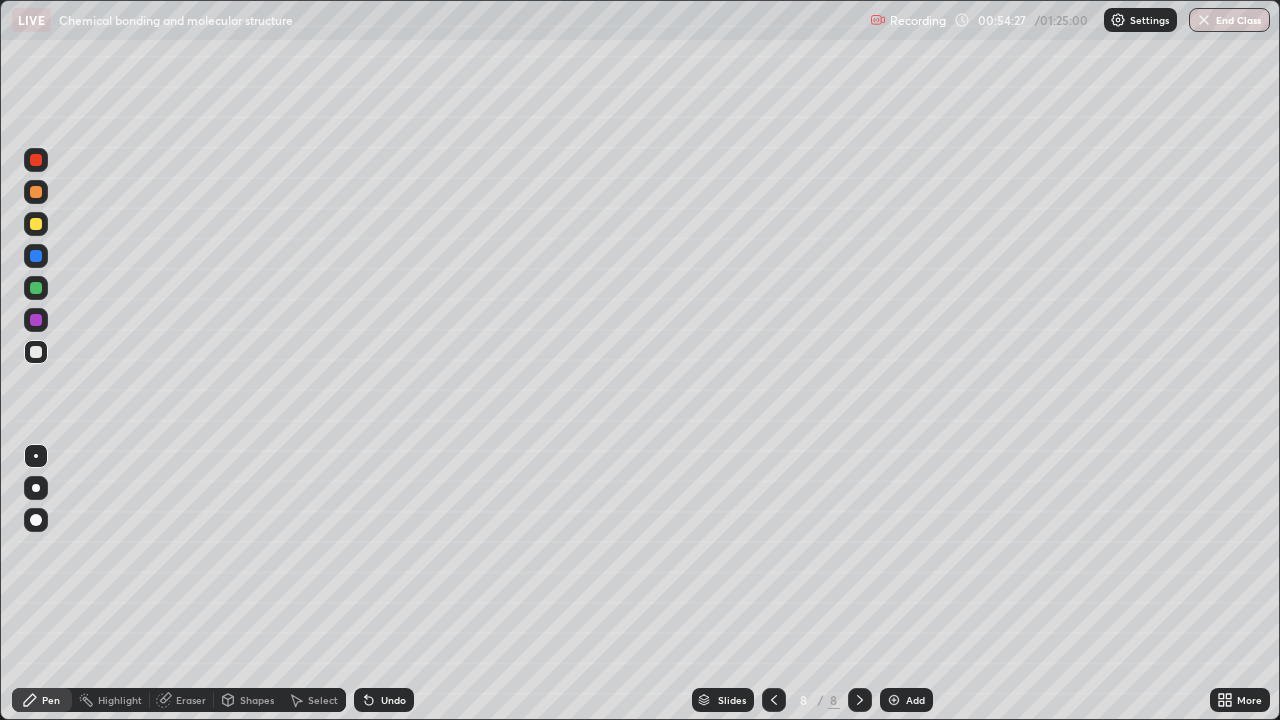 click on "Eraser" at bounding box center (191, 700) 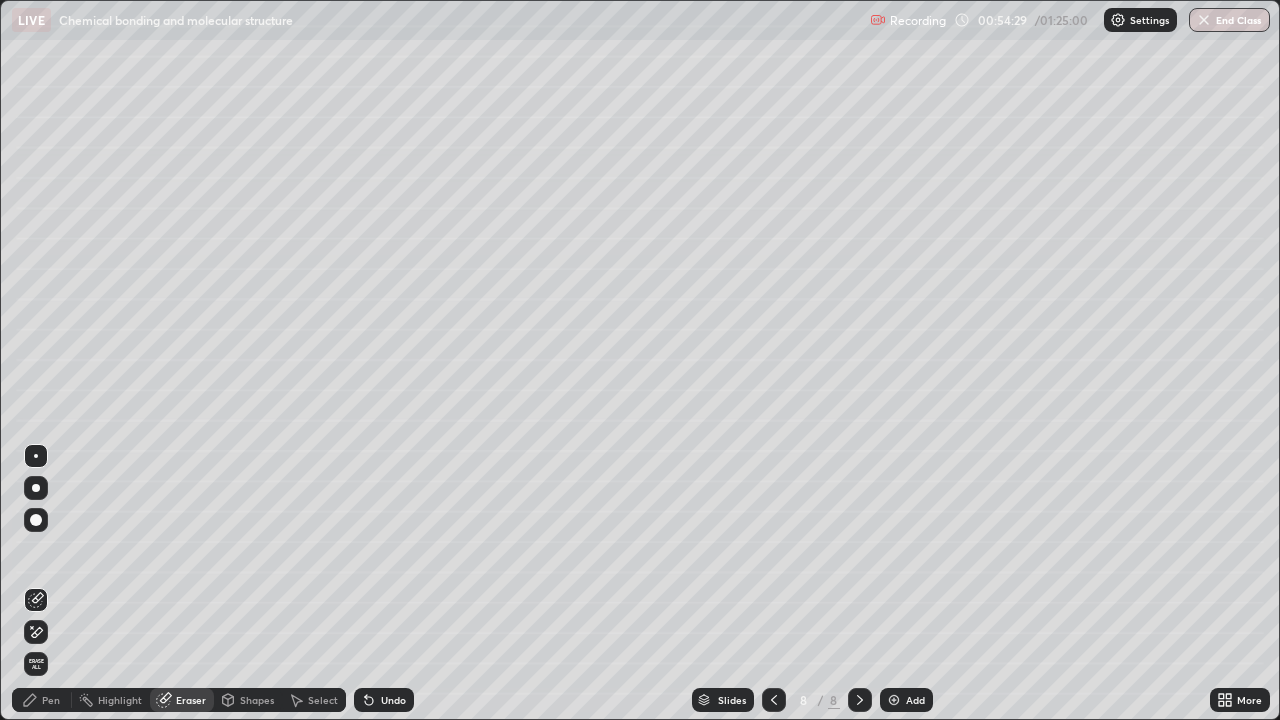click on "Pen" at bounding box center [51, 700] 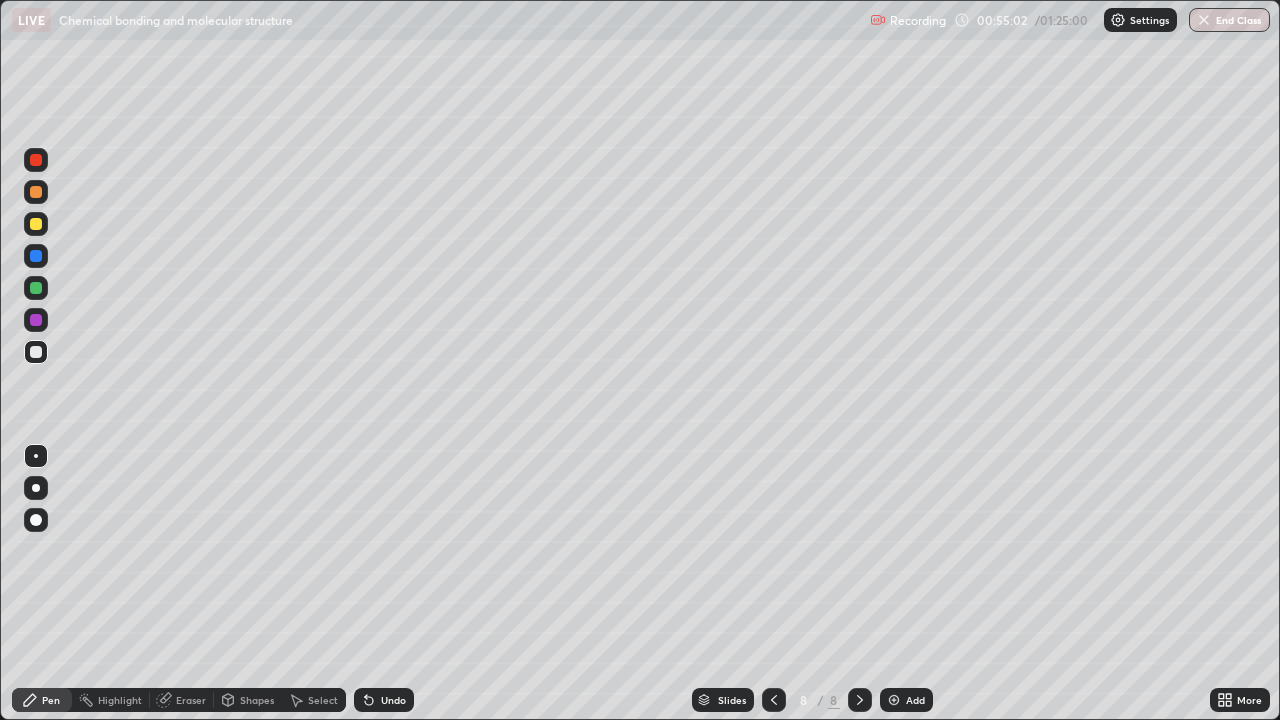 click at bounding box center (36, 288) 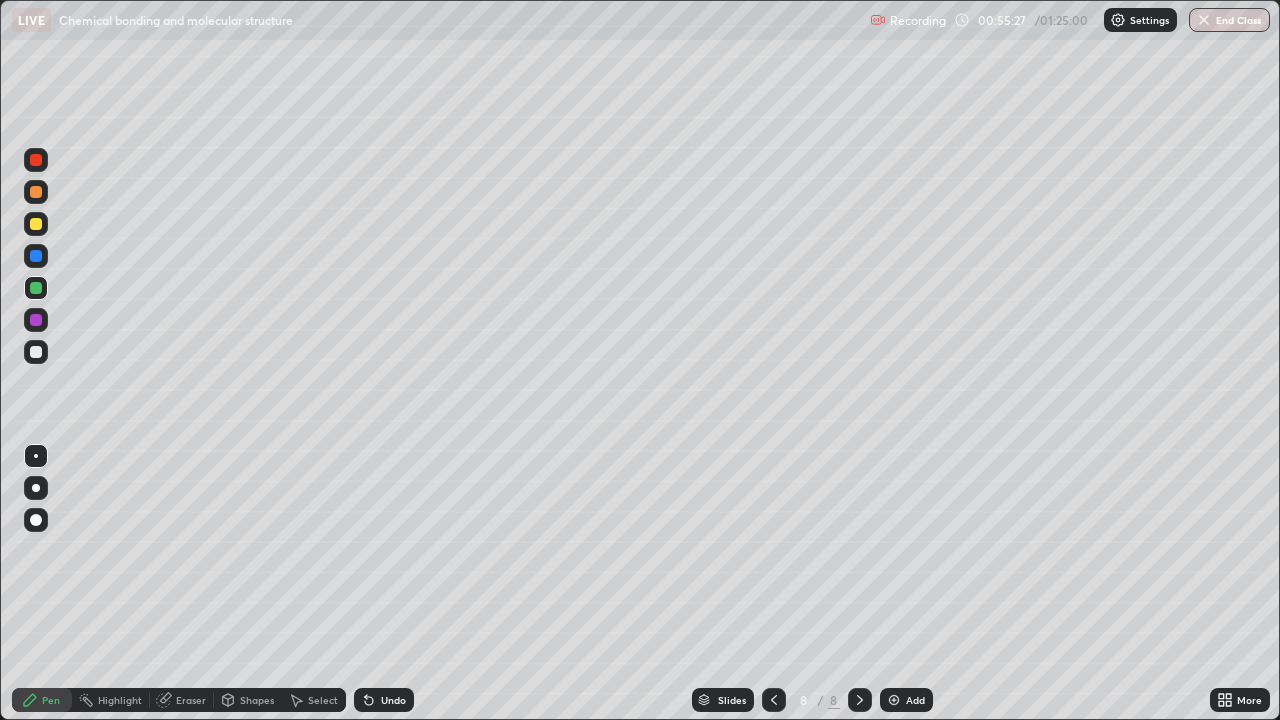 click on "Undo" at bounding box center (393, 700) 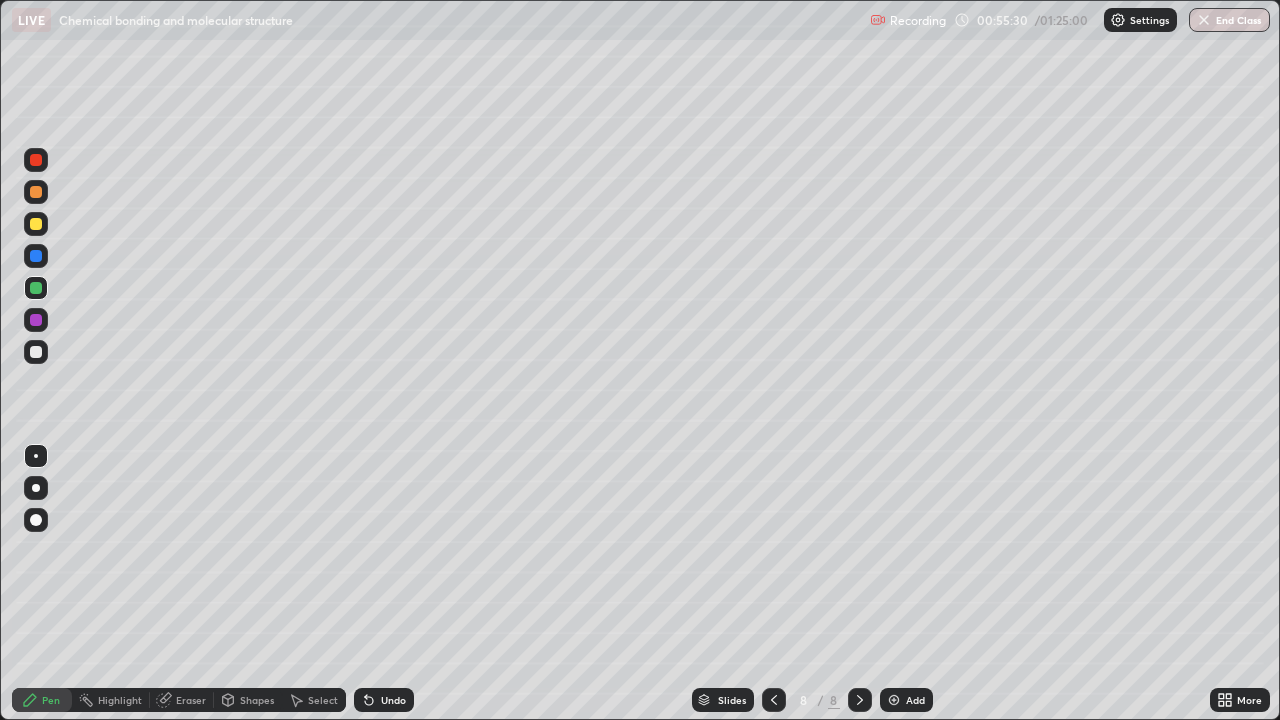 click on "Undo" at bounding box center (393, 700) 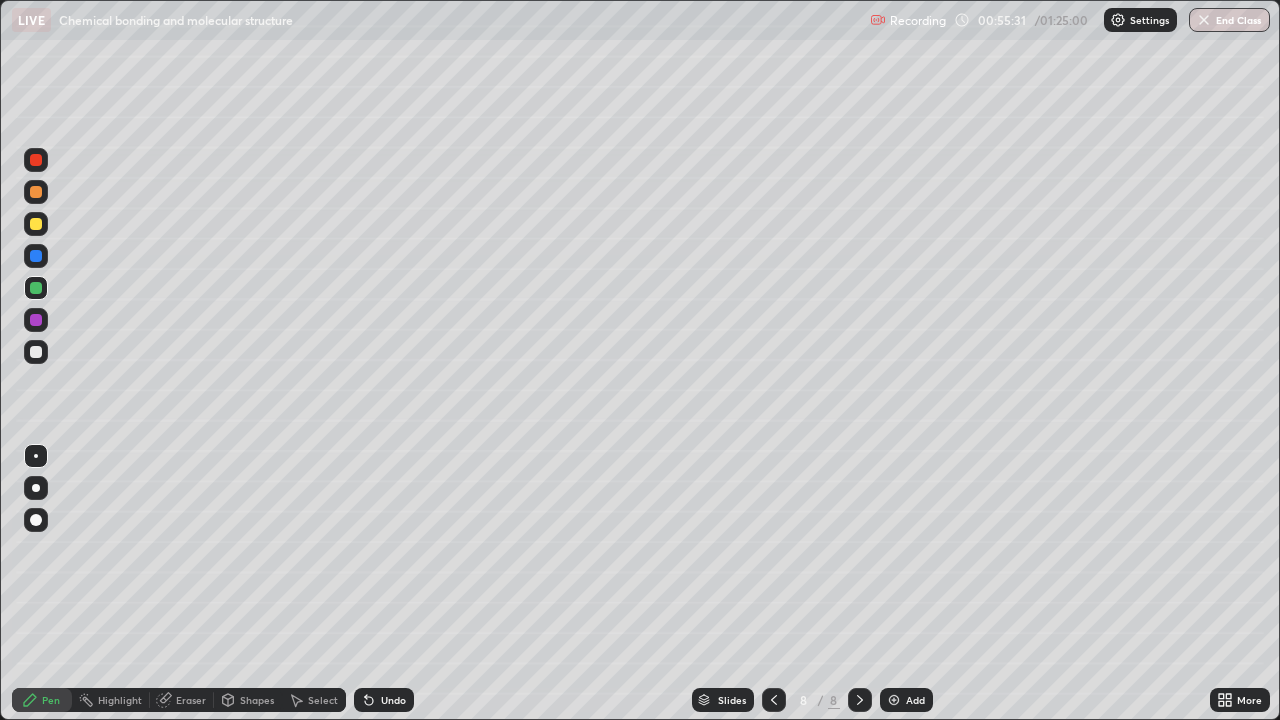 click on "Undo" at bounding box center [393, 700] 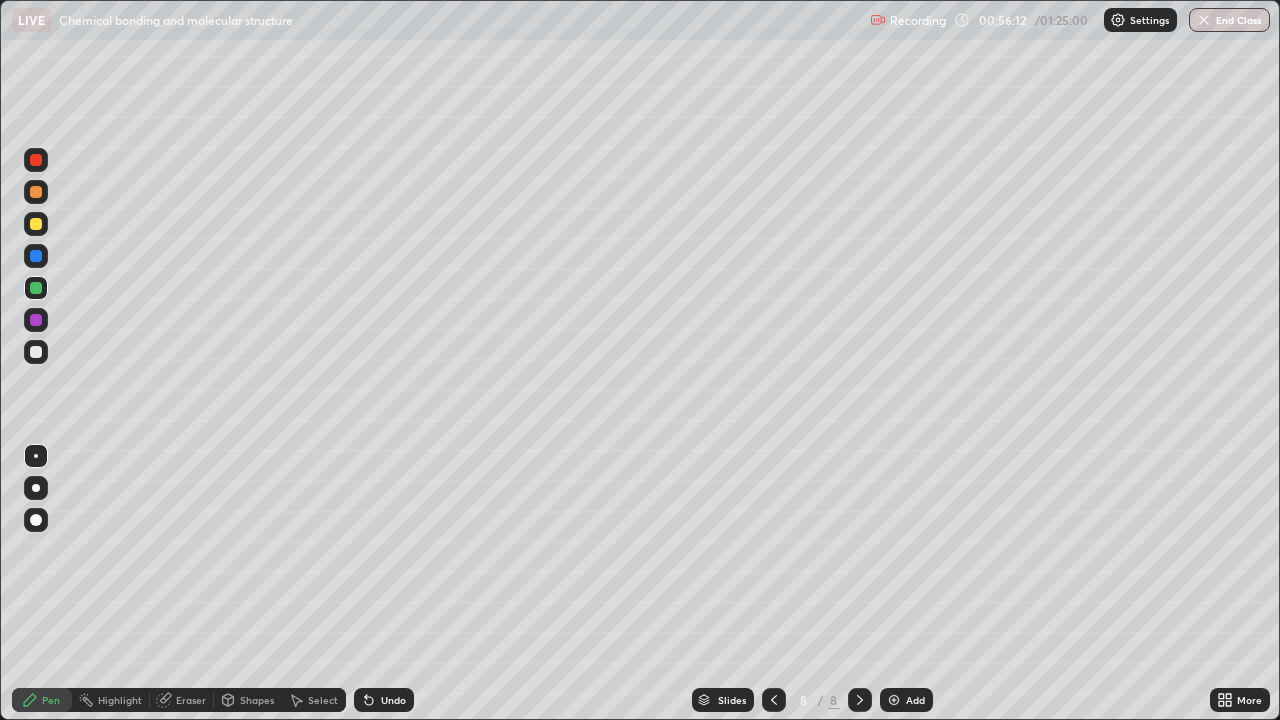 click on "Undo" at bounding box center (393, 700) 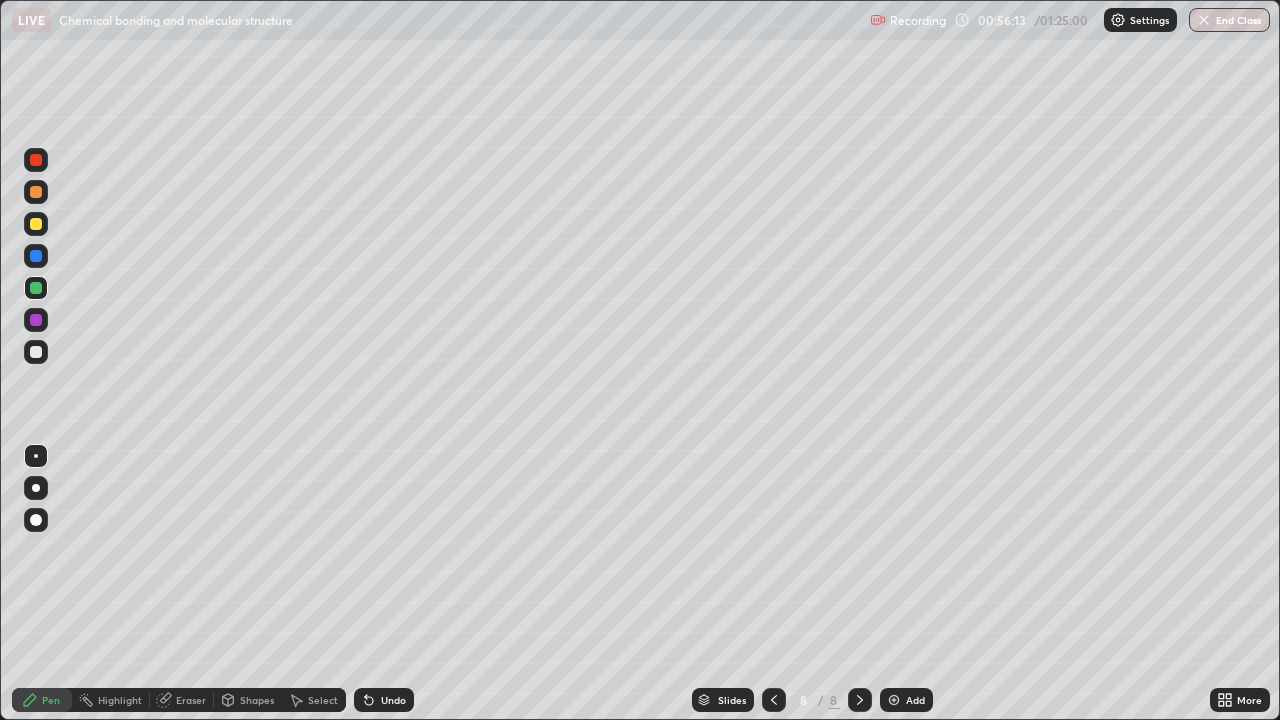 click 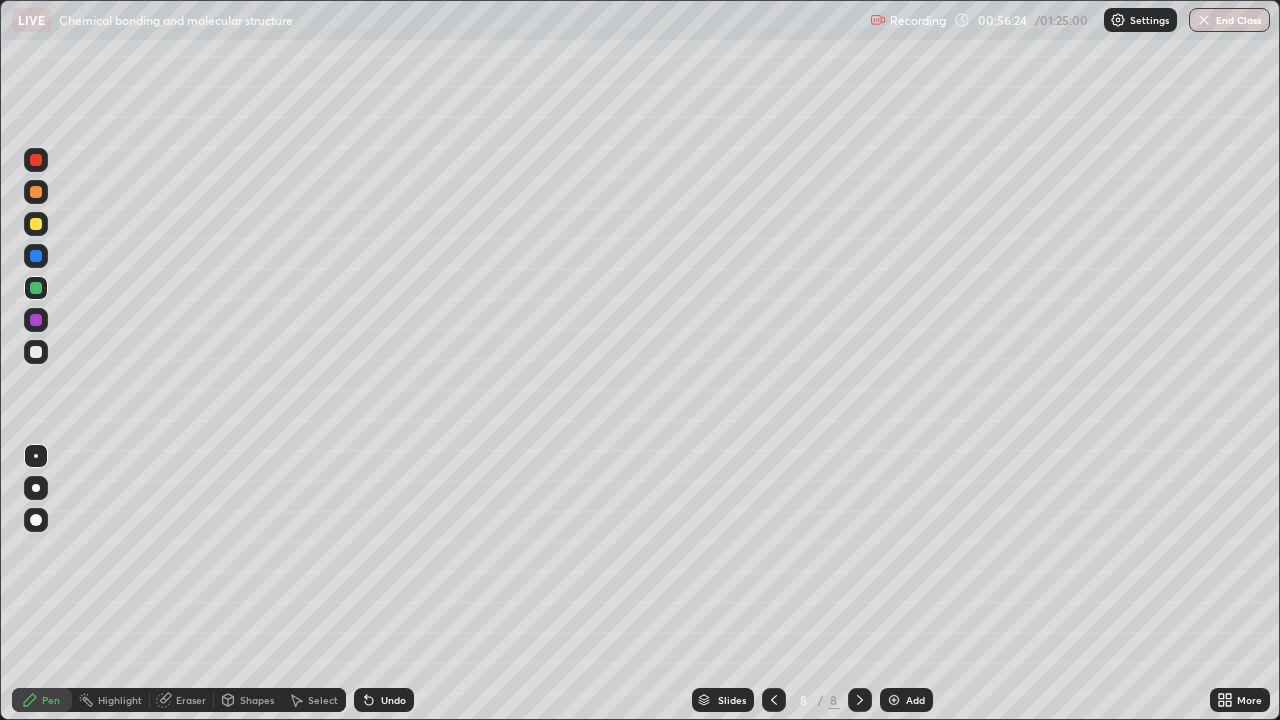 click 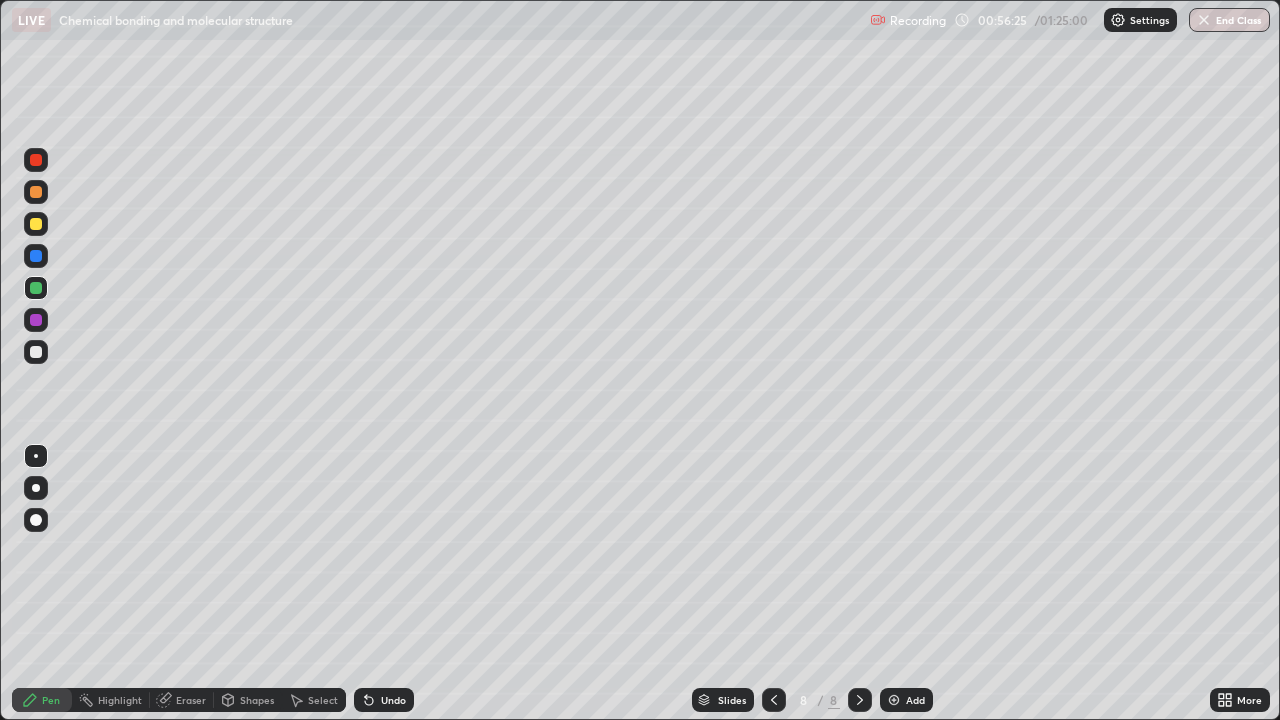 click 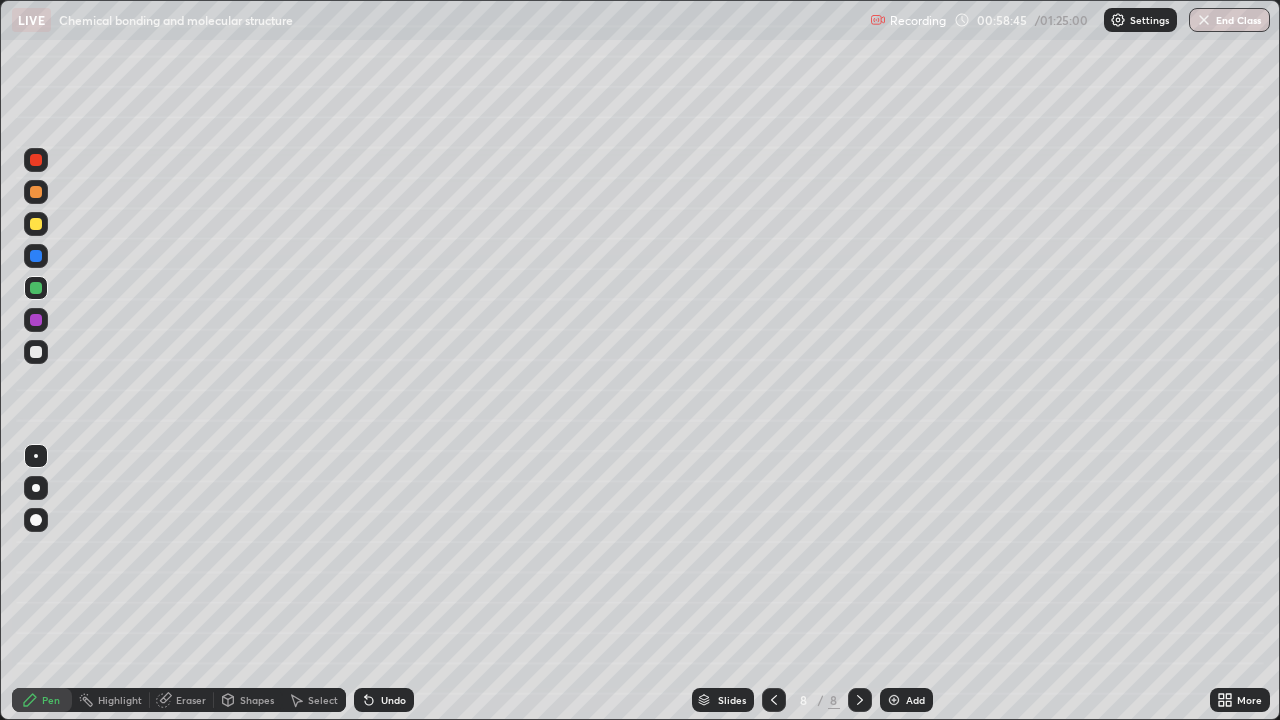 click on "Add" at bounding box center (906, 700) 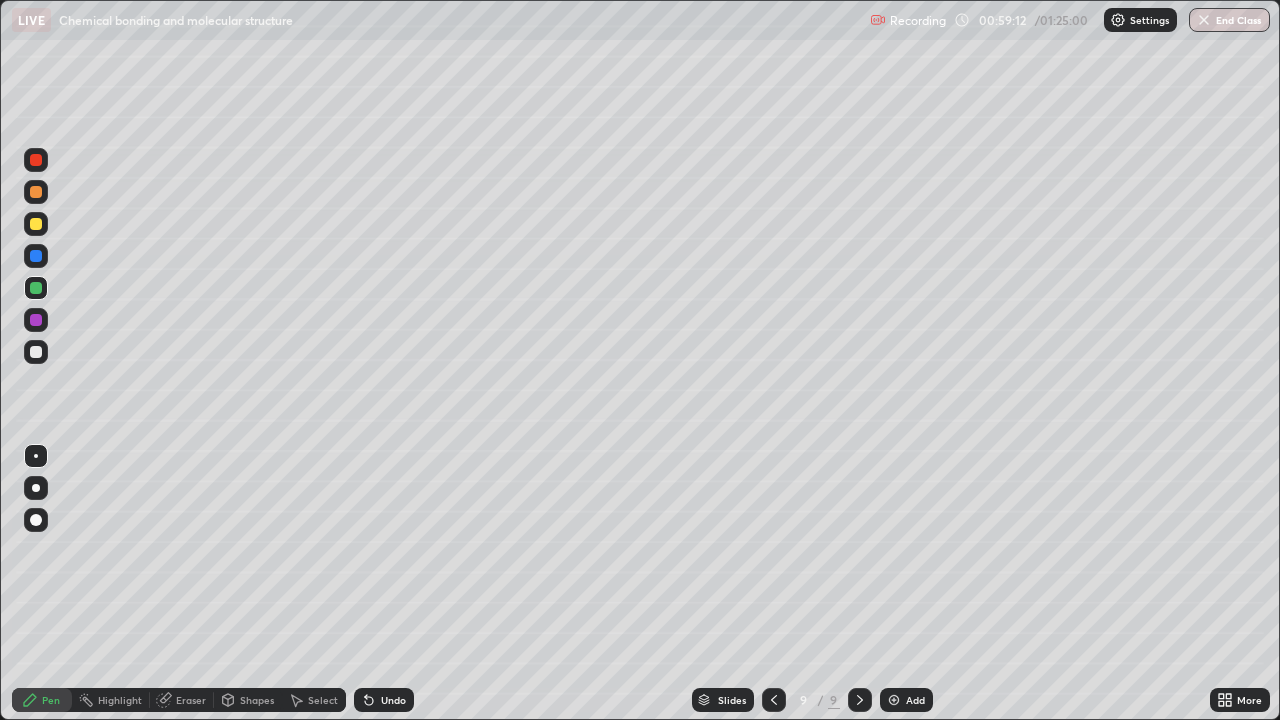 click at bounding box center (36, 352) 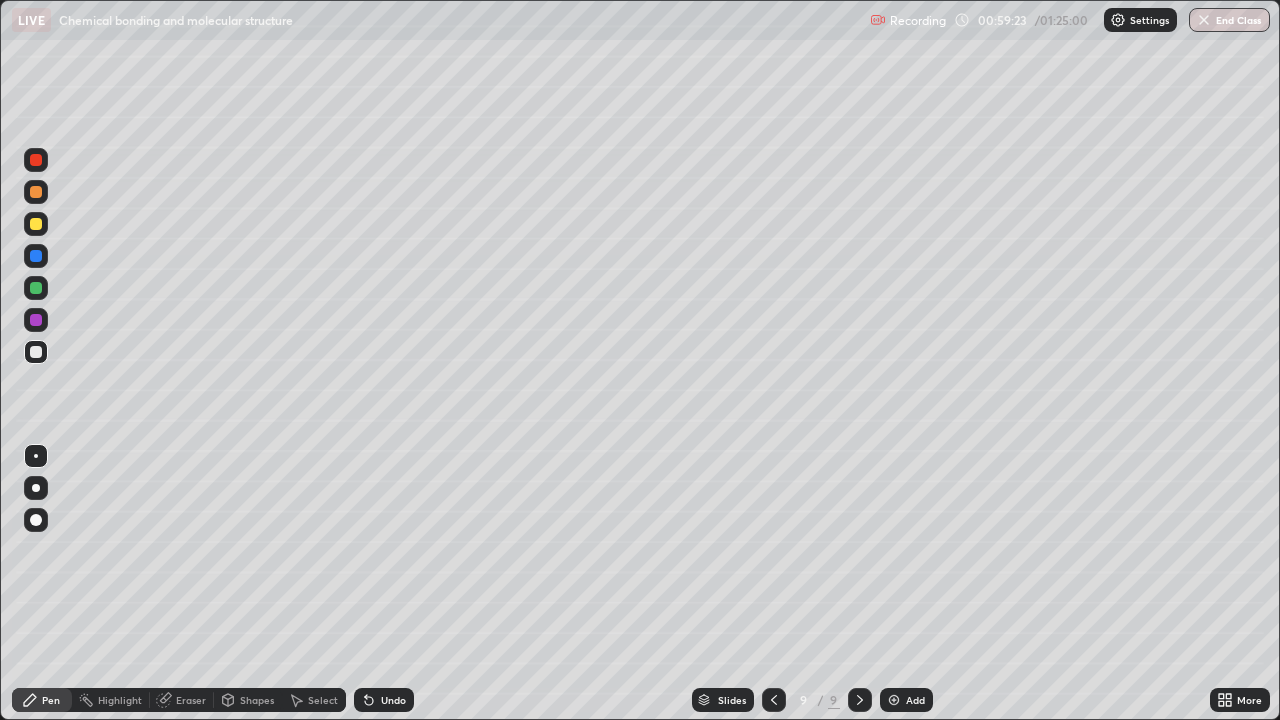 click at bounding box center (36, 224) 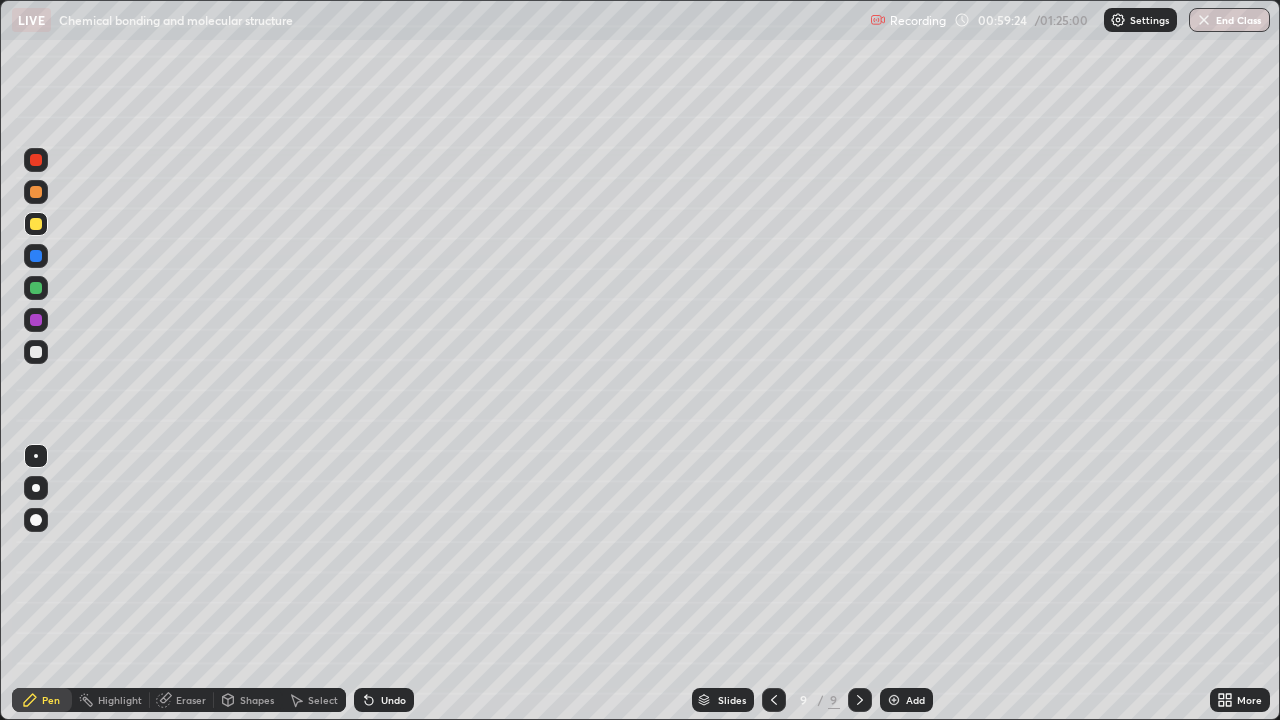 click at bounding box center [36, 288] 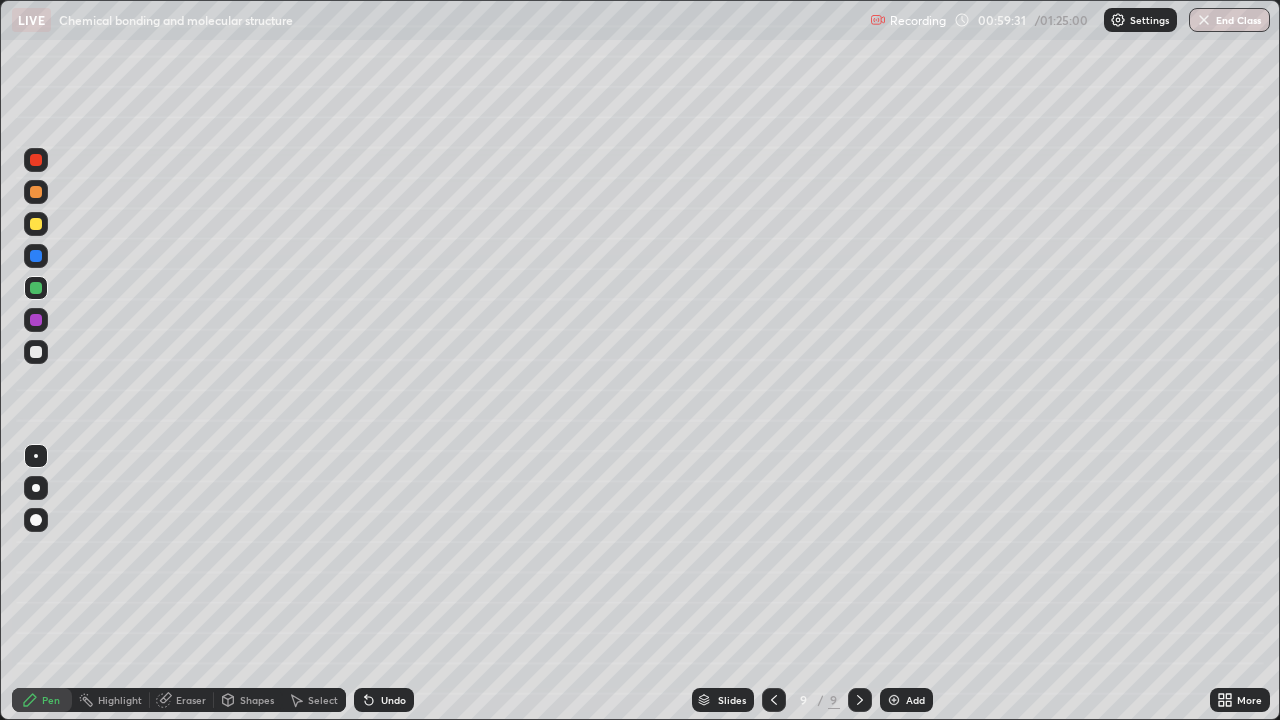 click on "Undo" at bounding box center (393, 700) 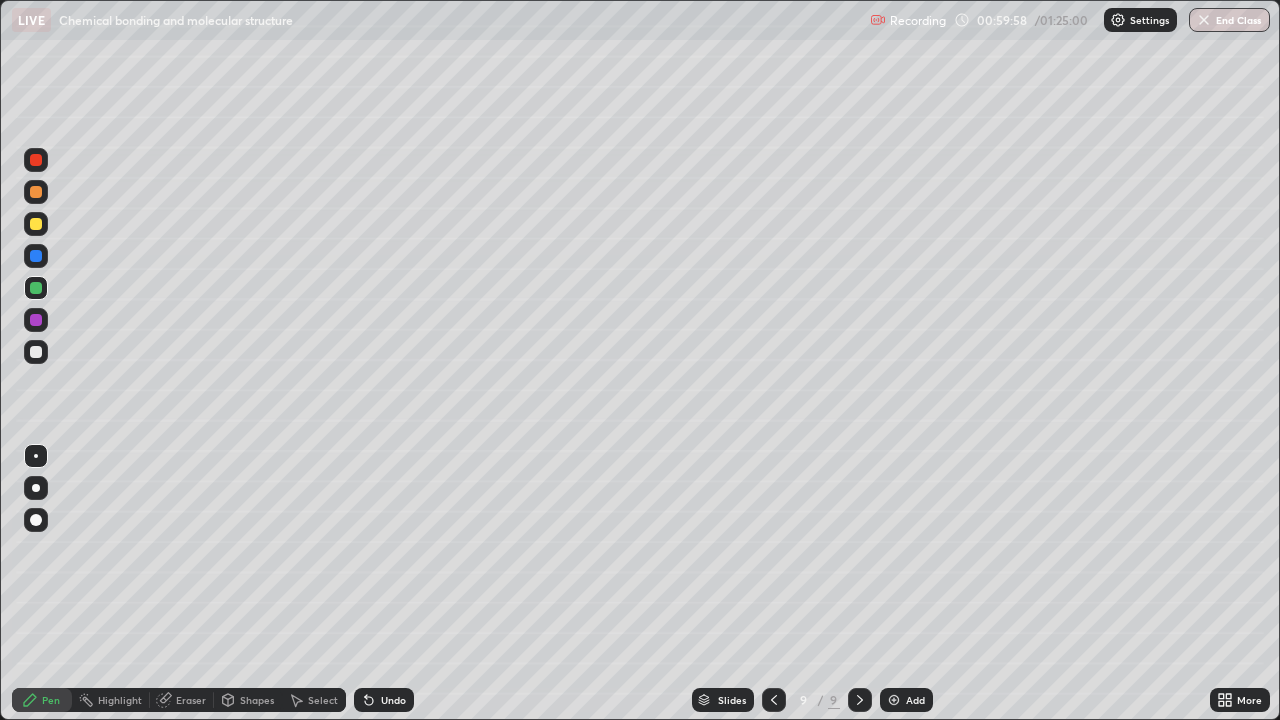 click on "Eraser" at bounding box center [191, 700] 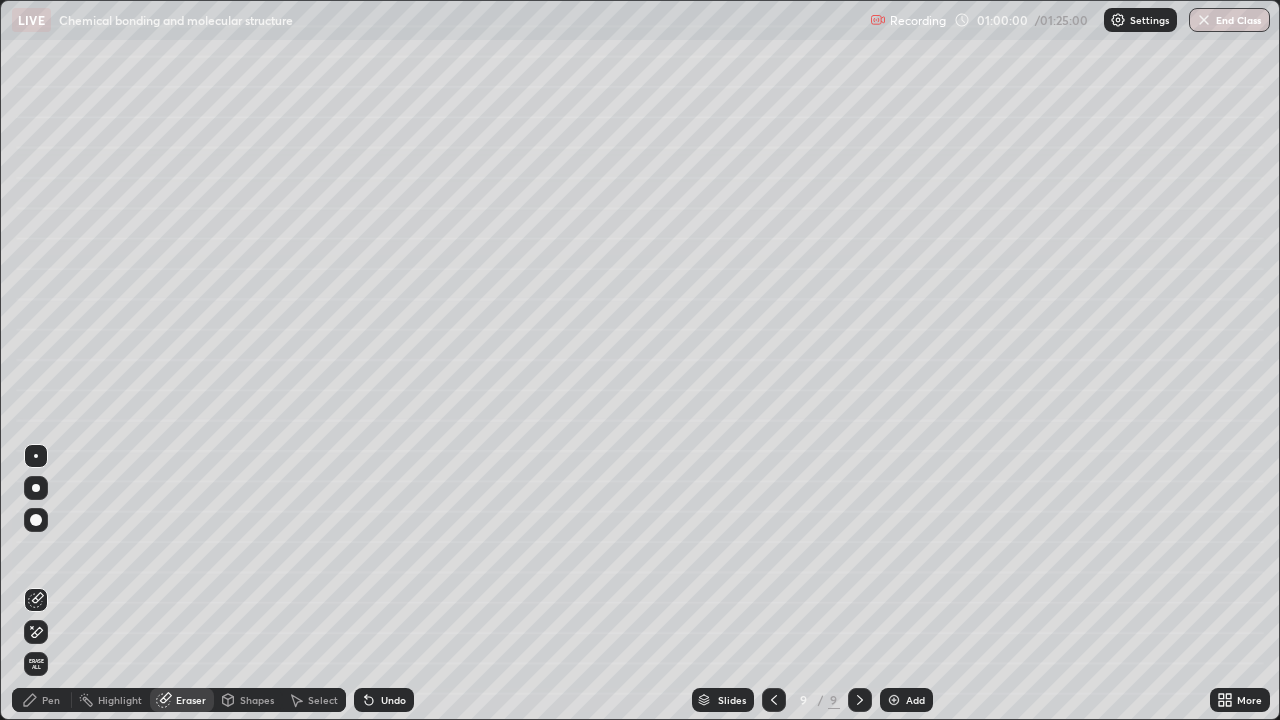 click on "Pen" at bounding box center [51, 700] 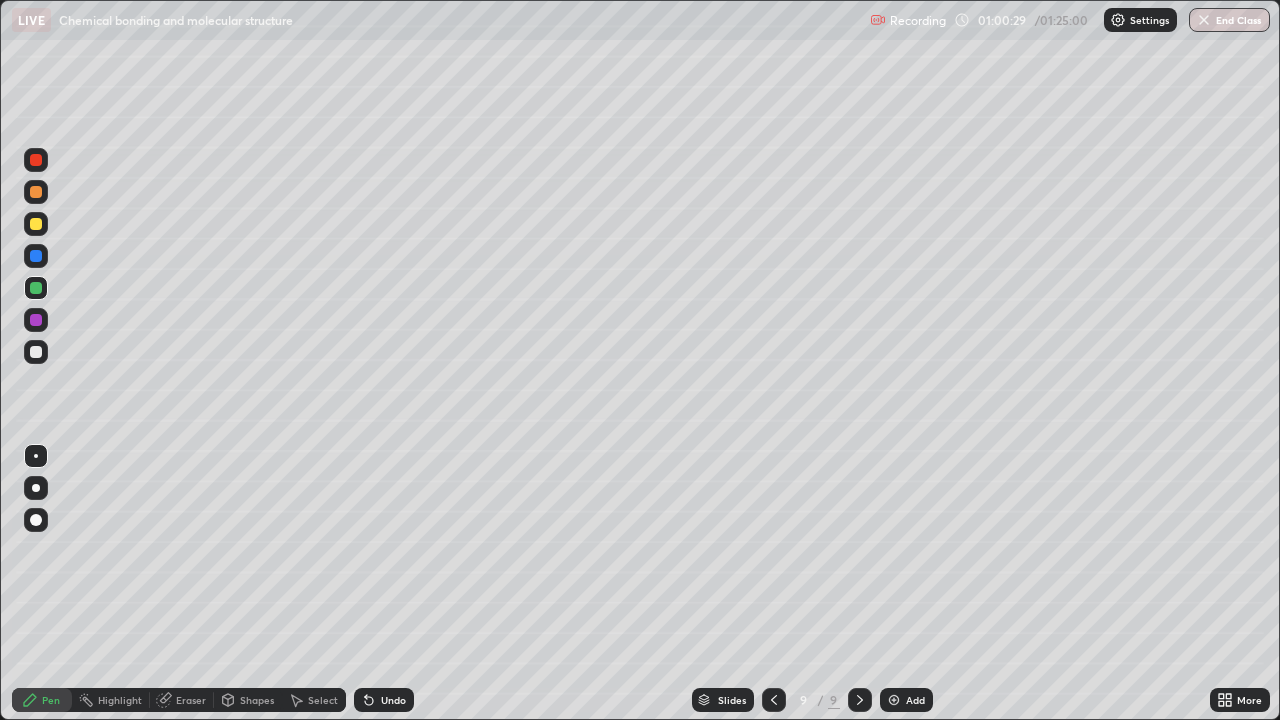 click 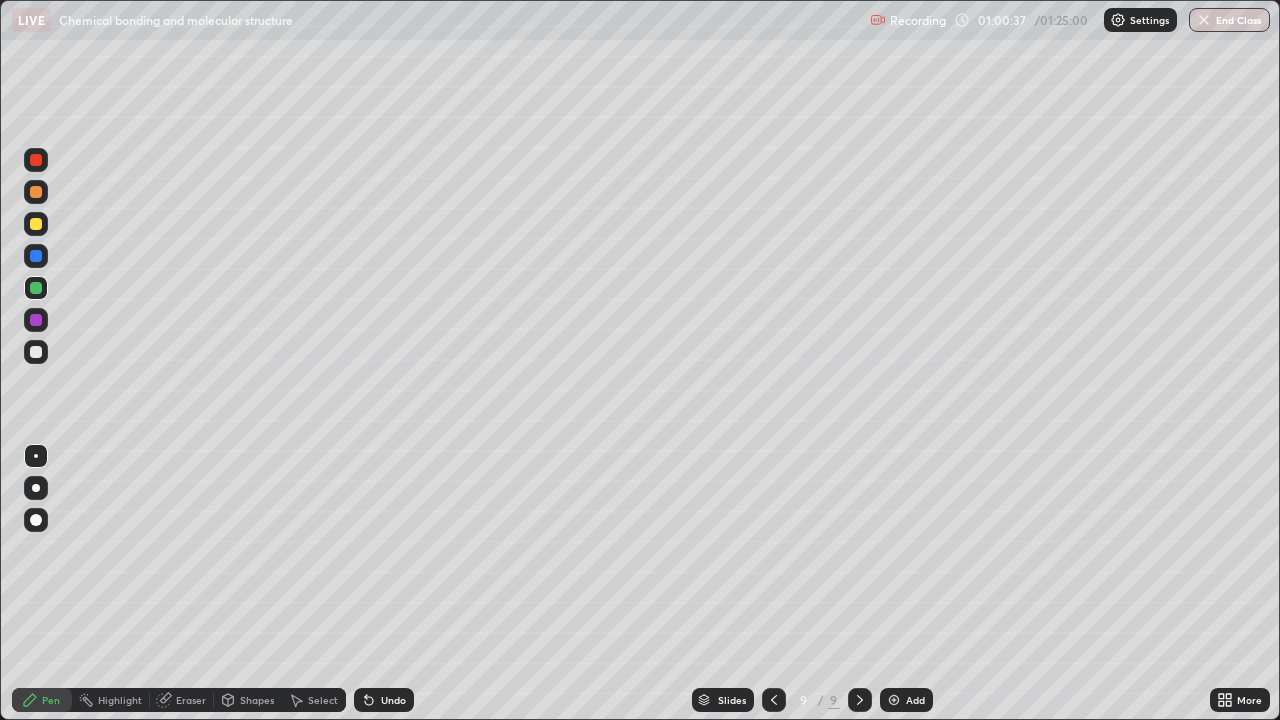 click on "Undo" at bounding box center (384, 700) 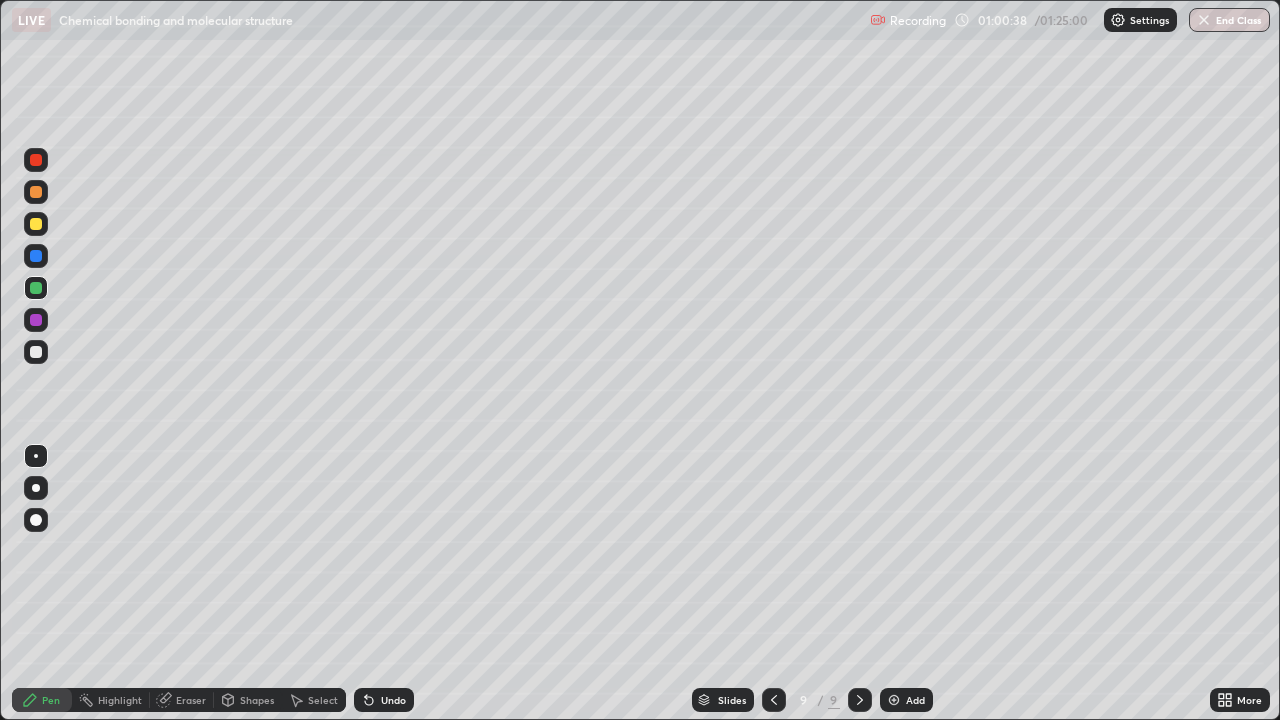 click 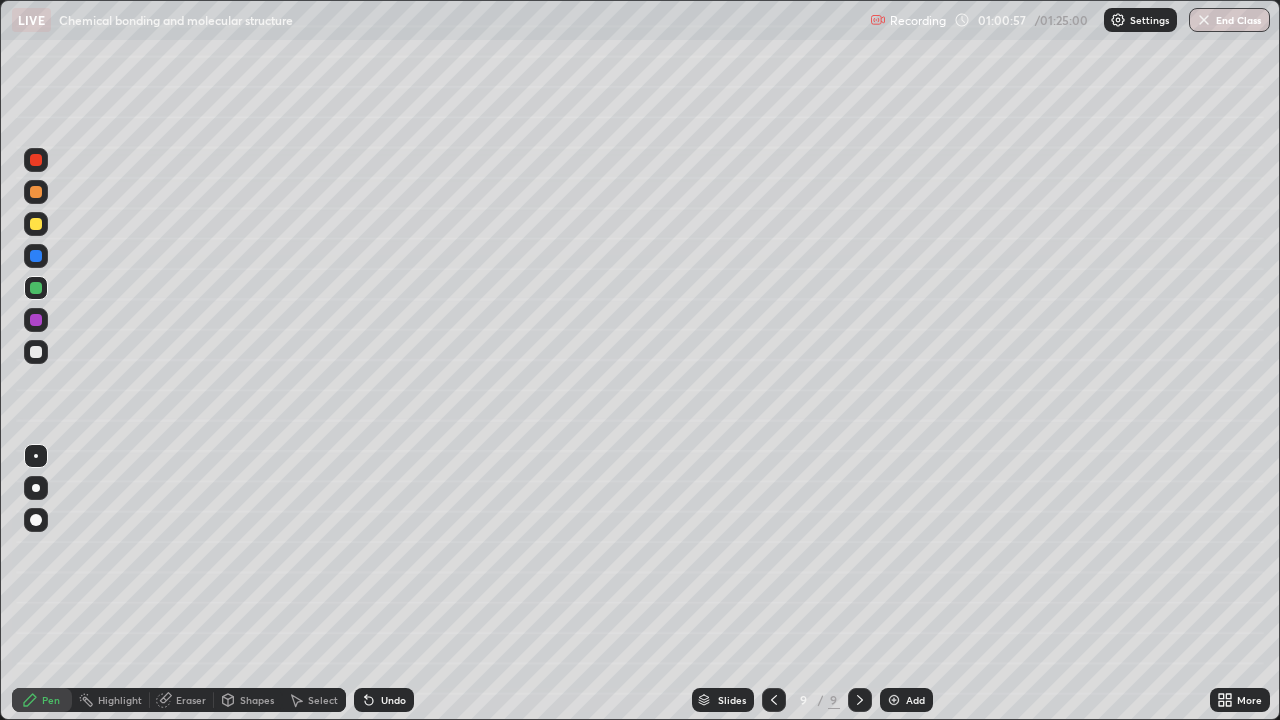 click at bounding box center [36, 256] 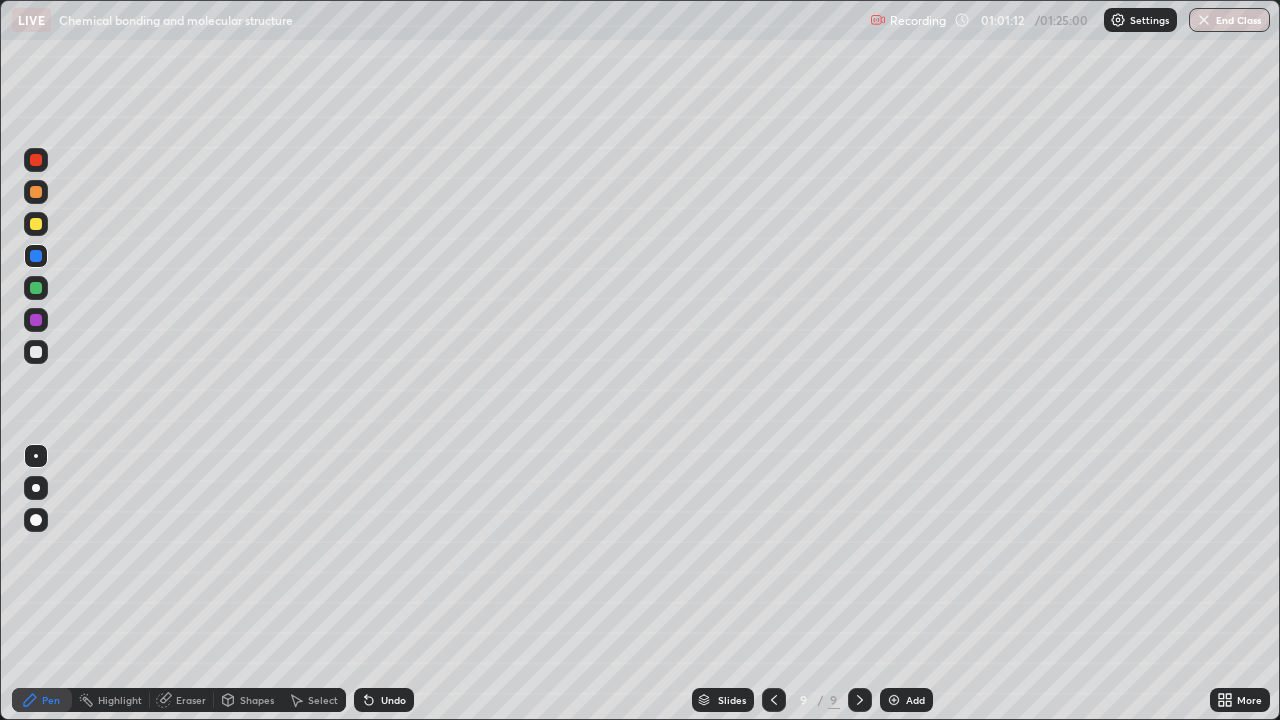 click at bounding box center [36, 224] 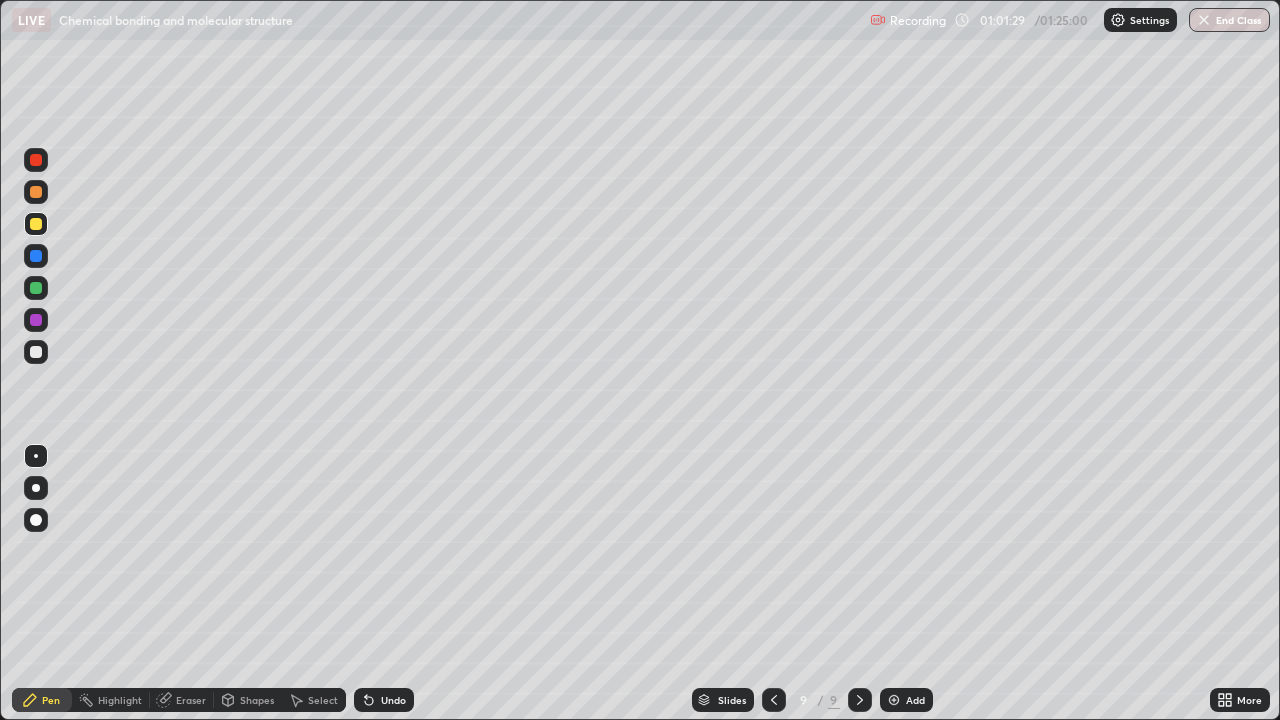 click at bounding box center (36, 192) 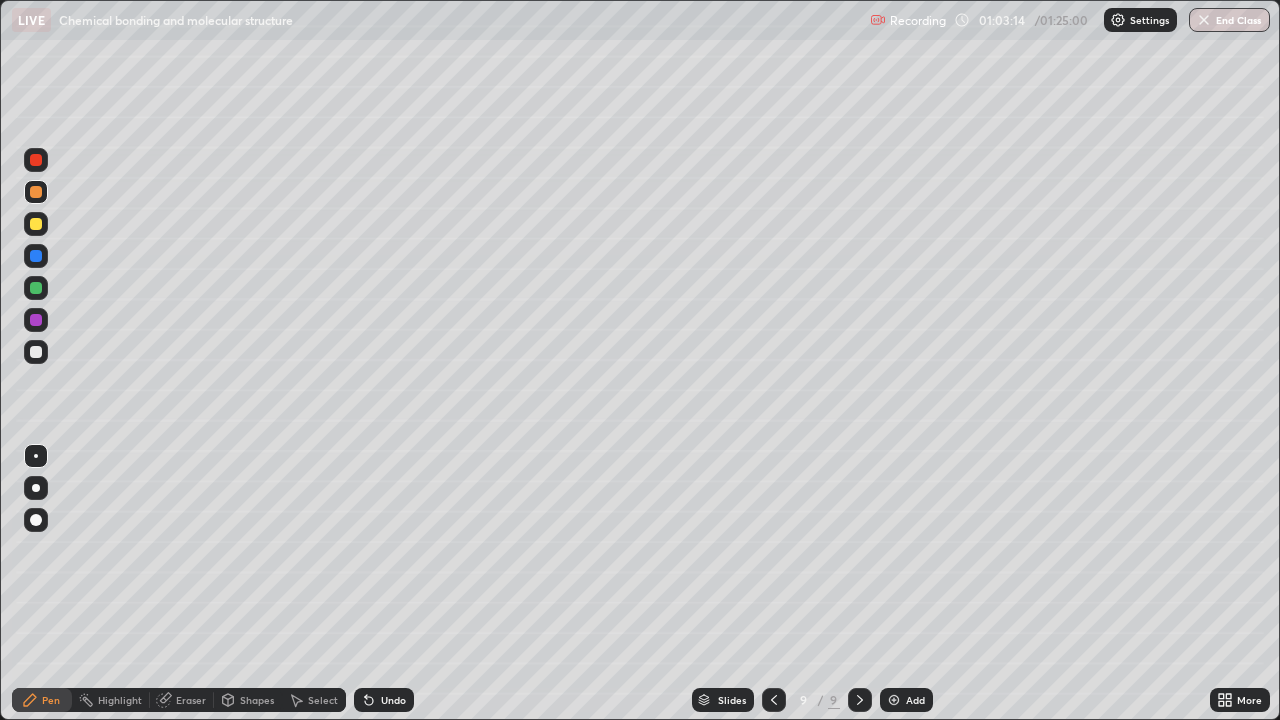 click at bounding box center (36, 256) 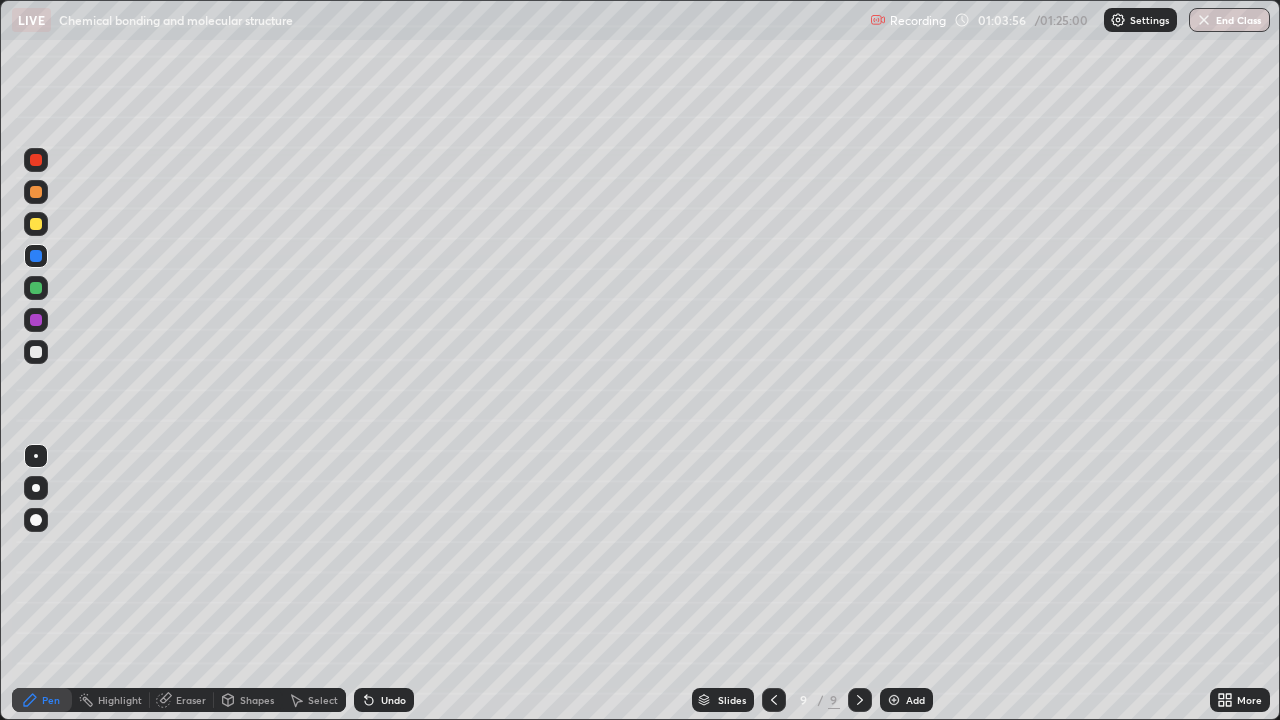 click at bounding box center (894, 700) 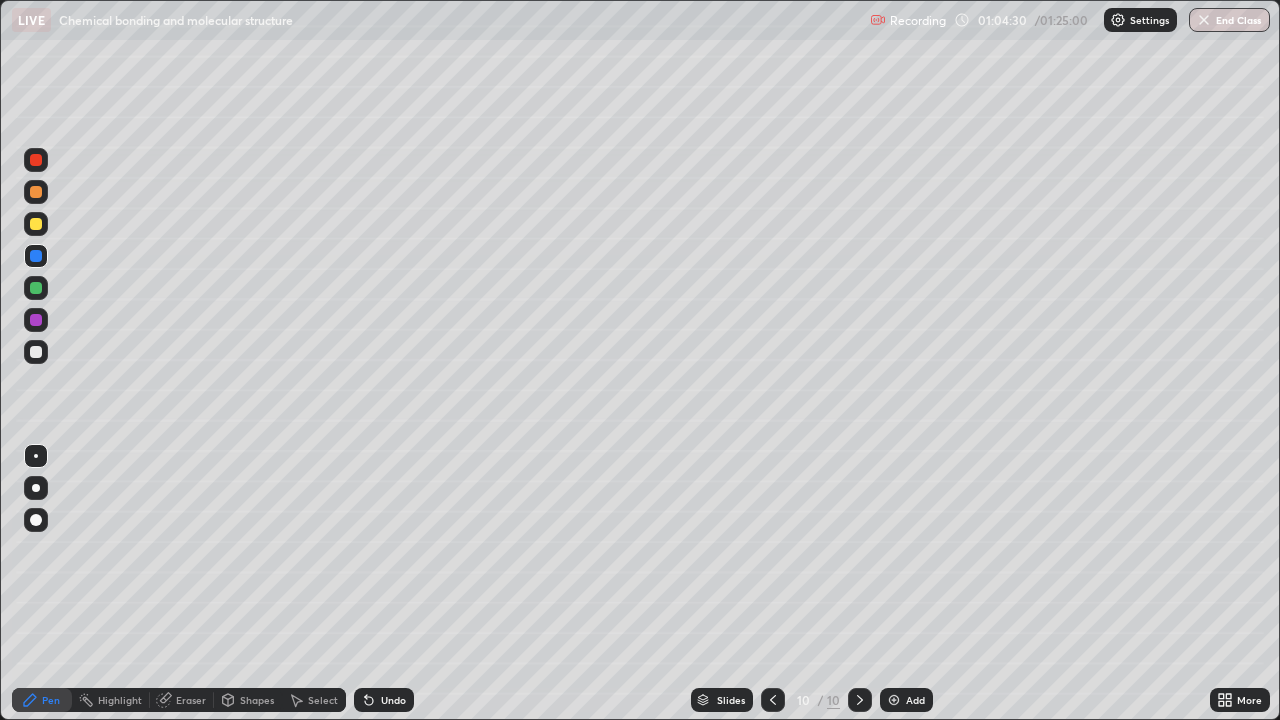 click at bounding box center (36, 288) 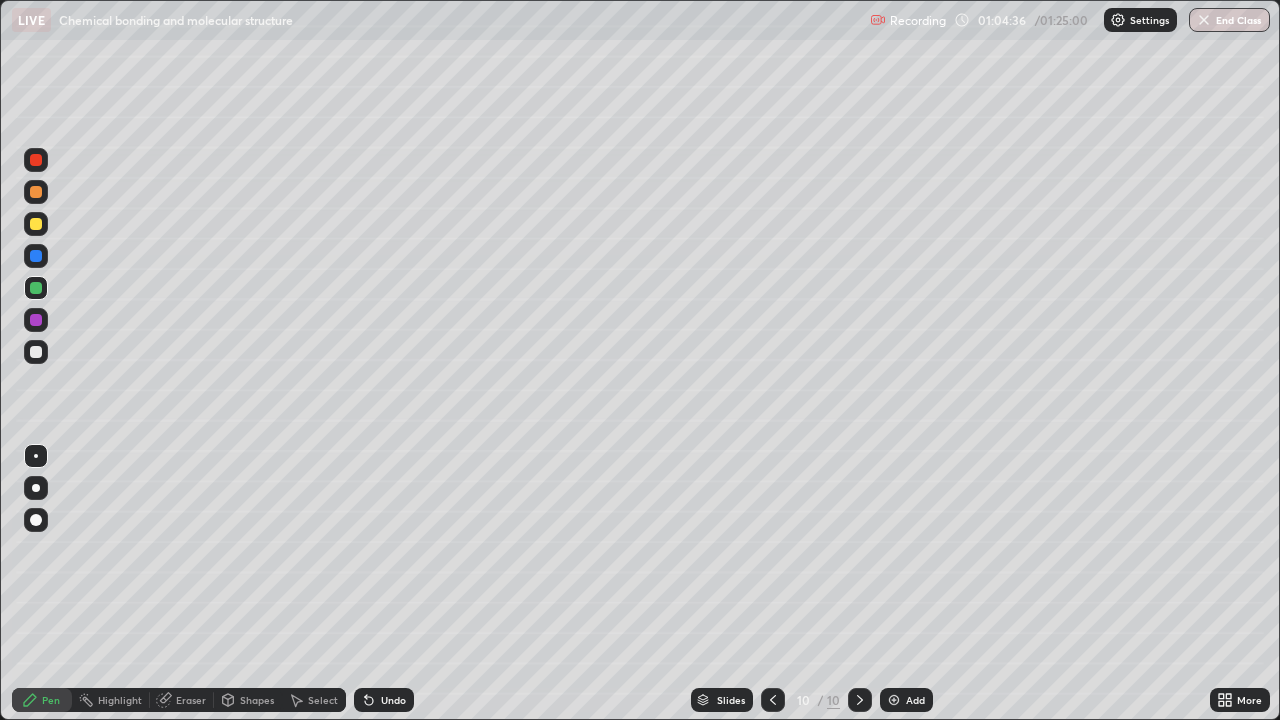 click on "Undo" at bounding box center [393, 700] 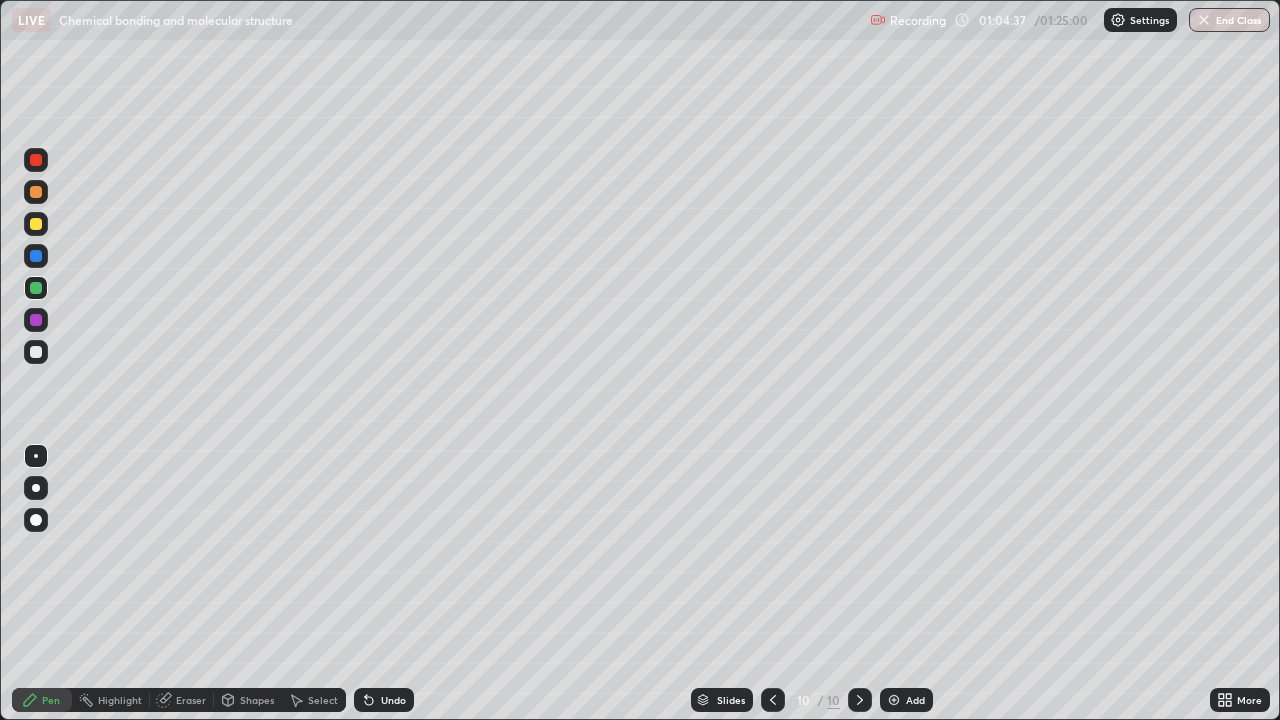 click on "Undo" at bounding box center [393, 700] 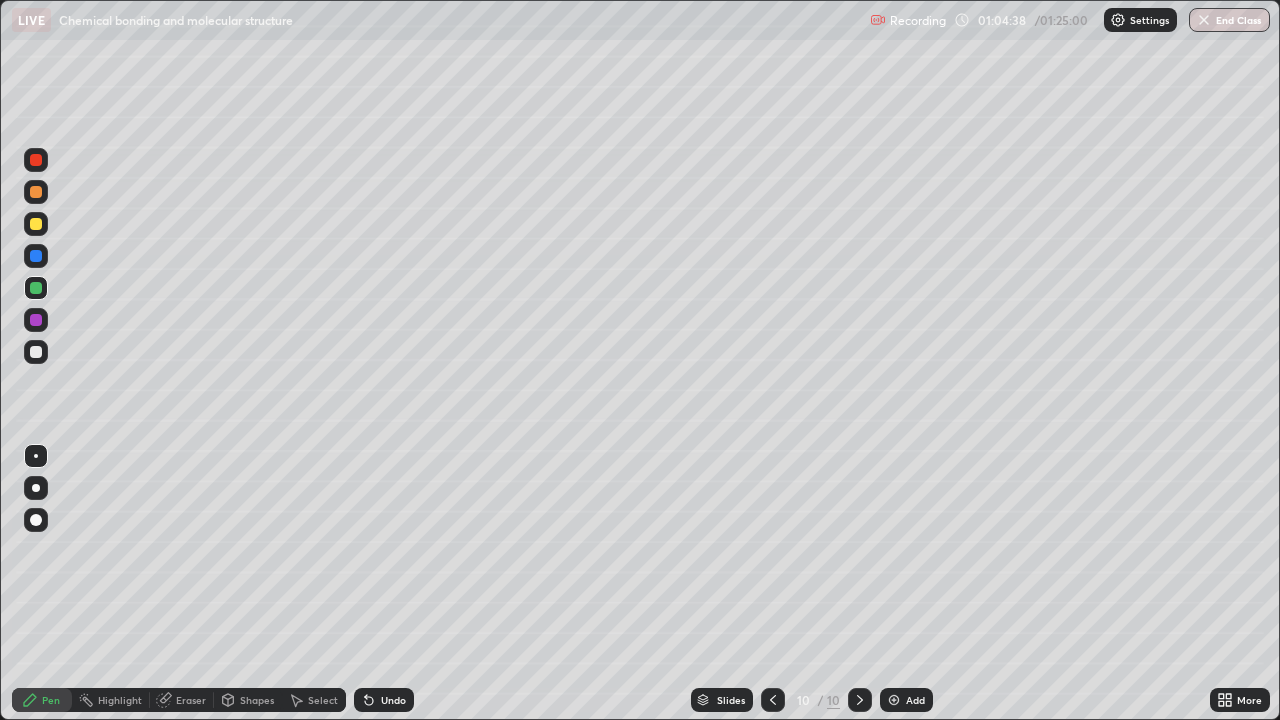 click on "Shapes" at bounding box center [257, 700] 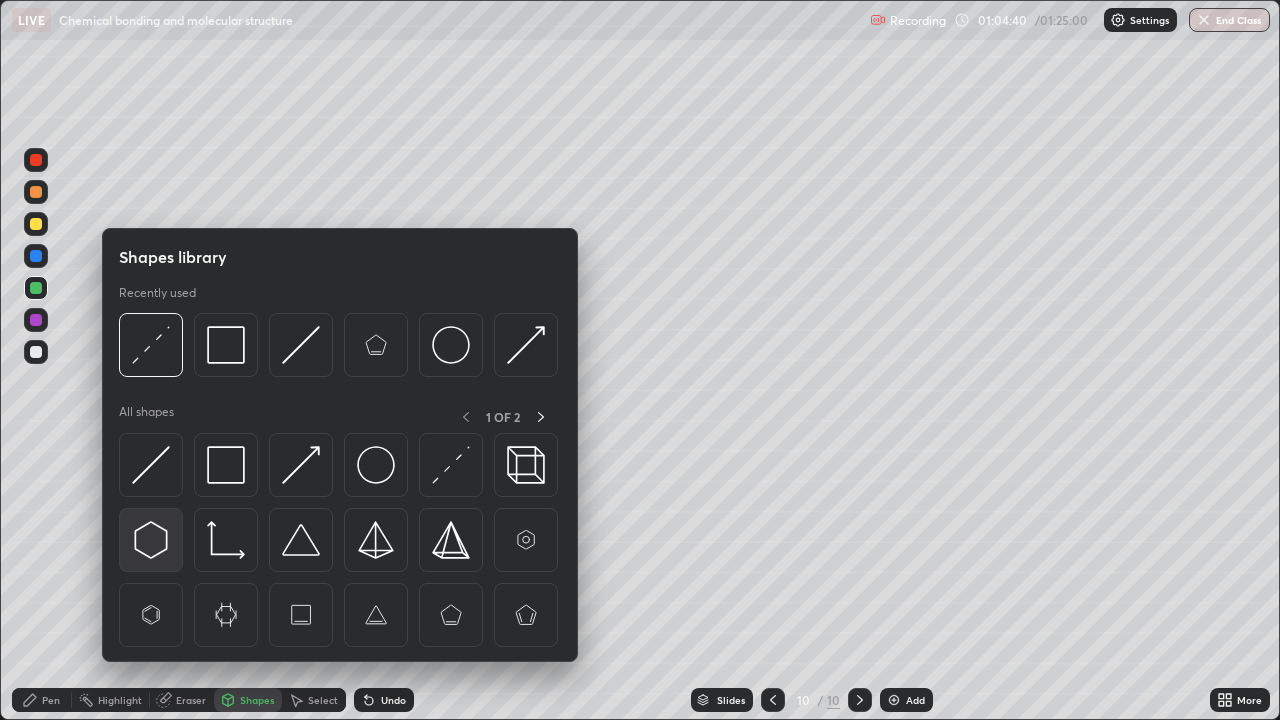 click at bounding box center [151, 540] 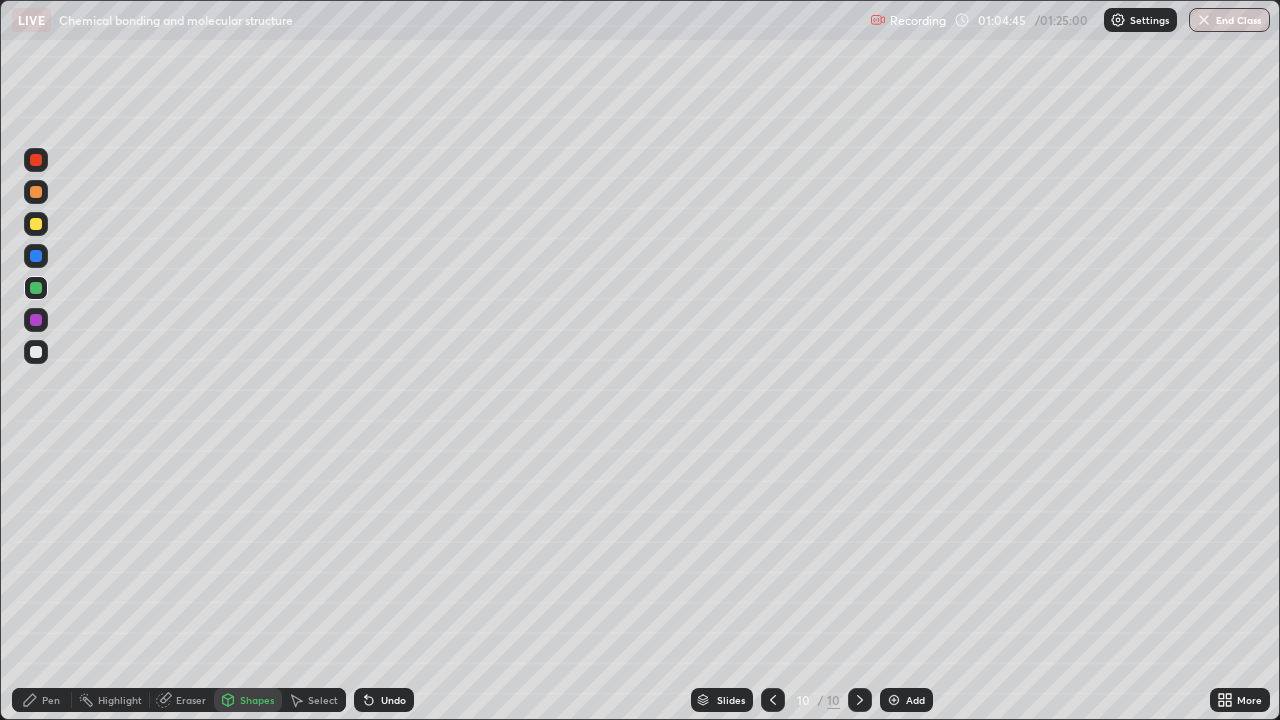 click on "Shapes" at bounding box center (257, 700) 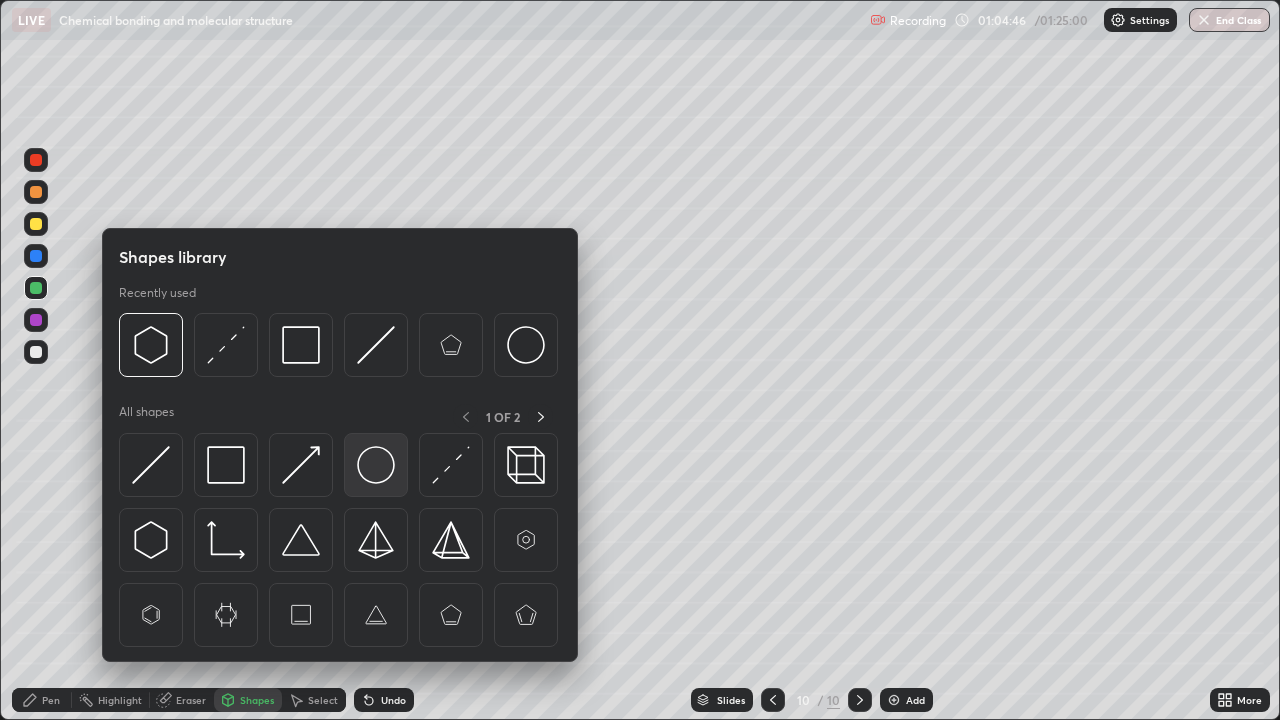 click at bounding box center [376, 465] 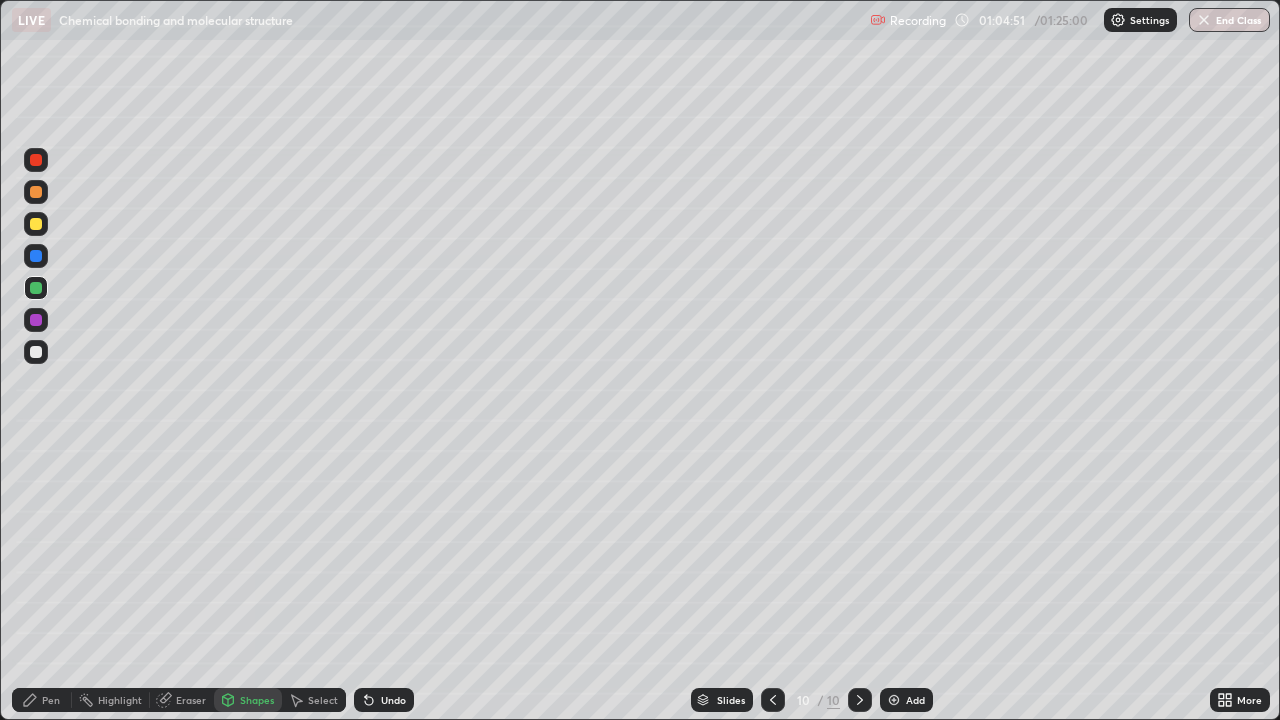 click on "Undo" at bounding box center (393, 700) 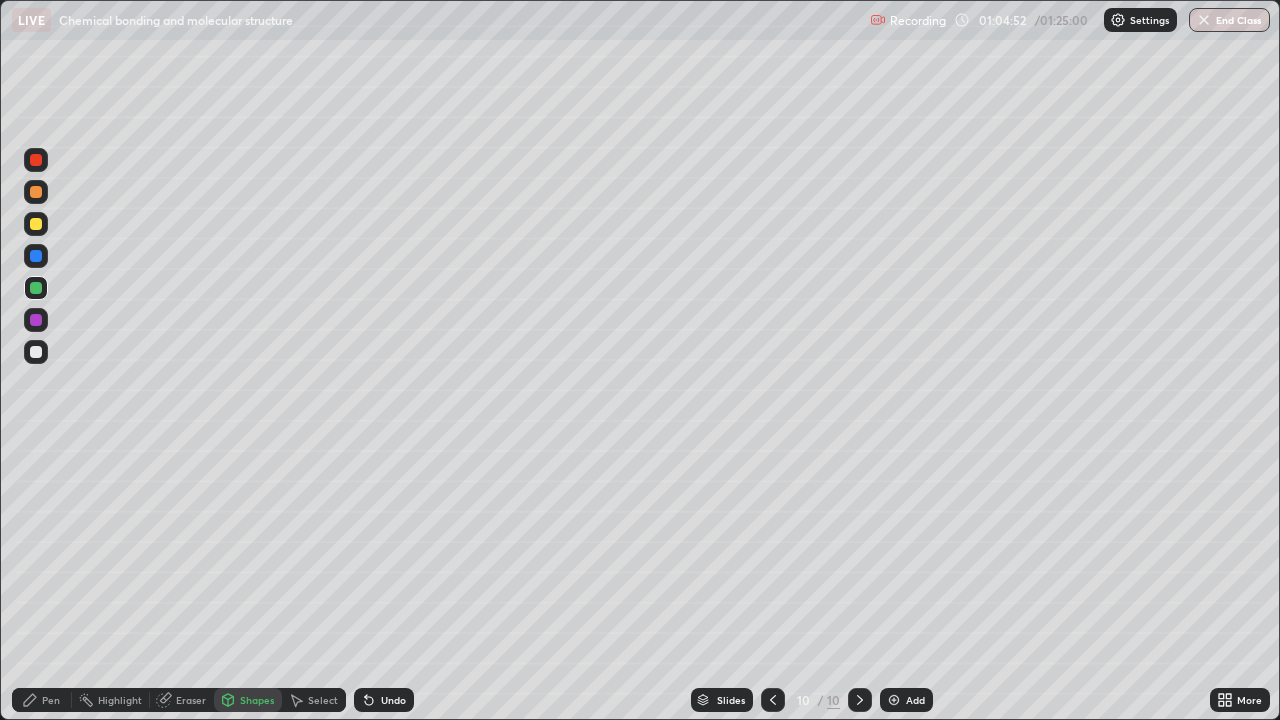 click on "Shapes" at bounding box center (257, 700) 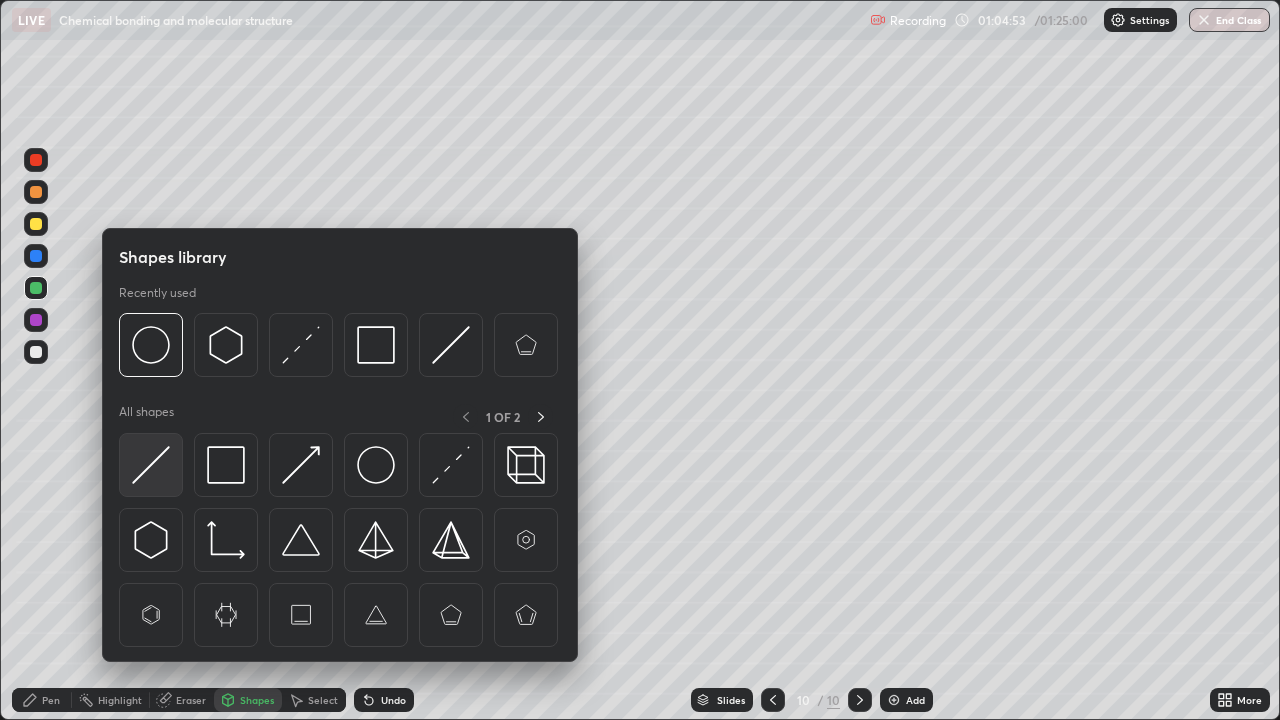 click at bounding box center [151, 465] 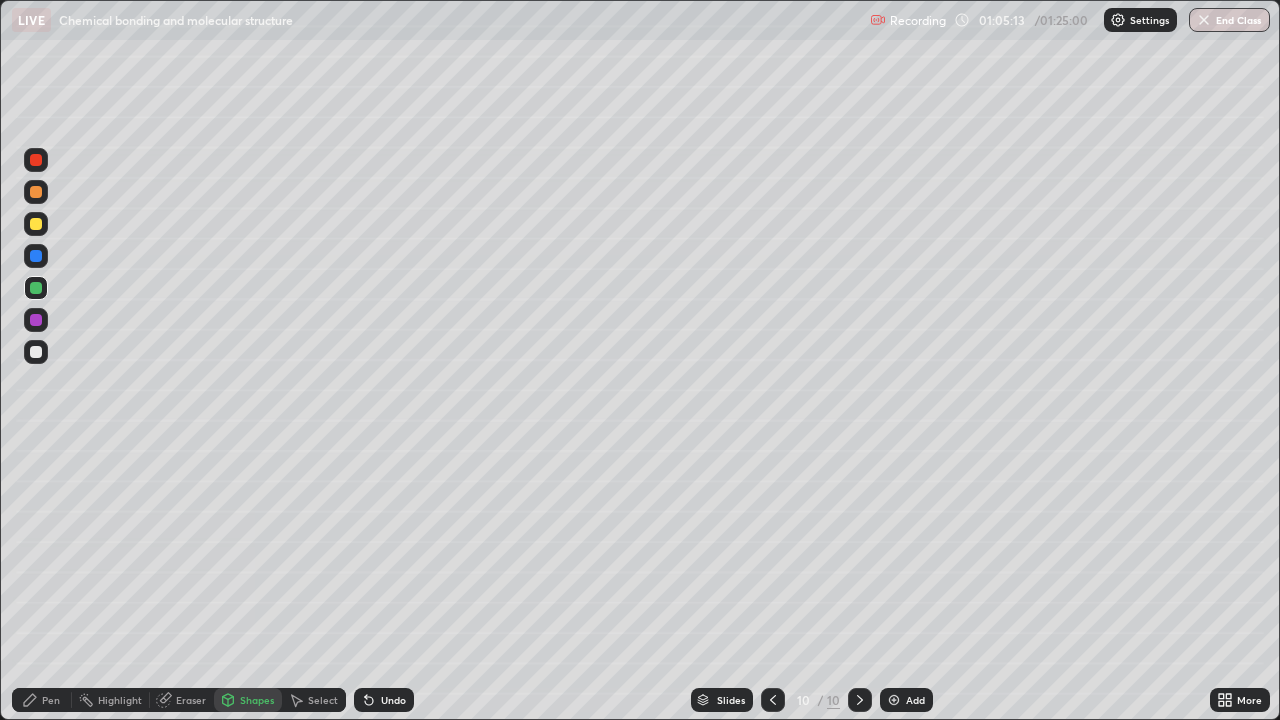 click at bounding box center [36, 352] 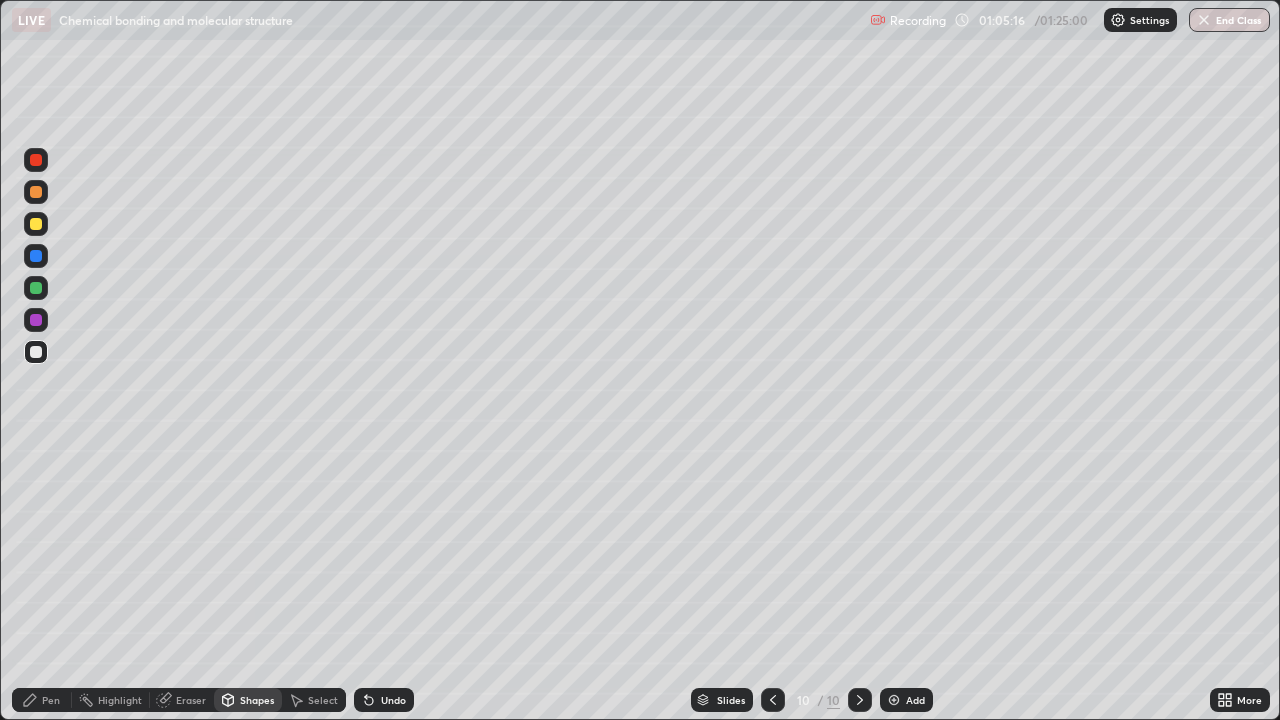 click on "Undo" at bounding box center (393, 700) 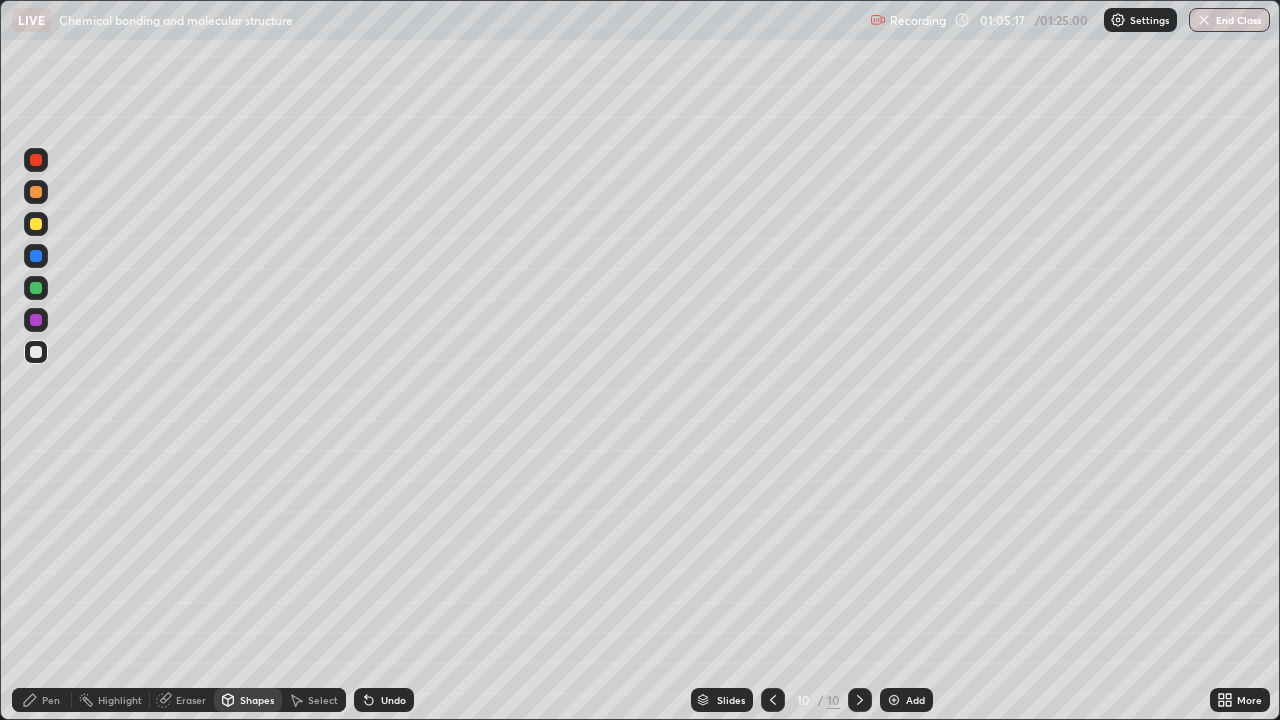 click on "Pen" at bounding box center (42, 700) 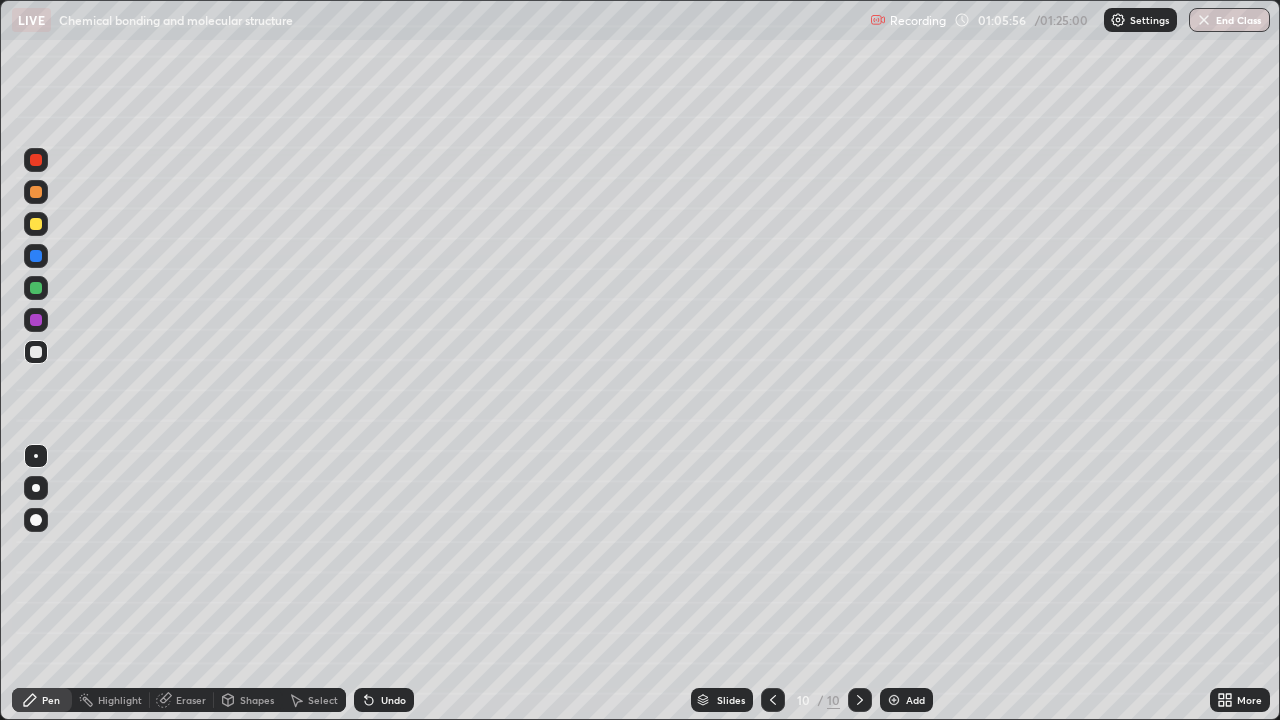 click at bounding box center [36, 256] 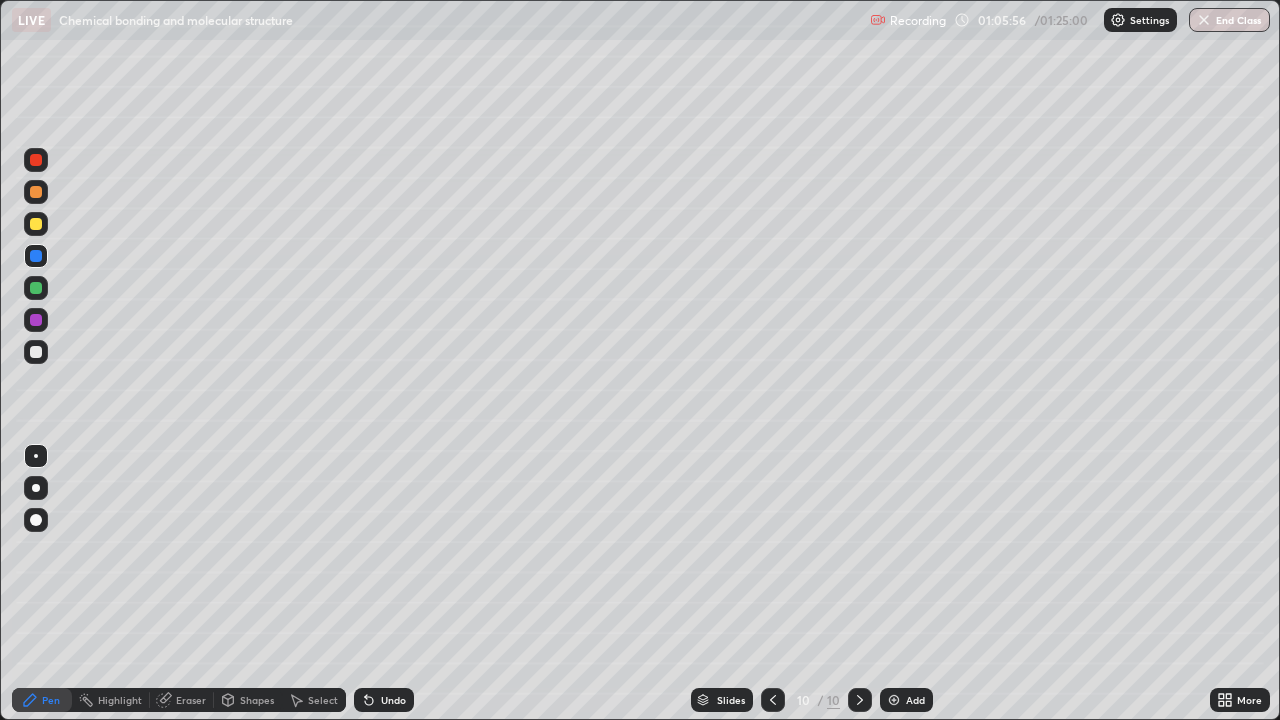 click at bounding box center [36, 224] 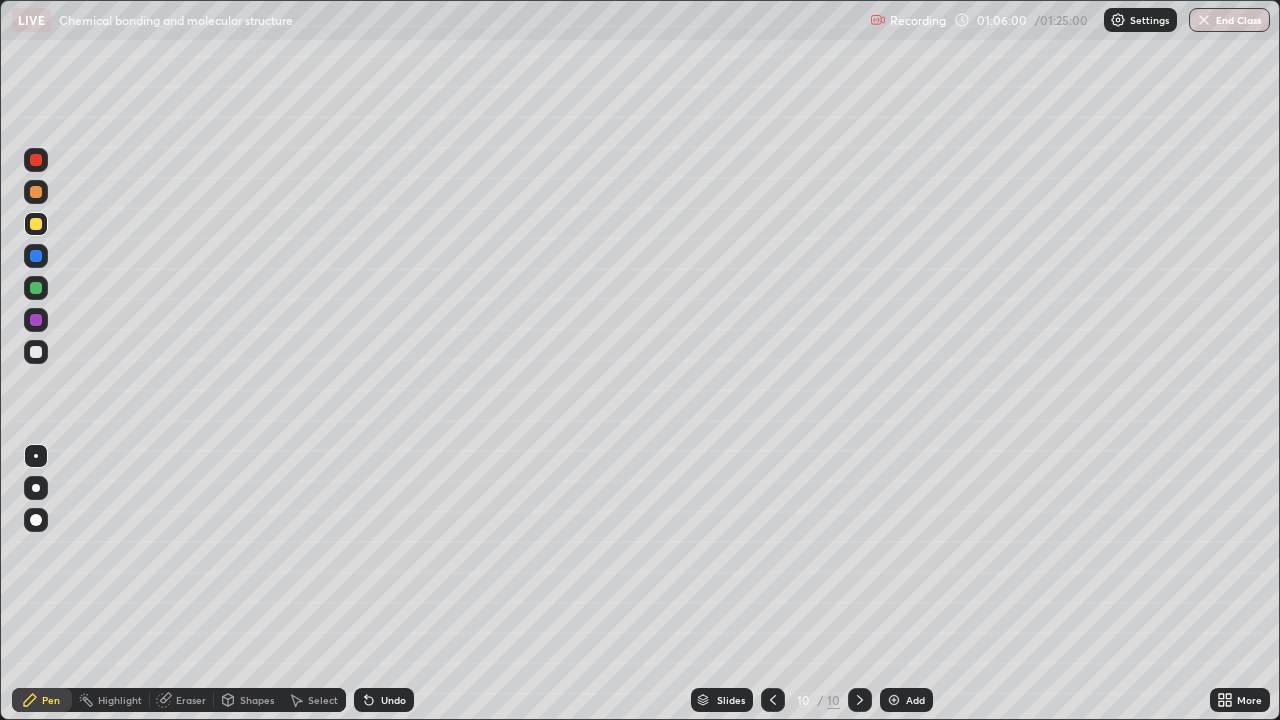 click on "Undo" at bounding box center (384, 700) 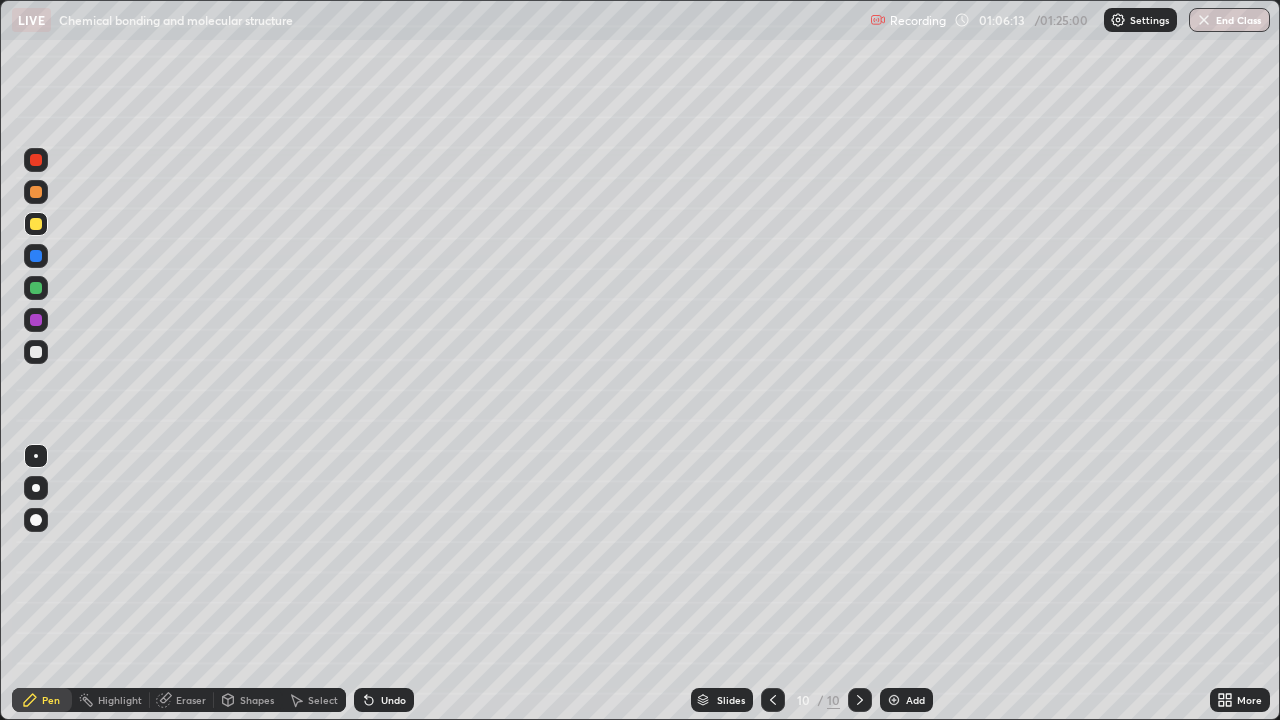click on "Shapes" at bounding box center (257, 700) 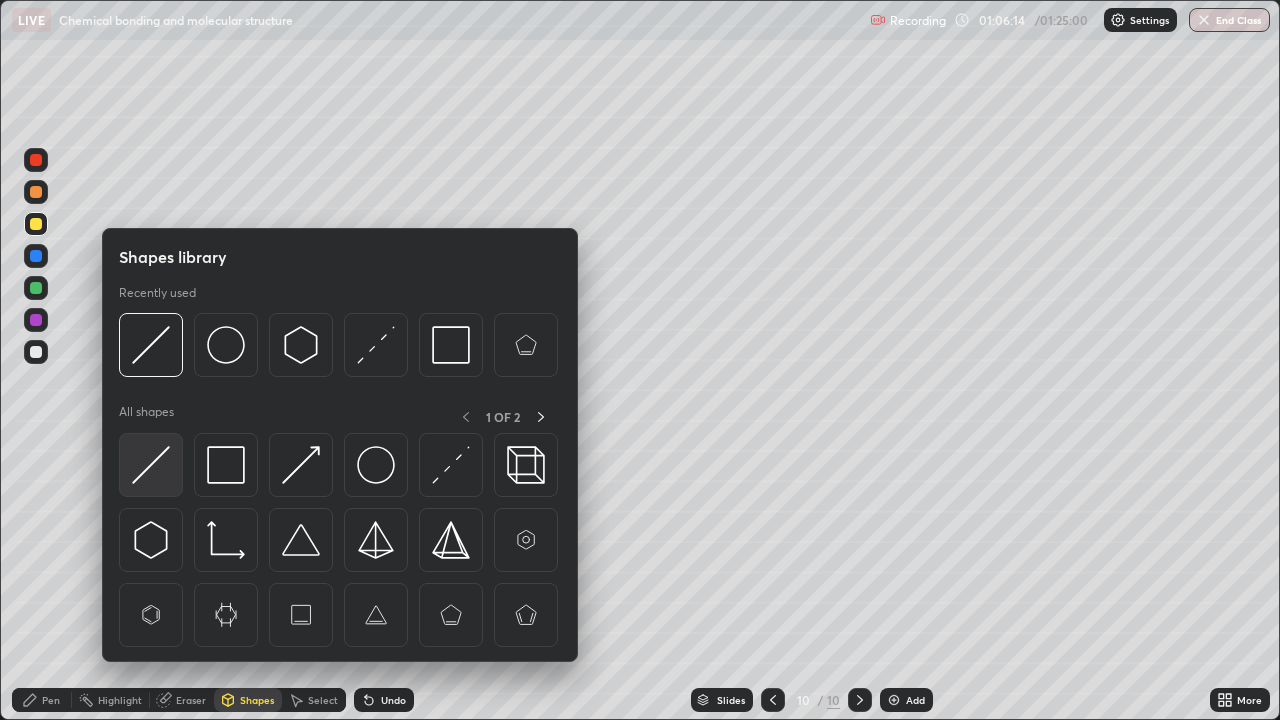click at bounding box center (151, 465) 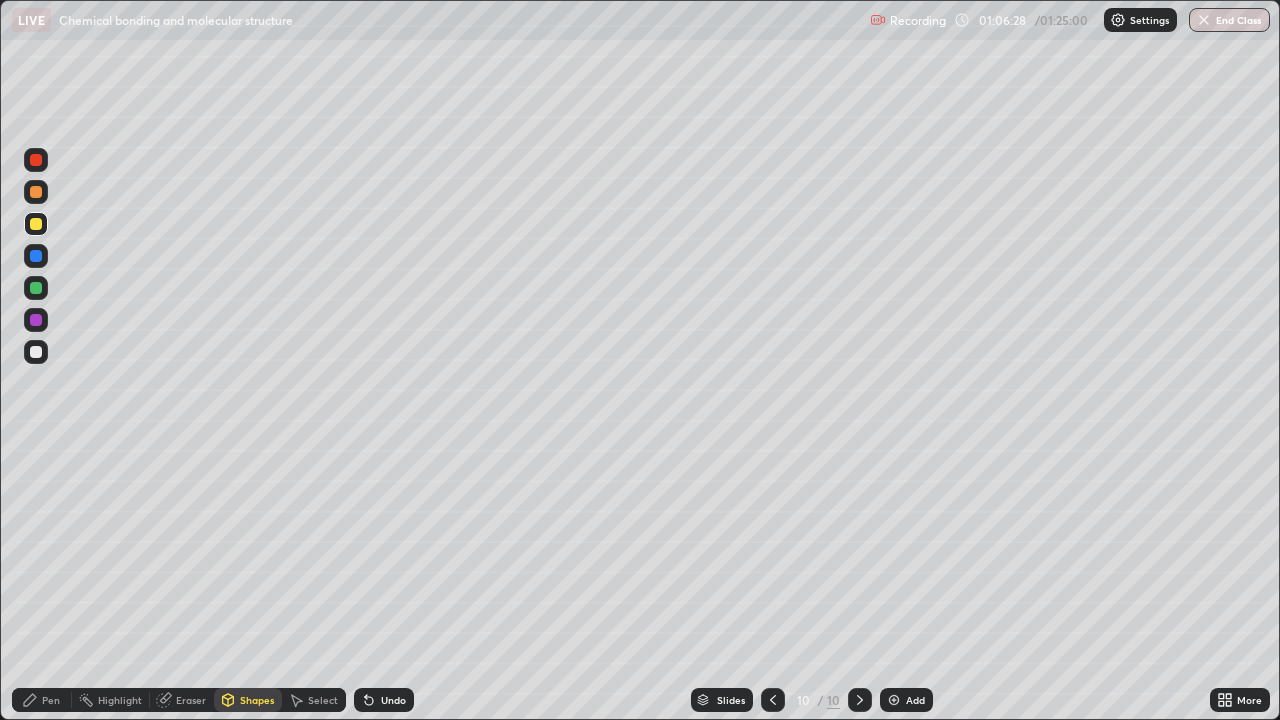 click on "Pen" at bounding box center [51, 700] 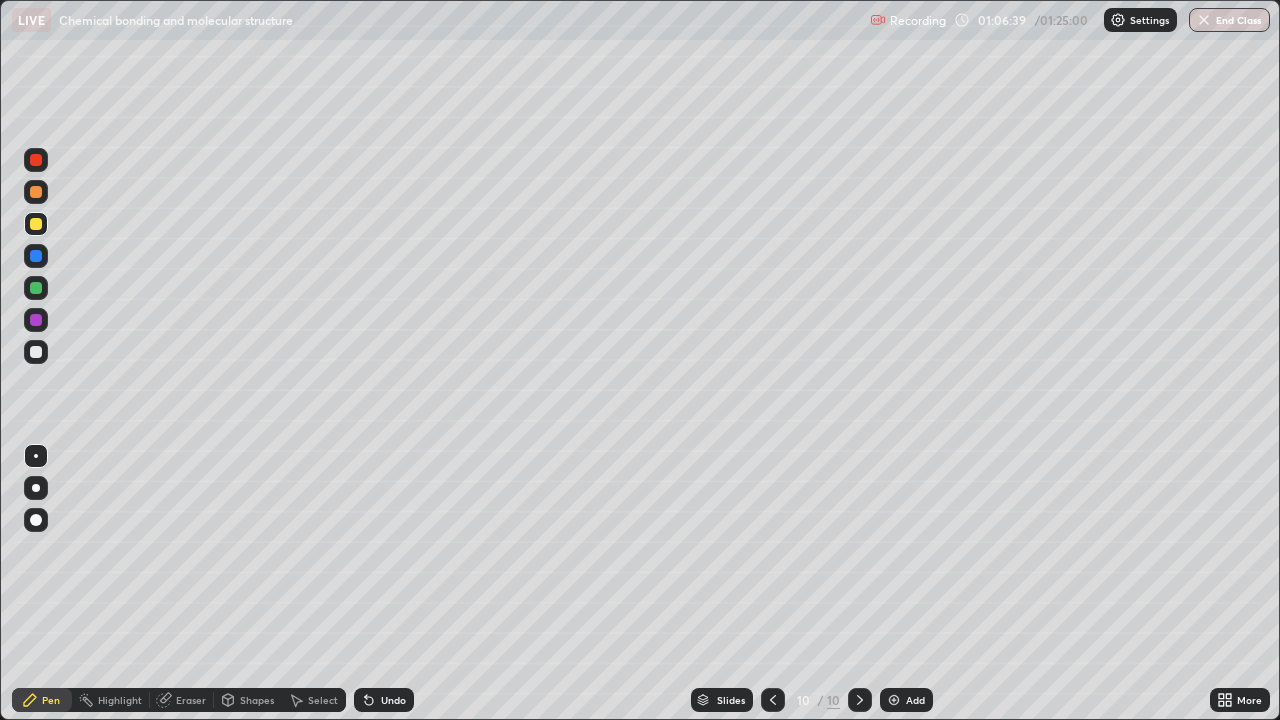 click at bounding box center (36, 320) 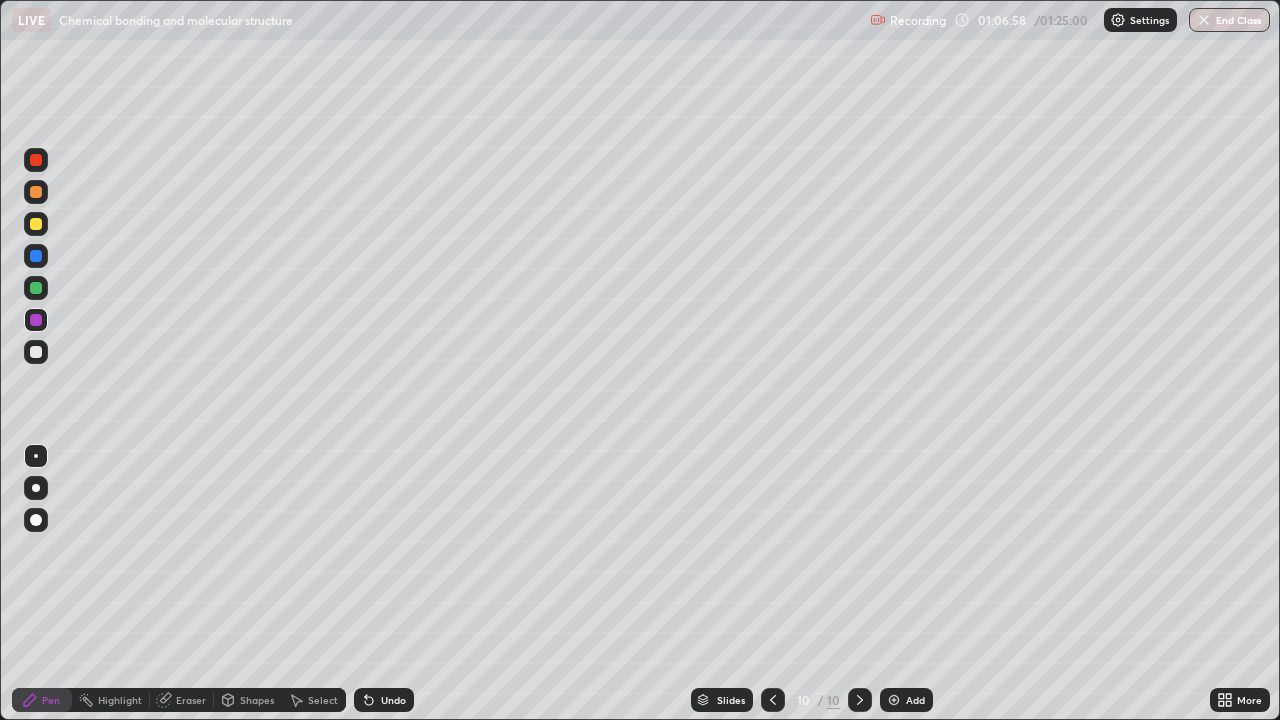 click at bounding box center (36, 192) 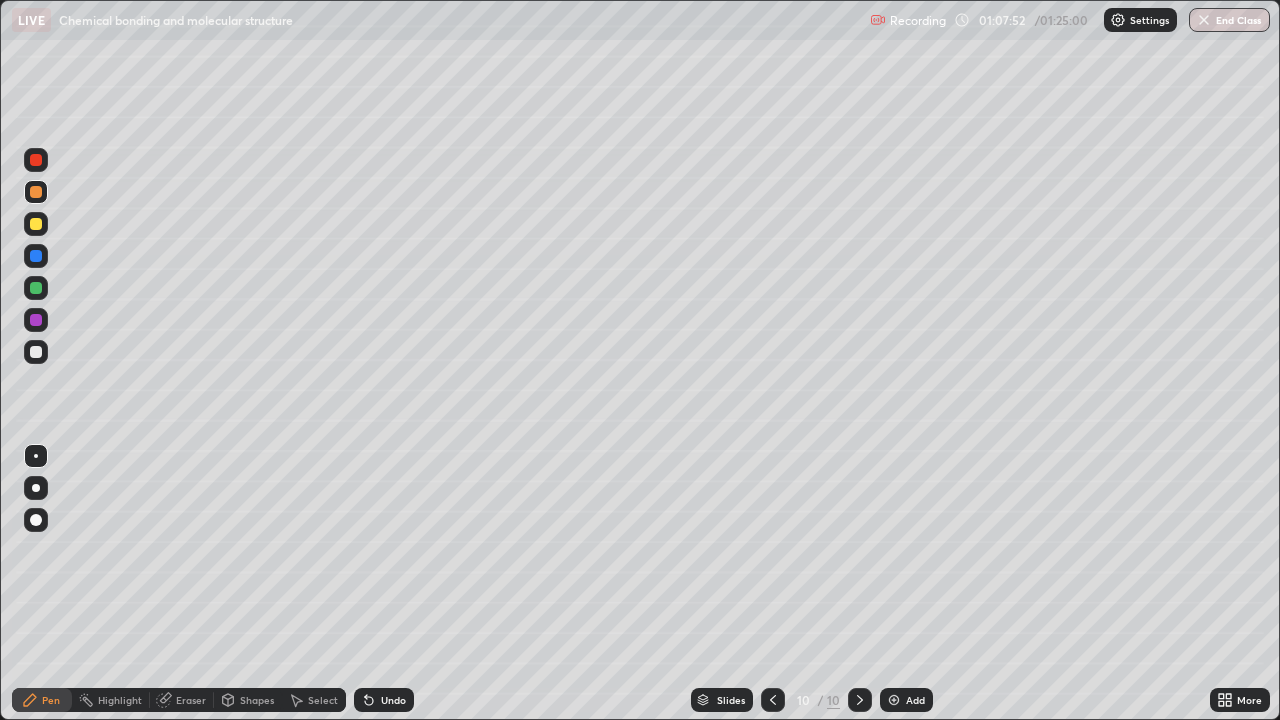 click at bounding box center (36, 288) 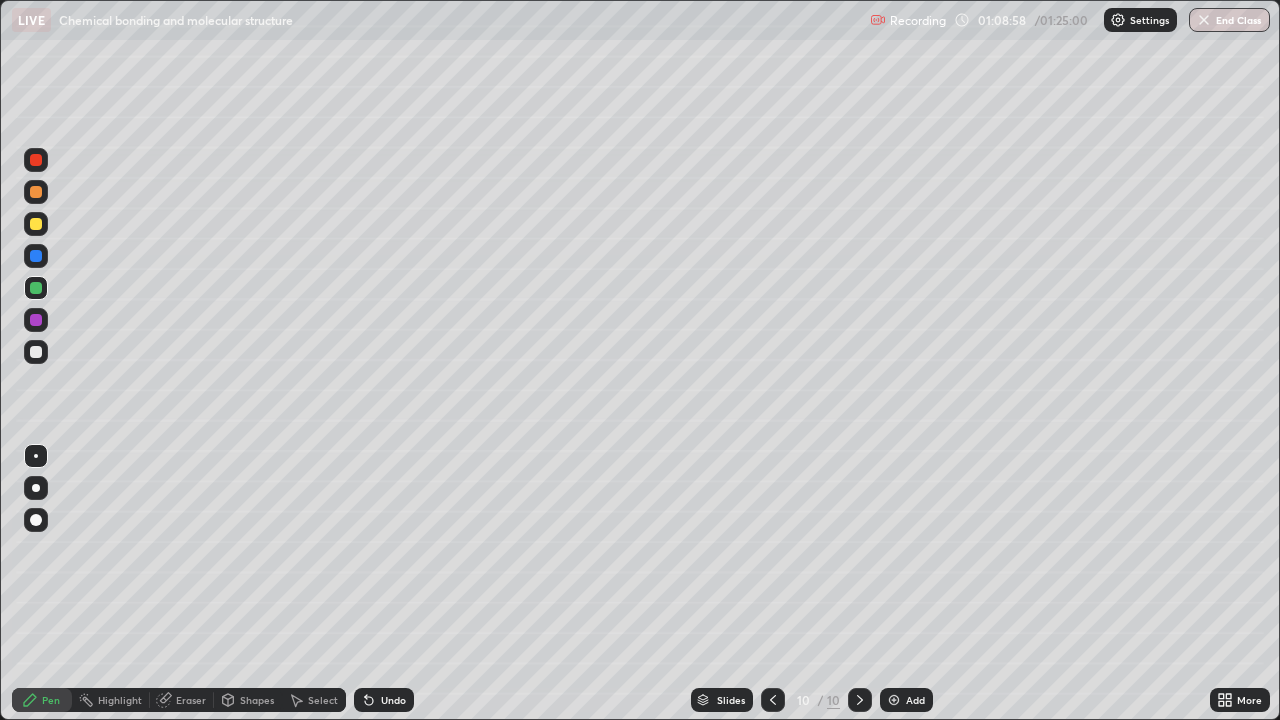 click at bounding box center [894, 700] 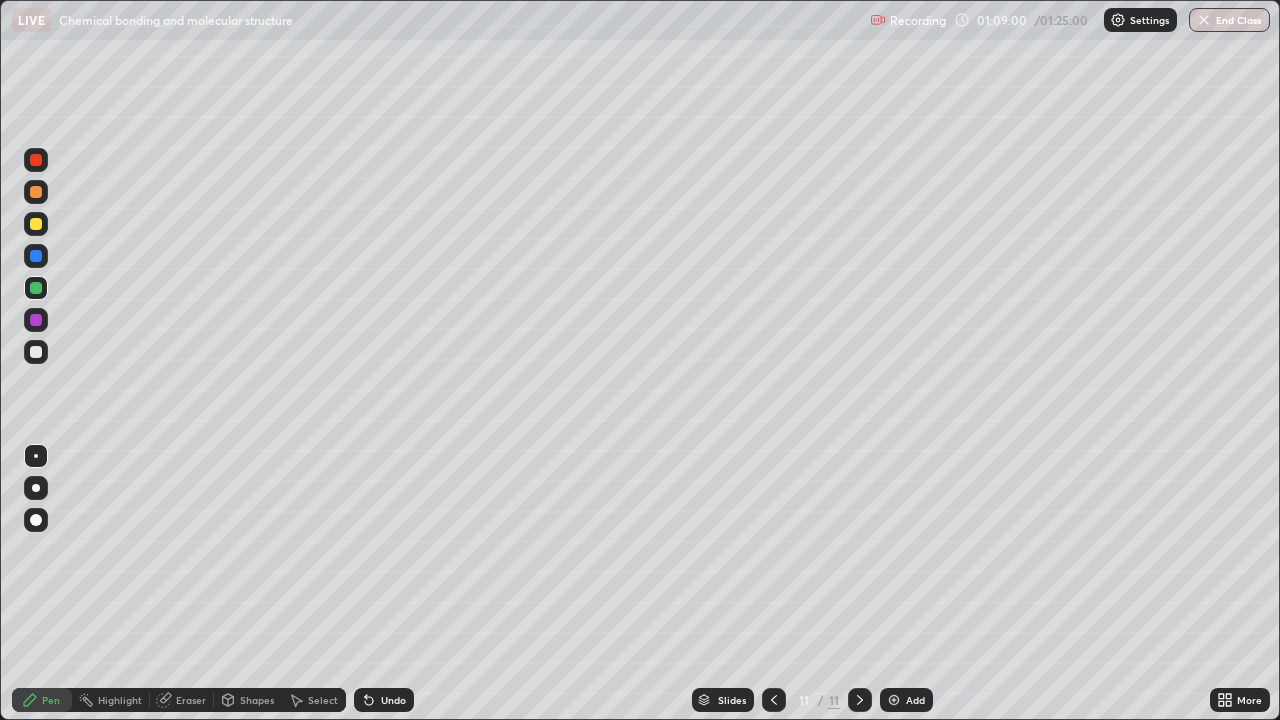click at bounding box center (36, 320) 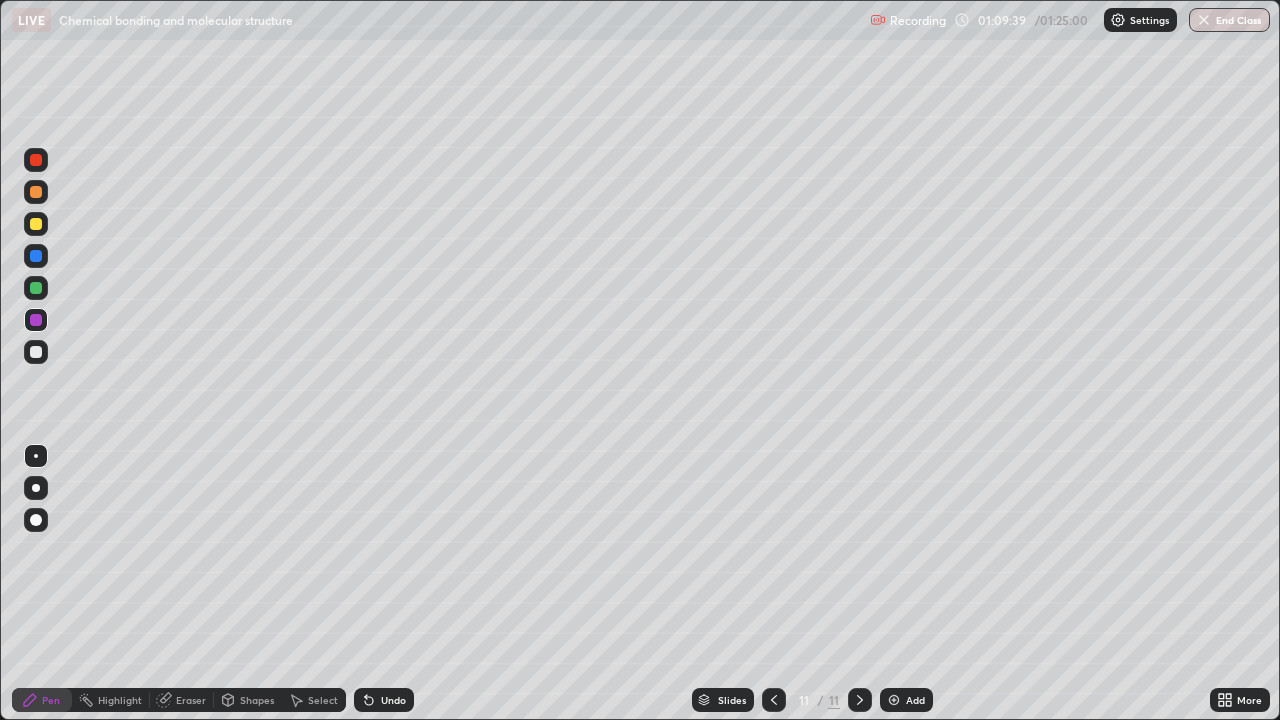 click at bounding box center [36, 256] 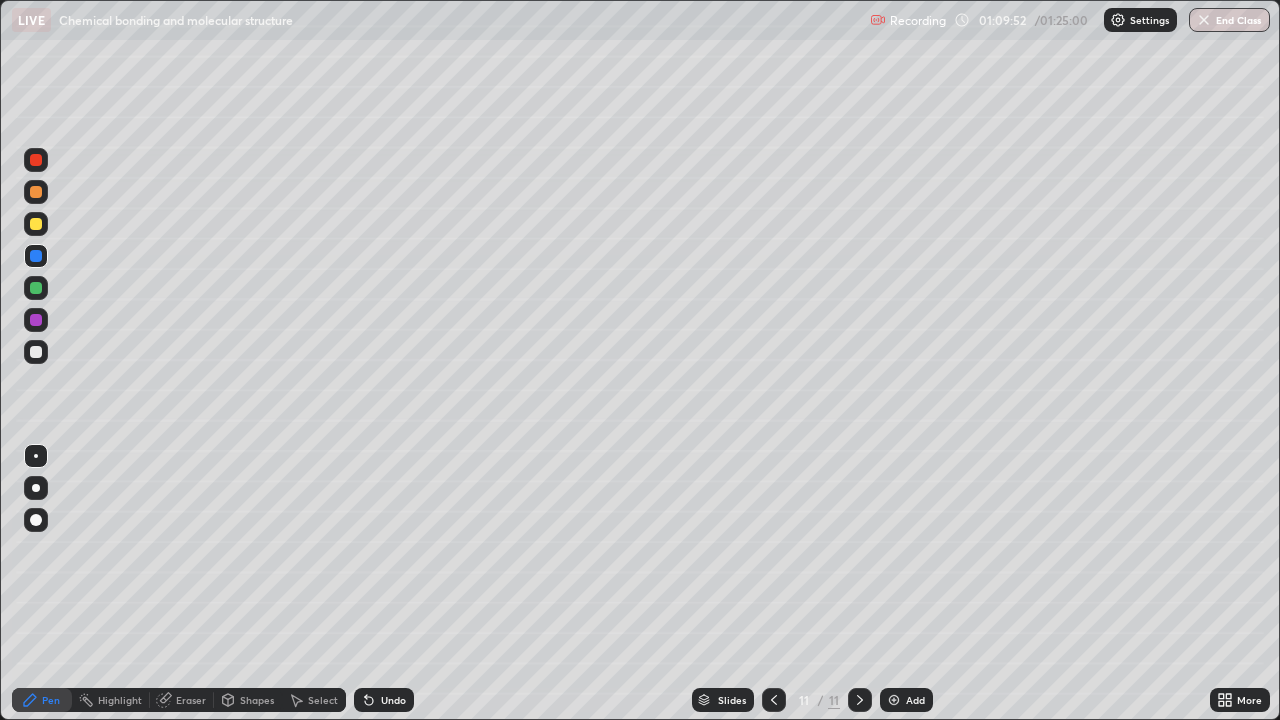 click on "Undo" at bounding box center [393, 700] 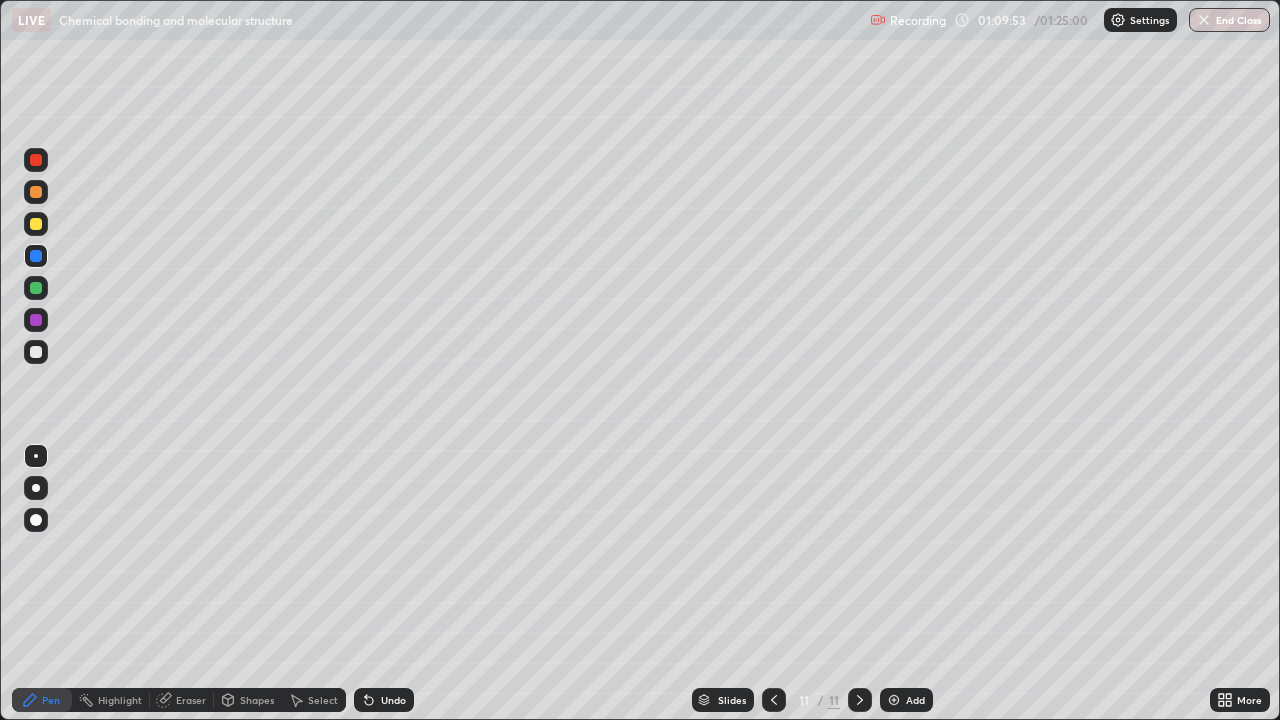 click on "Undo" at bounding box center (384, 700) 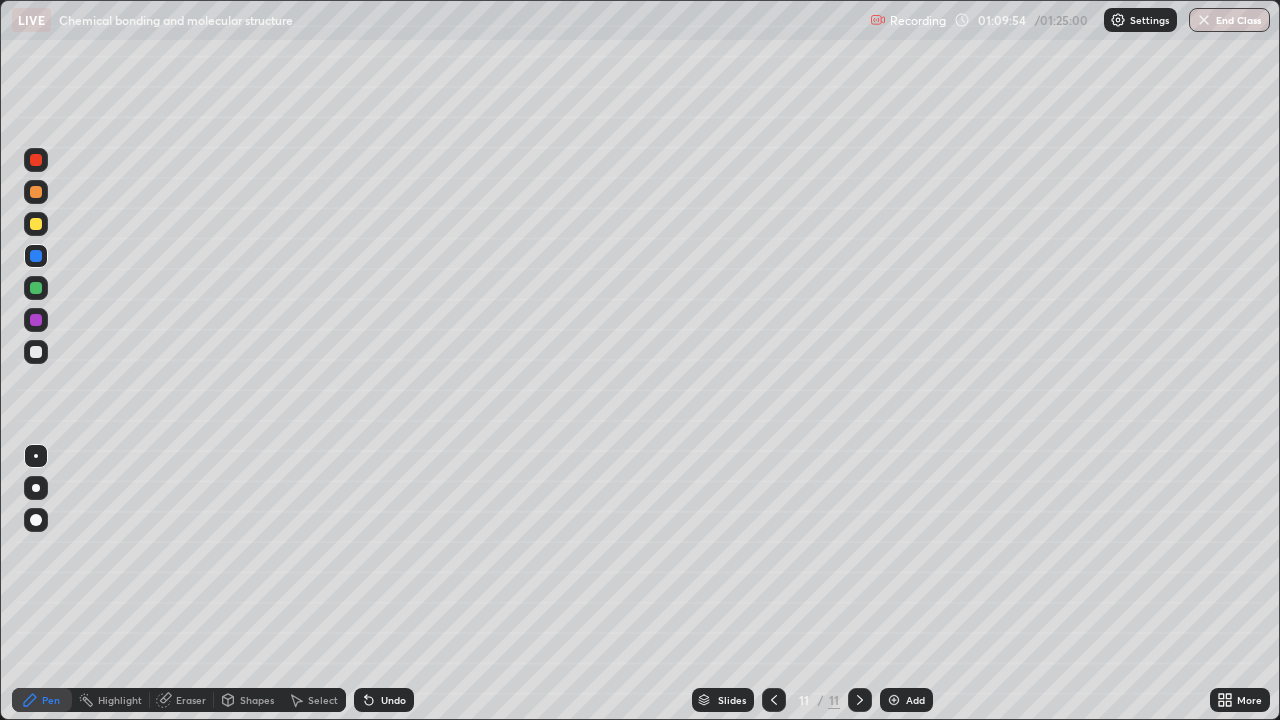 click 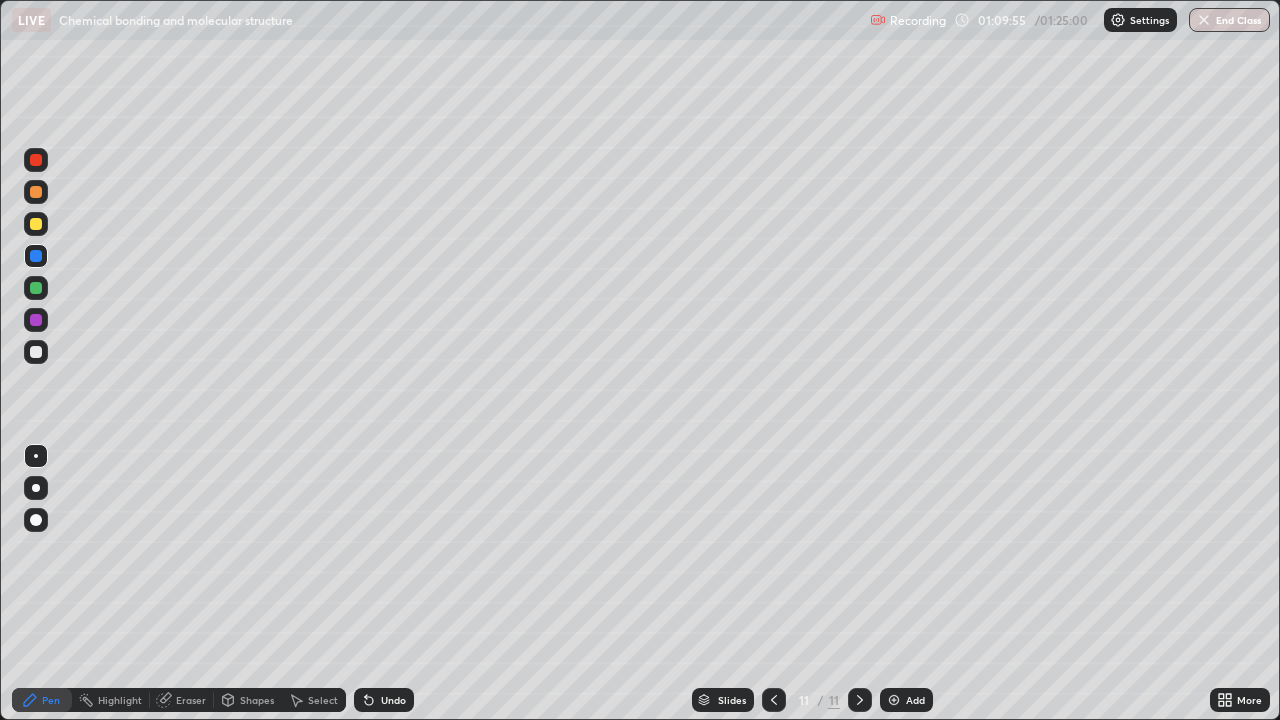 click on "Undo" at bounding box center [393, 700] 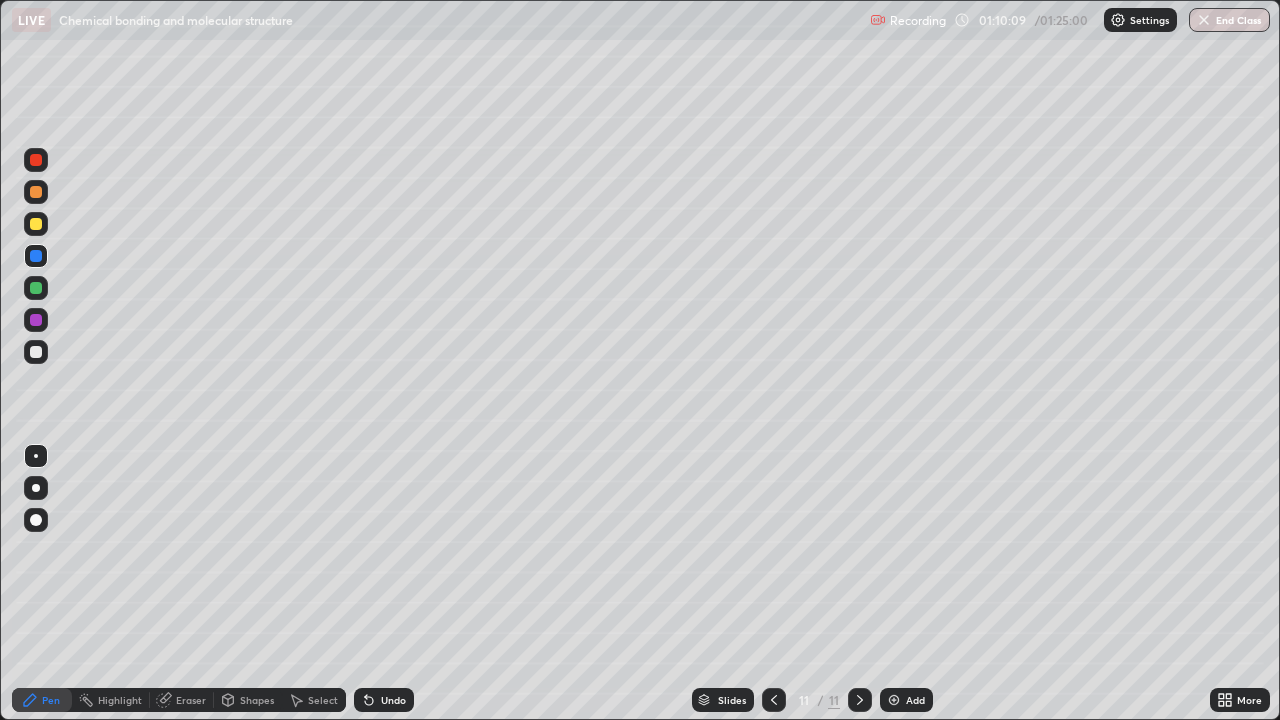 click 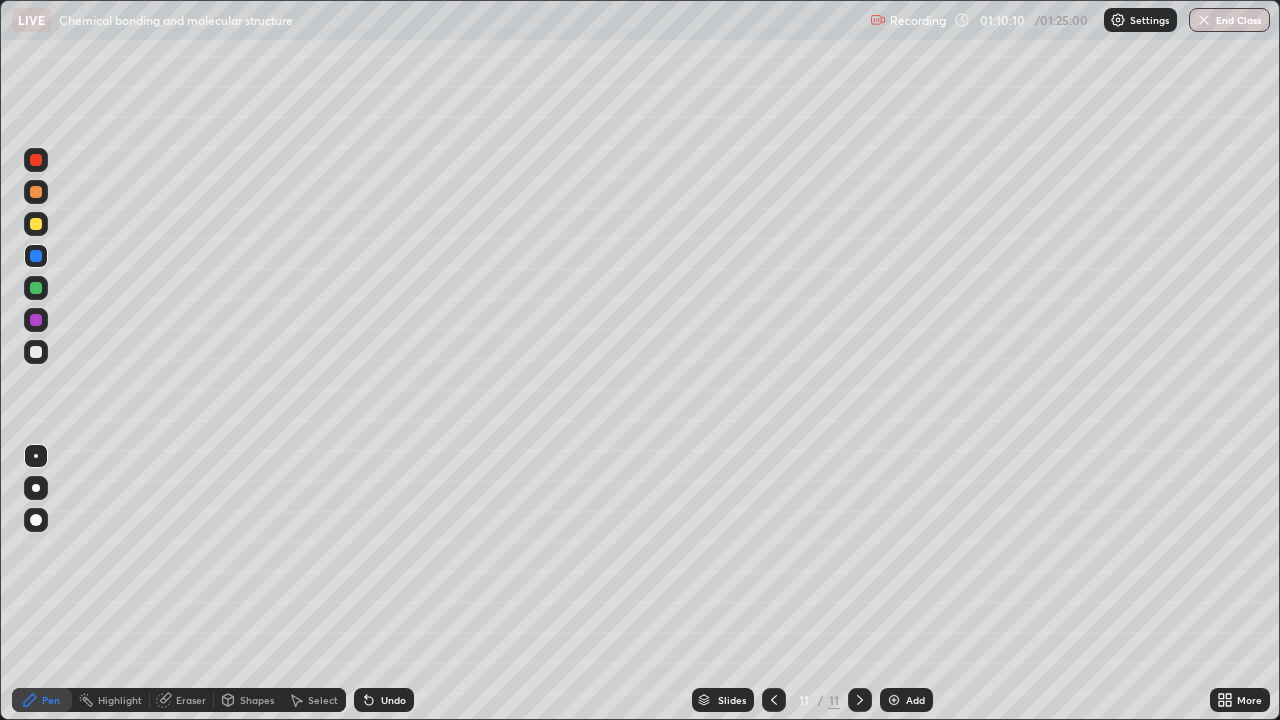 click on "Undo" at bounding box center [384, 700] 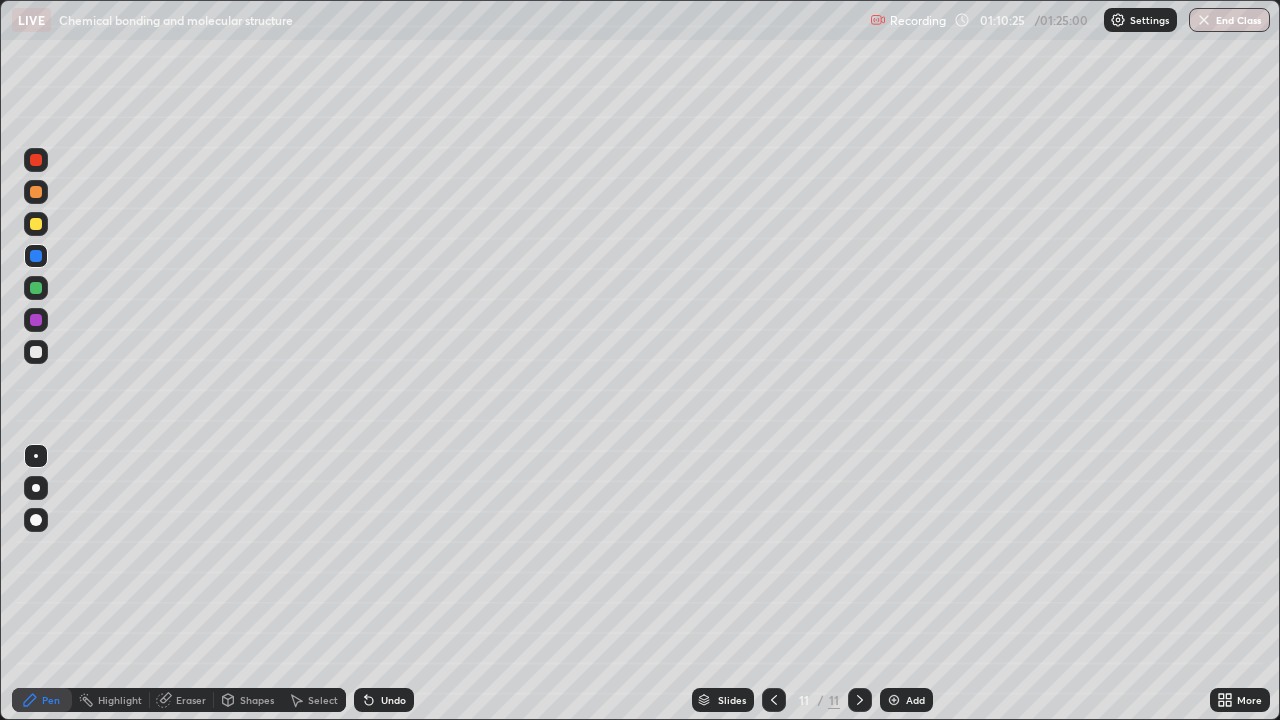 click at bounding box center [36, 352] 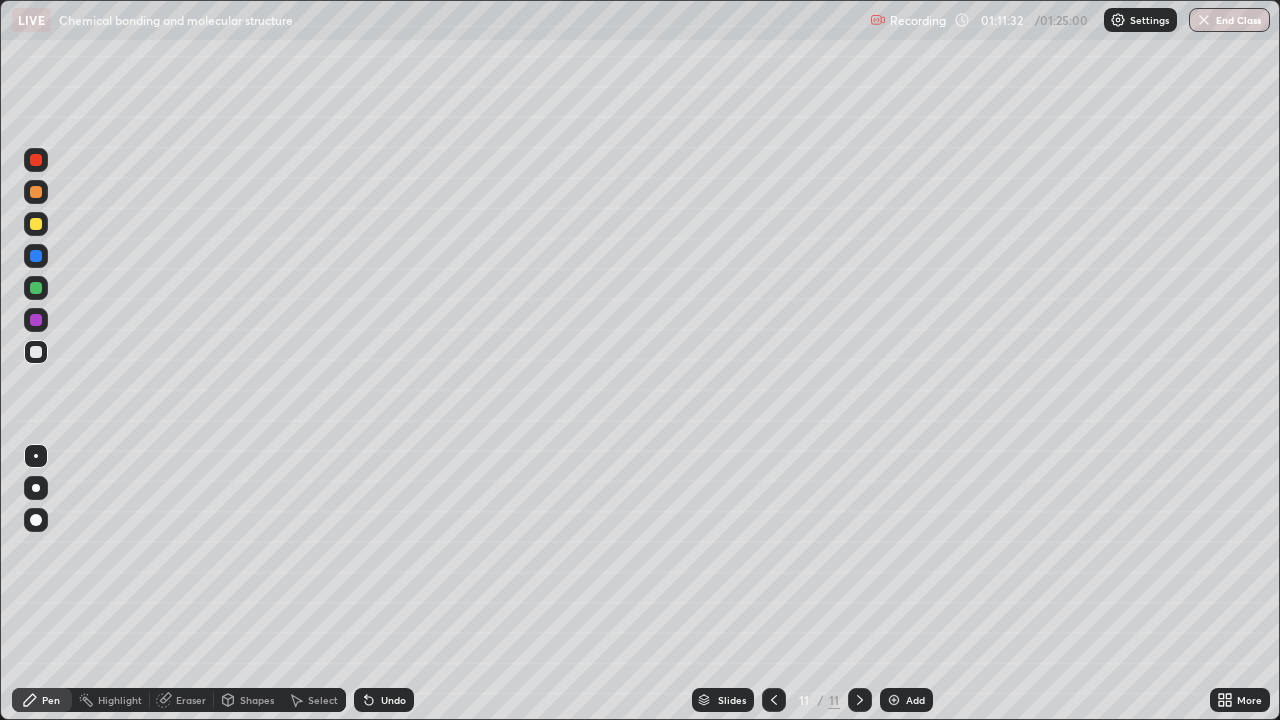 click on "Undo" at bounding box center (384, 700) 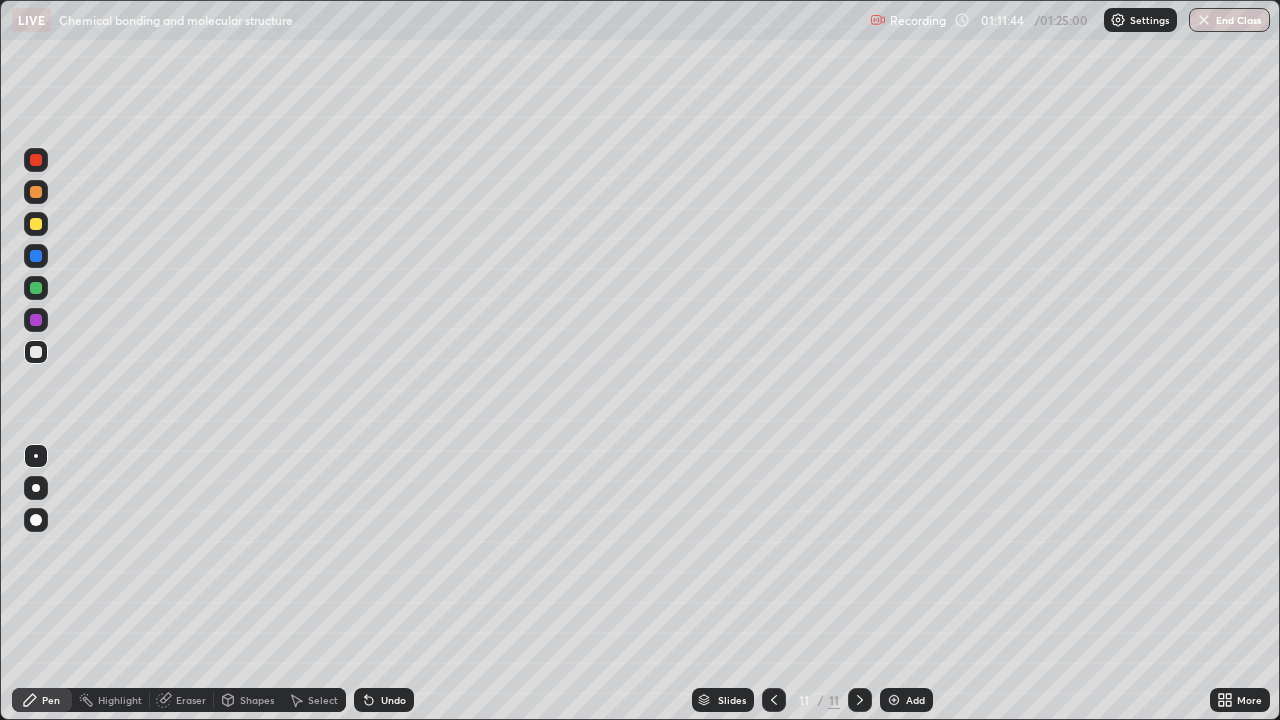 click on "Undo" at bounding box center [384, 700] 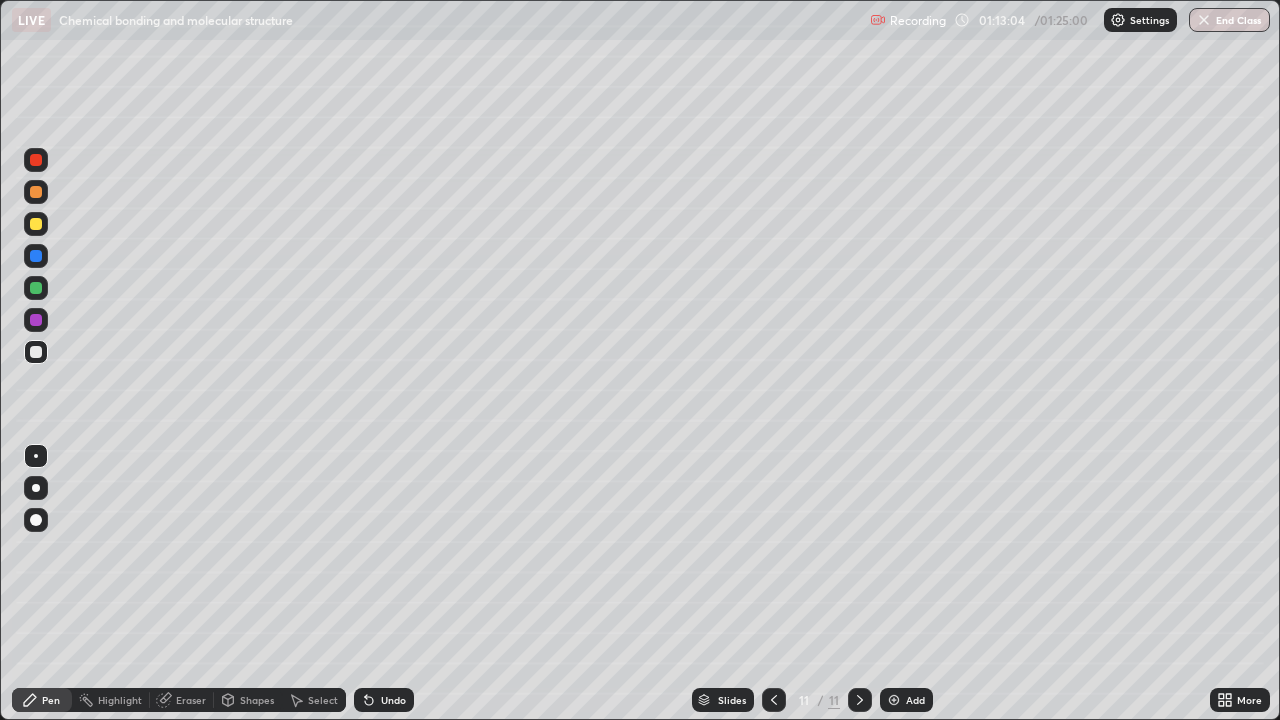click at bounding box center [894, 700] 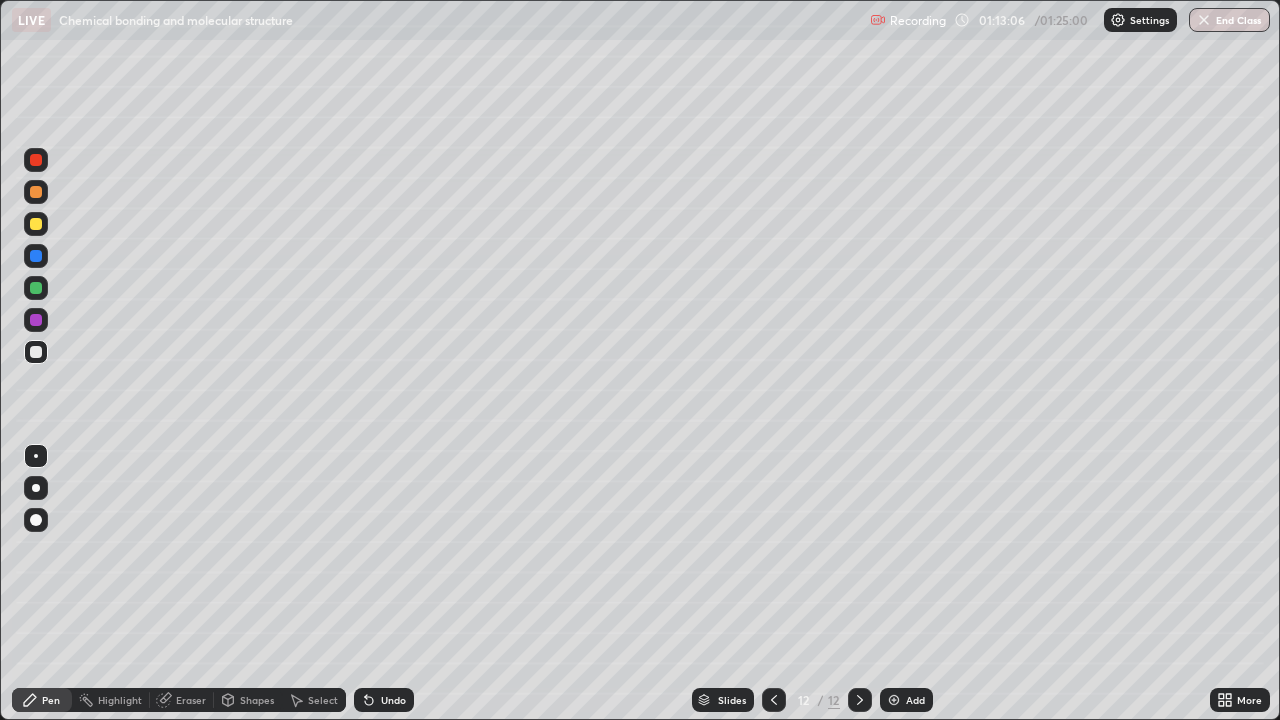 click at bounding box center [36, 256] 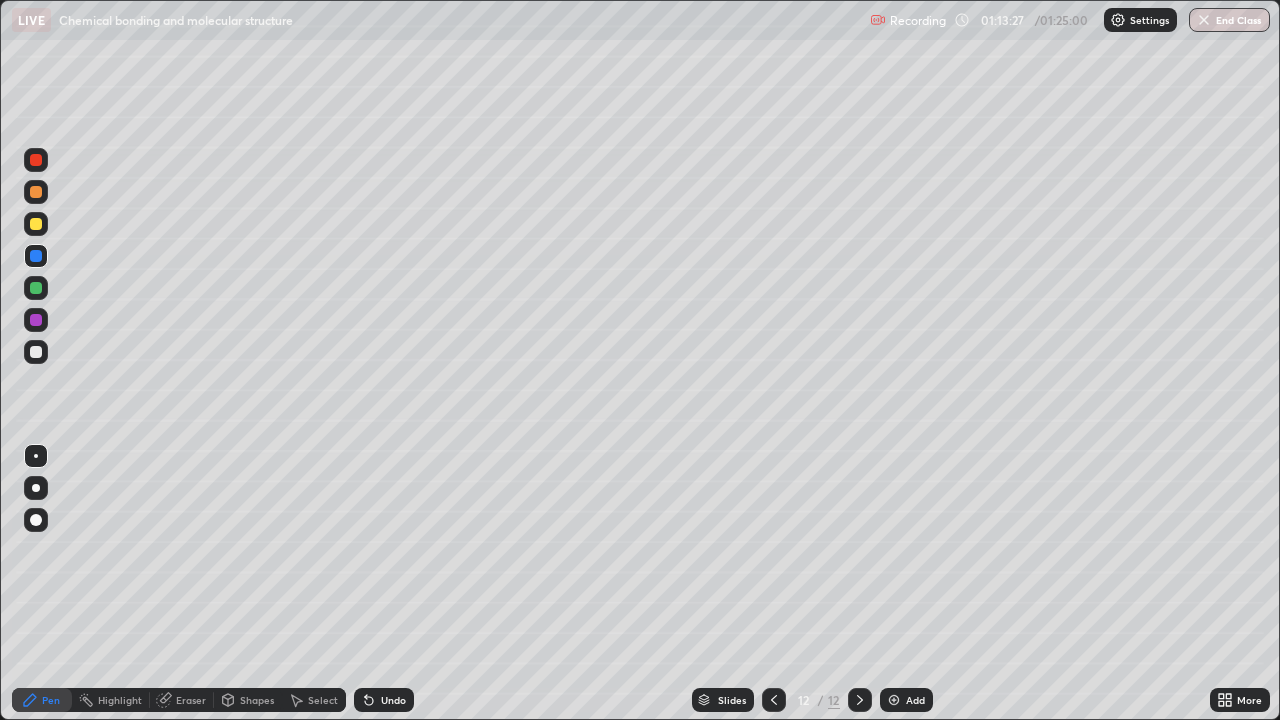 click at bounding box center [36, 224] 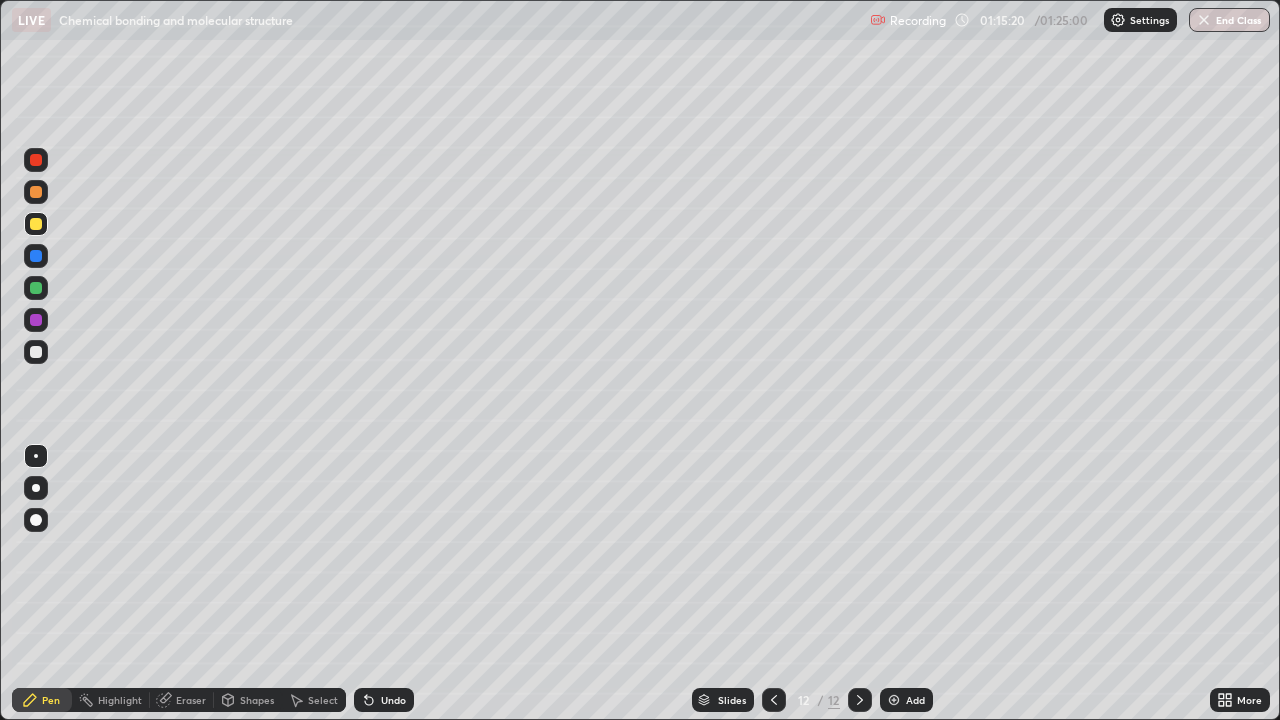 click at bounding box center (36, 352) 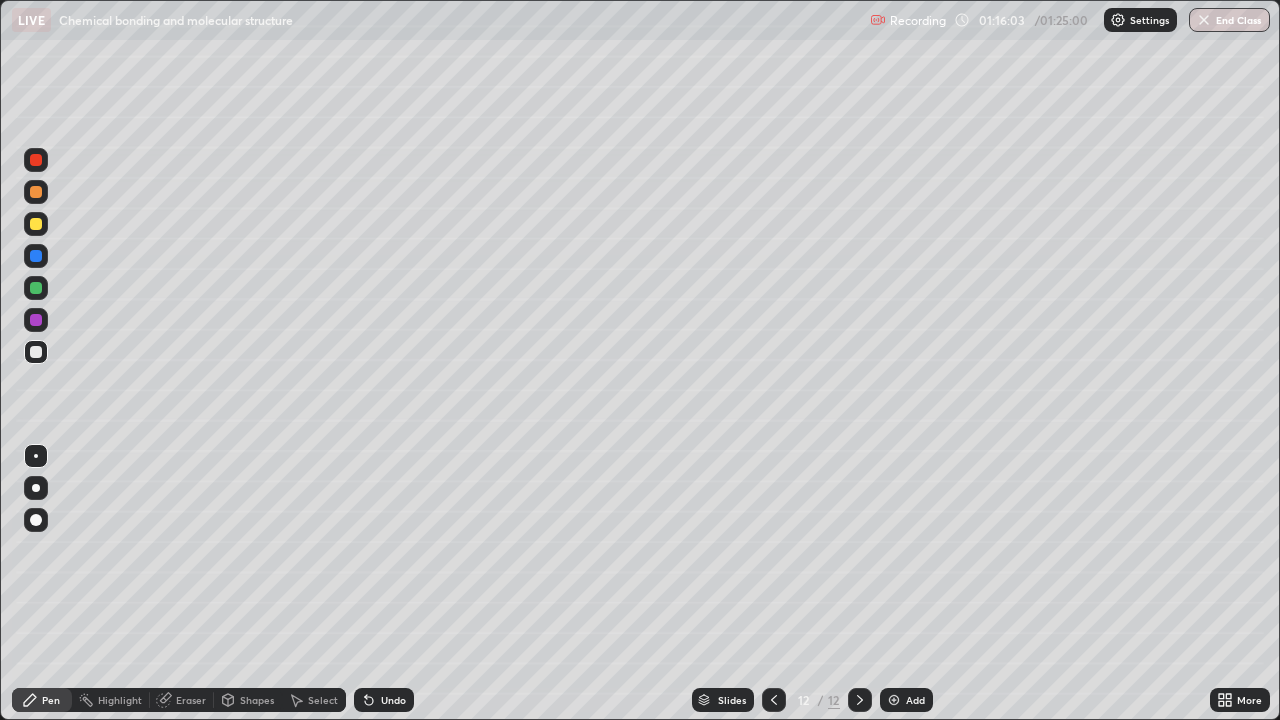 click on "Eraser" at bounding box center [191, 700] 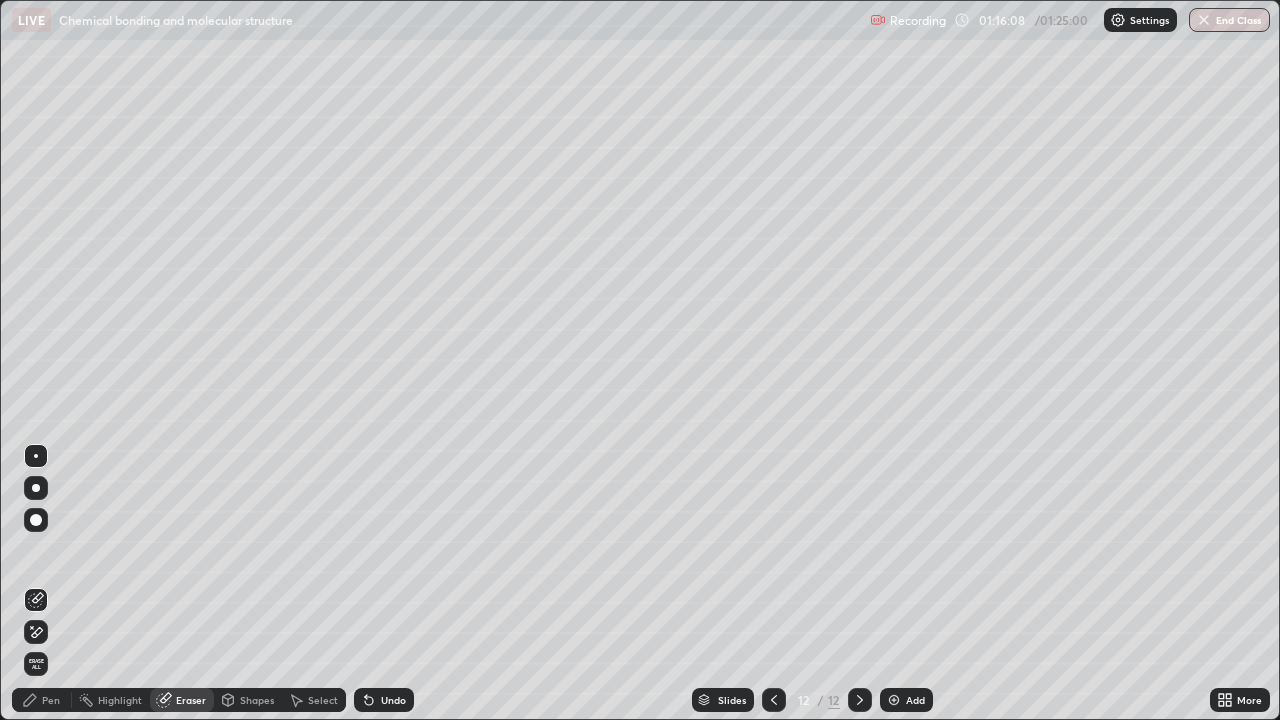 click on "Pen" at bounding box center [51, 700] 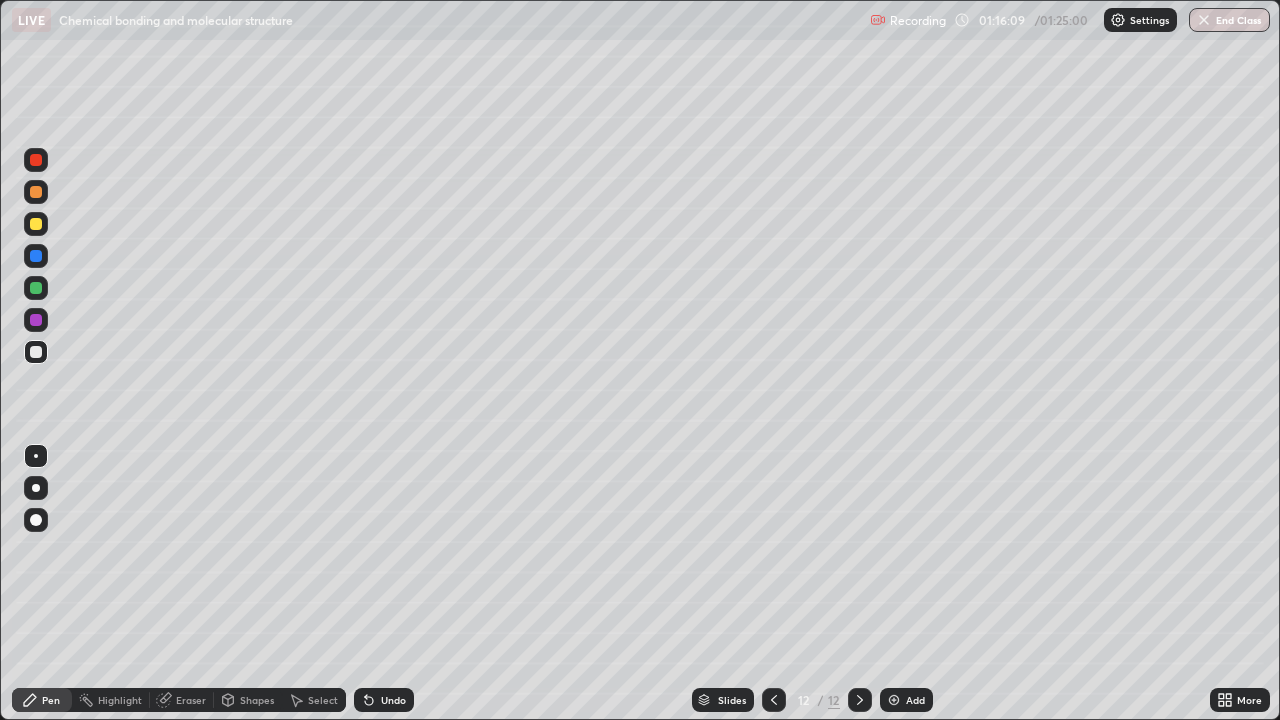 click at bounding box center [36, 320] 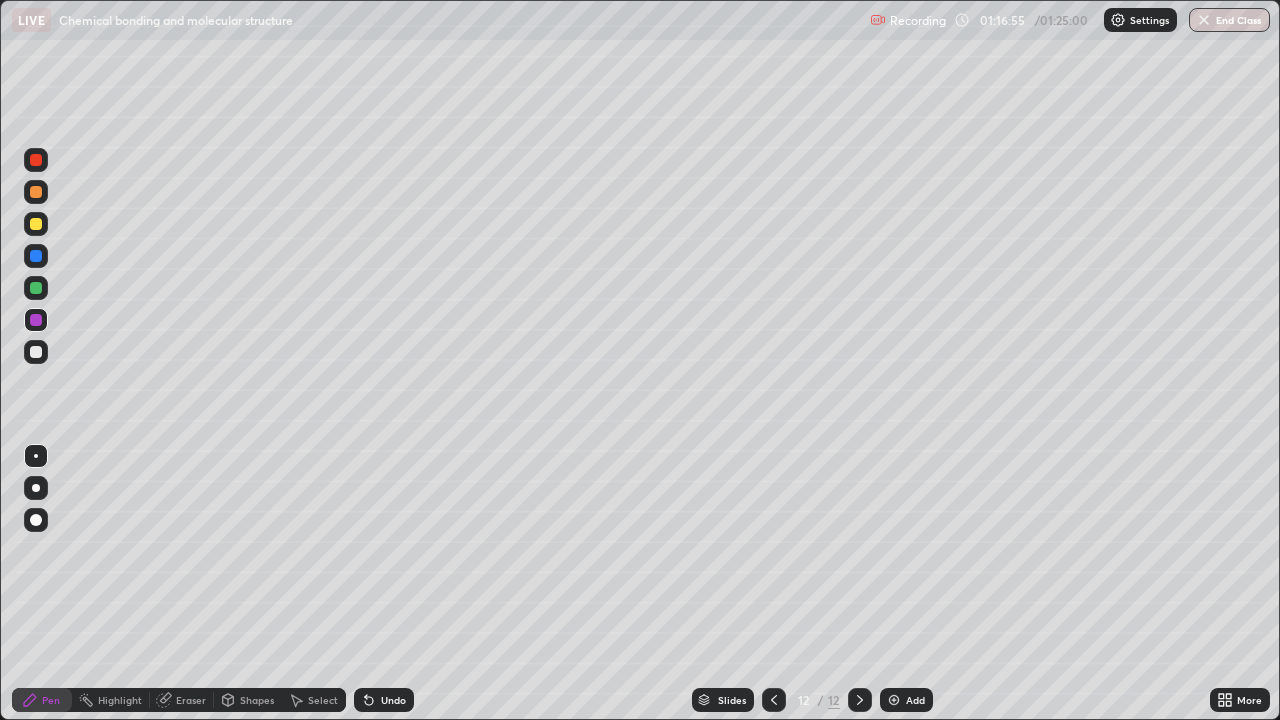 click on "Add" at bounding box center [906, 700] 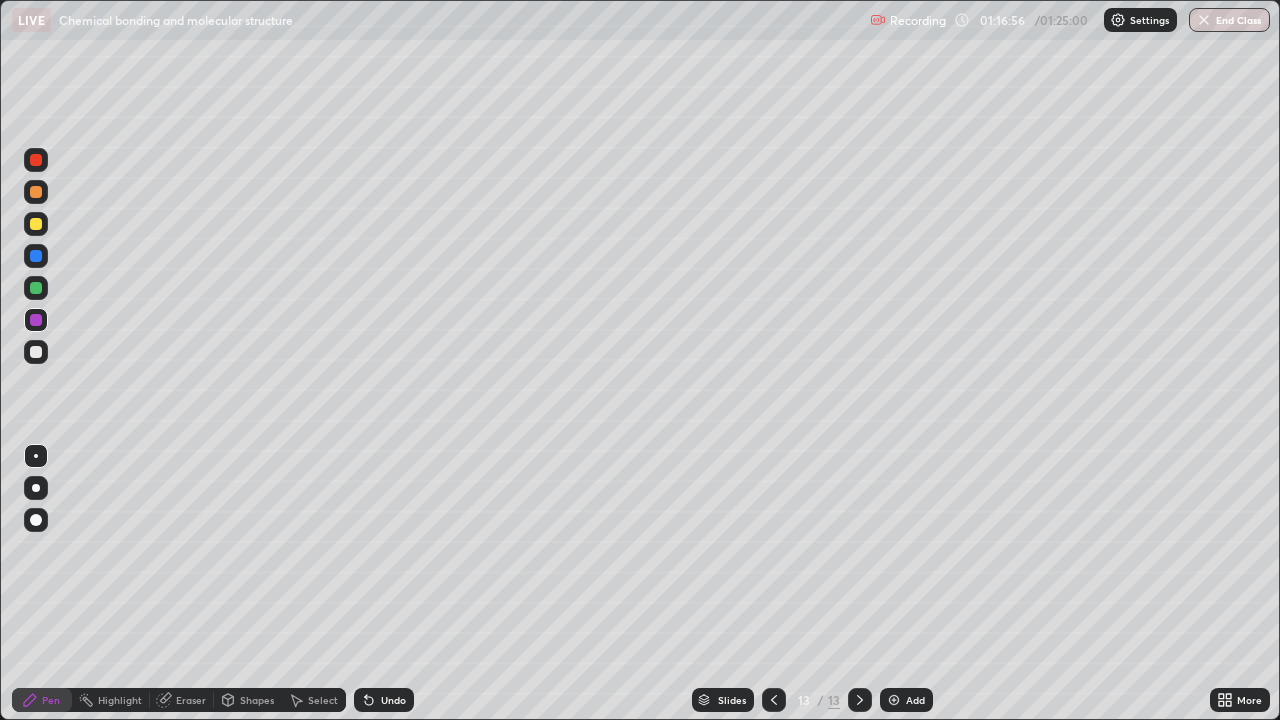 click at bounding box center (36, 288) 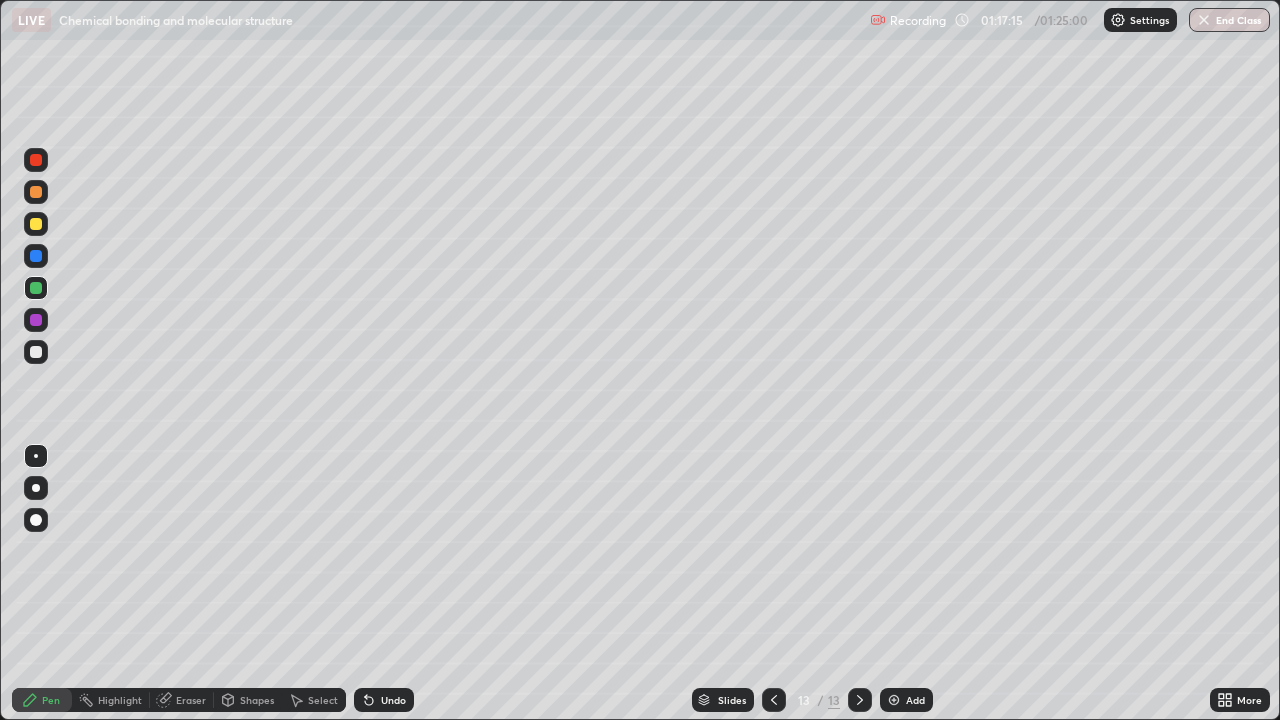 click at bounding box center [36, 352] 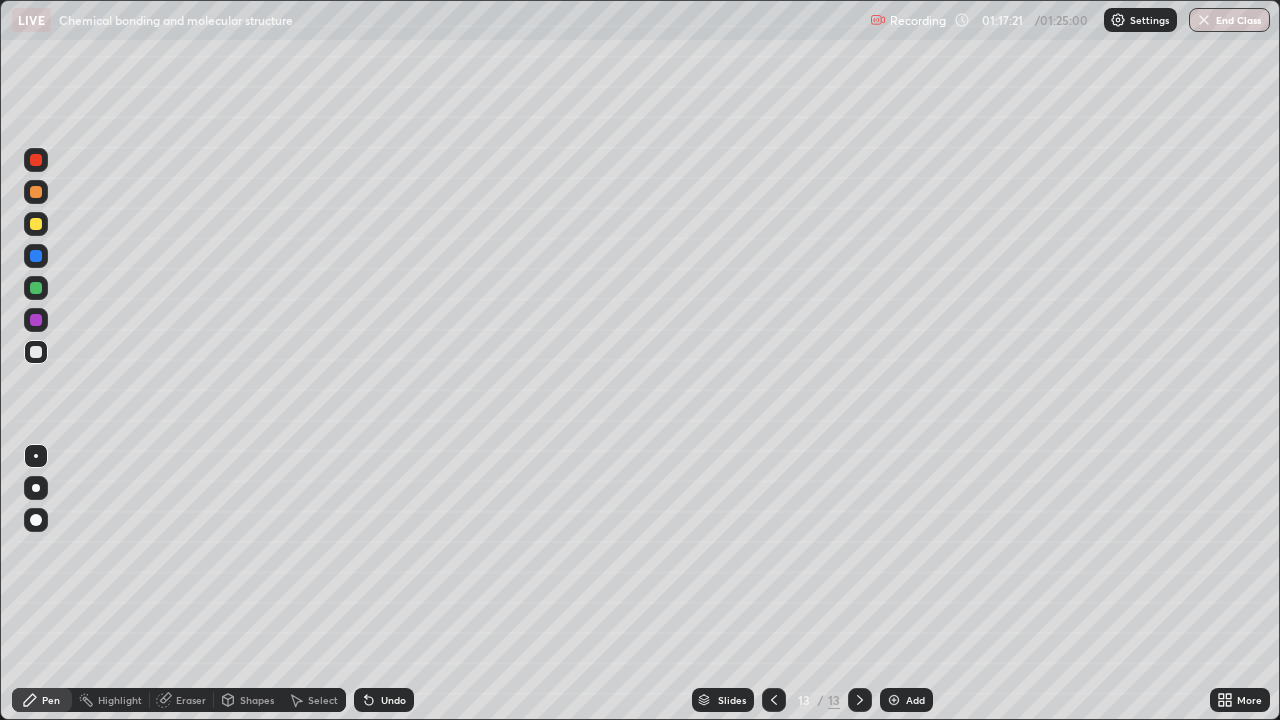 click on "Undo" at bounding box center [393, 700] 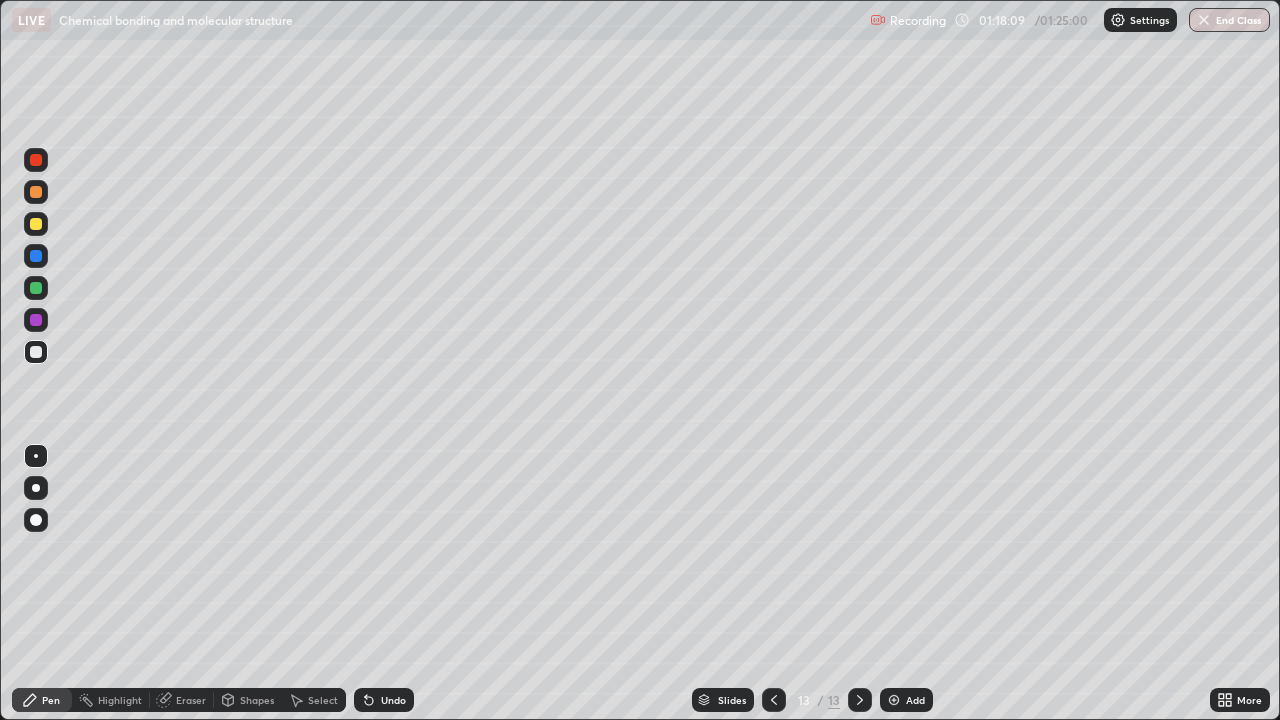 click on "Undo" at bounding box center [393, 700] 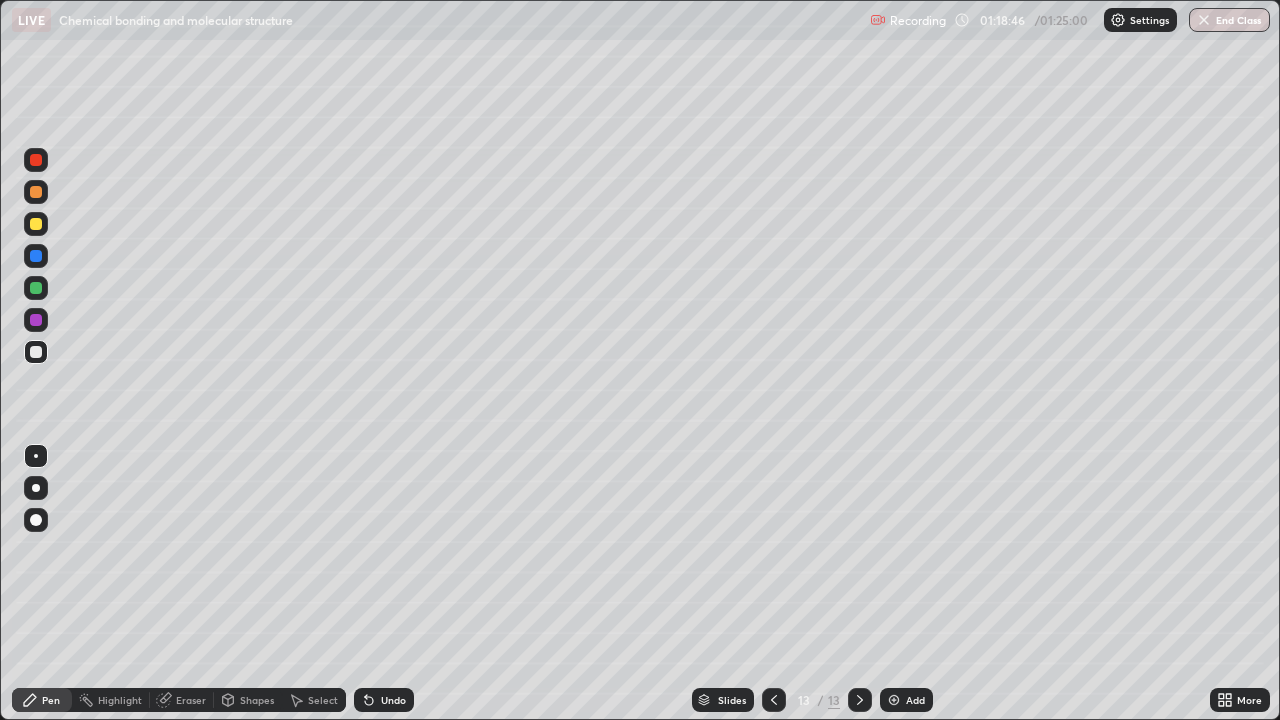 click at bounding box center (36, 288) 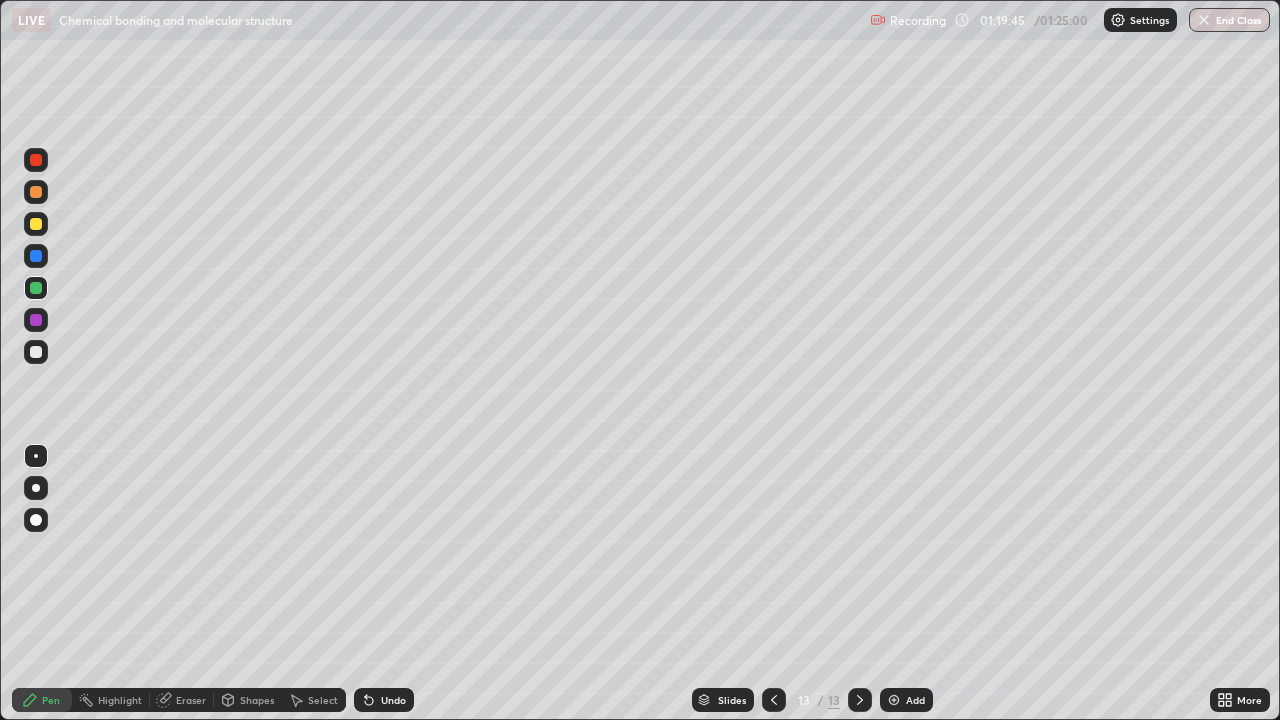 click at bounding box center [36, 256] 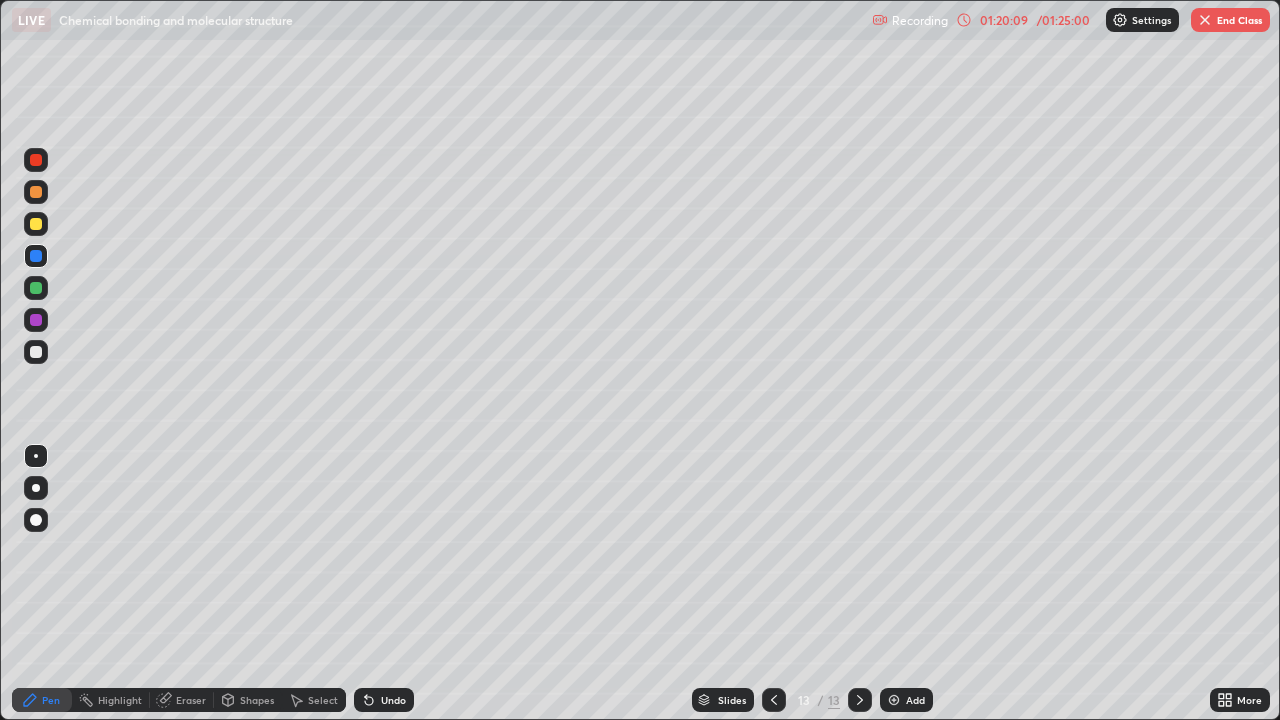 click on "Undo" at bounding box center [393, 700] 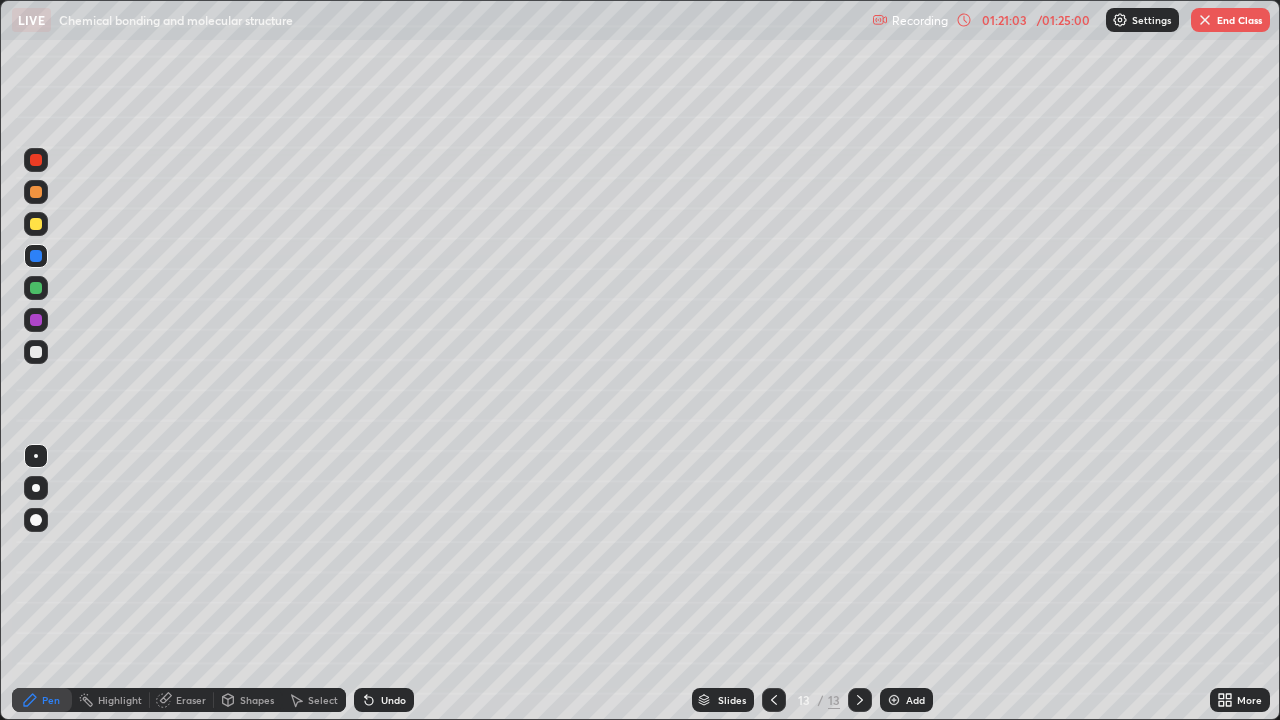 click at bounding box center (36, 352) 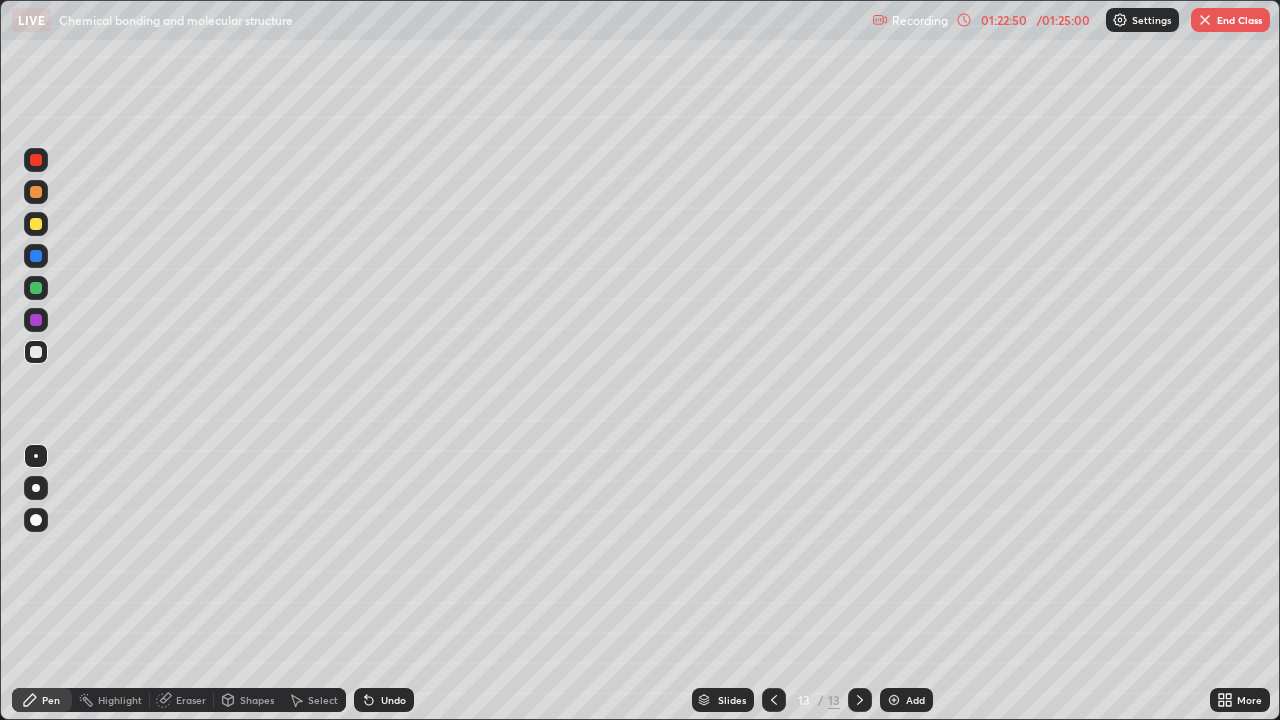 click at bounding box center [36, 224] 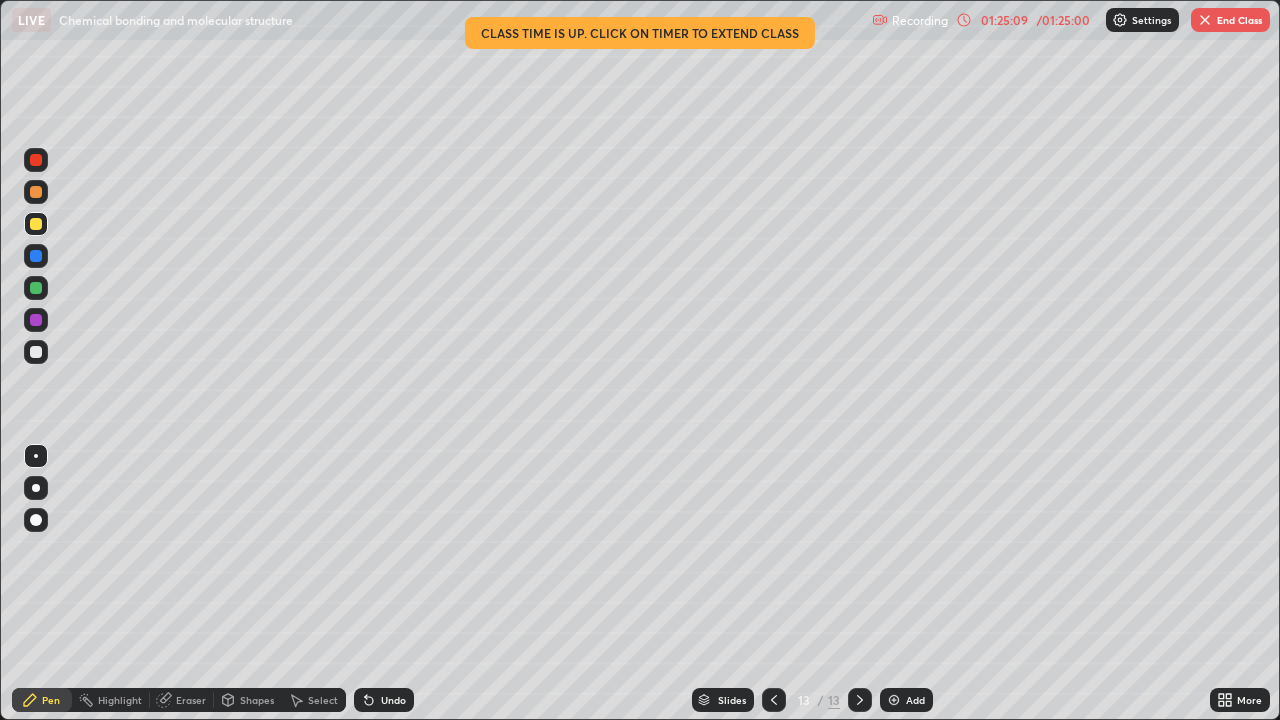 click on "End Class" at bounding box center [1230, 20] 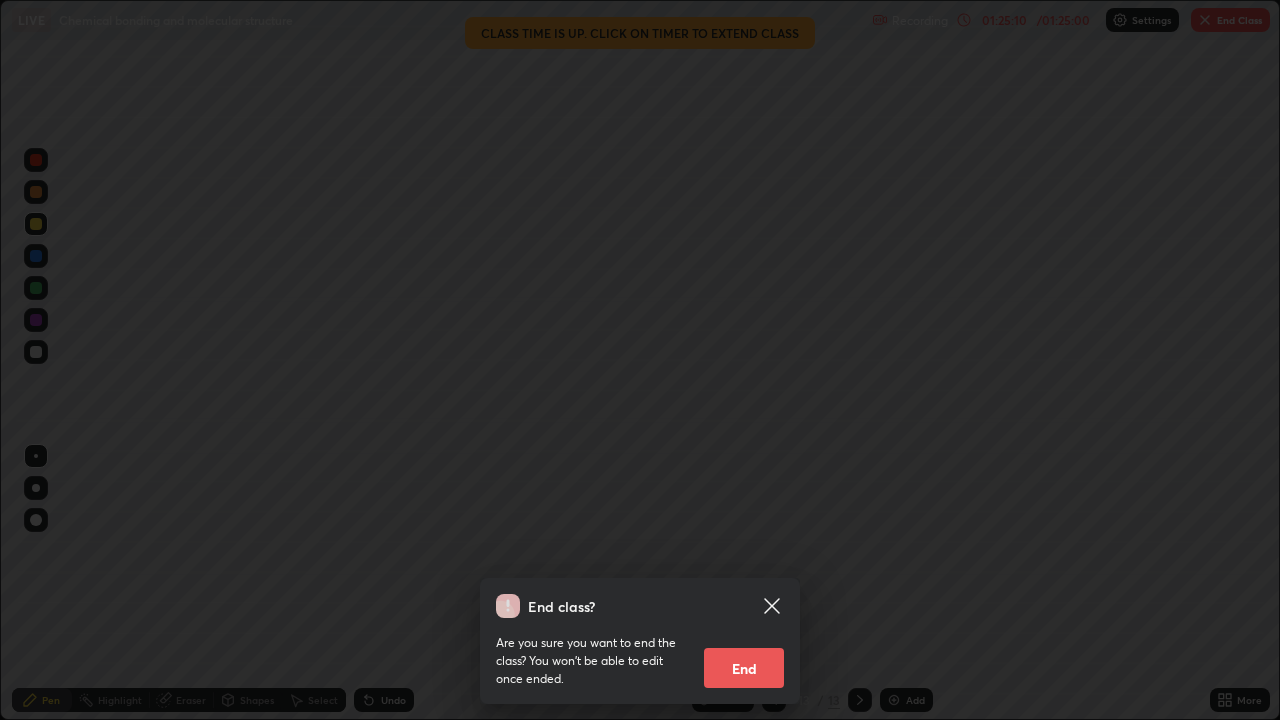 click on "End" at bounding box center (744, 668) 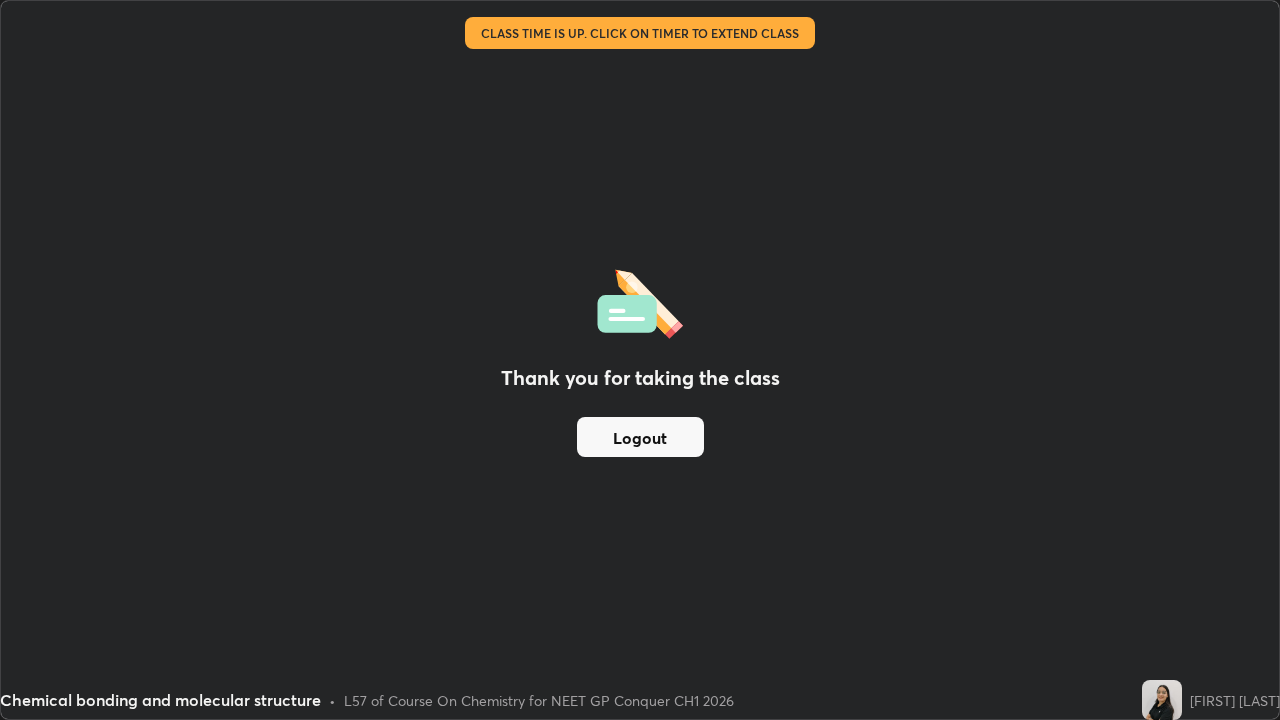 click on "Logout" at bounding box center [640, 437] 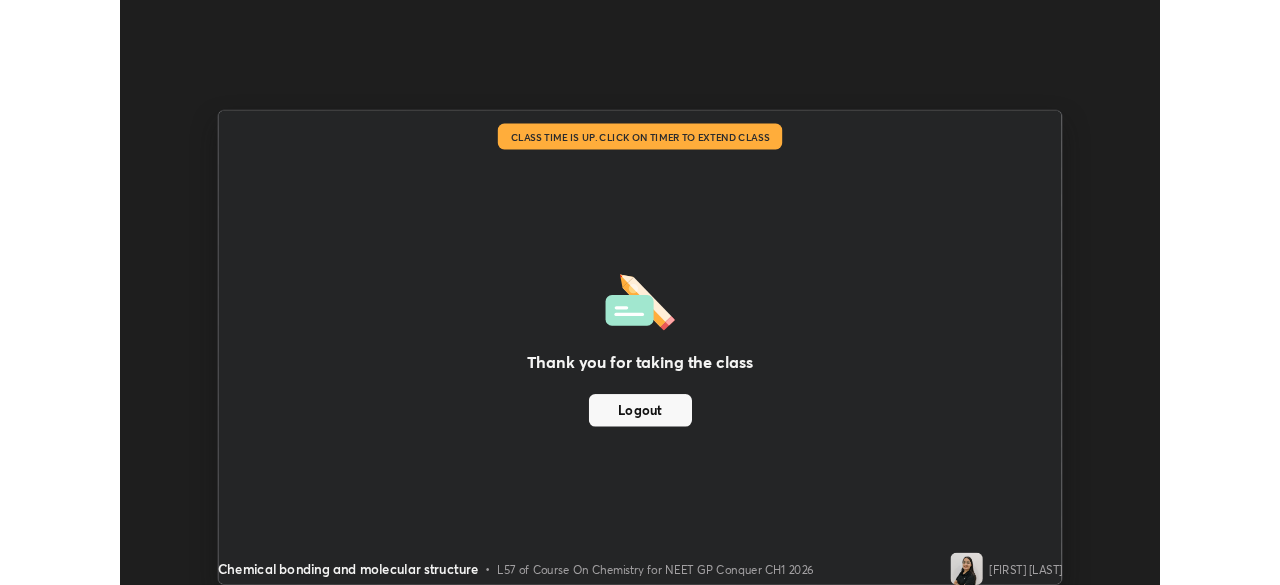 scroll, scrollTop: 585, scrollLeft: 1280, axis: both 